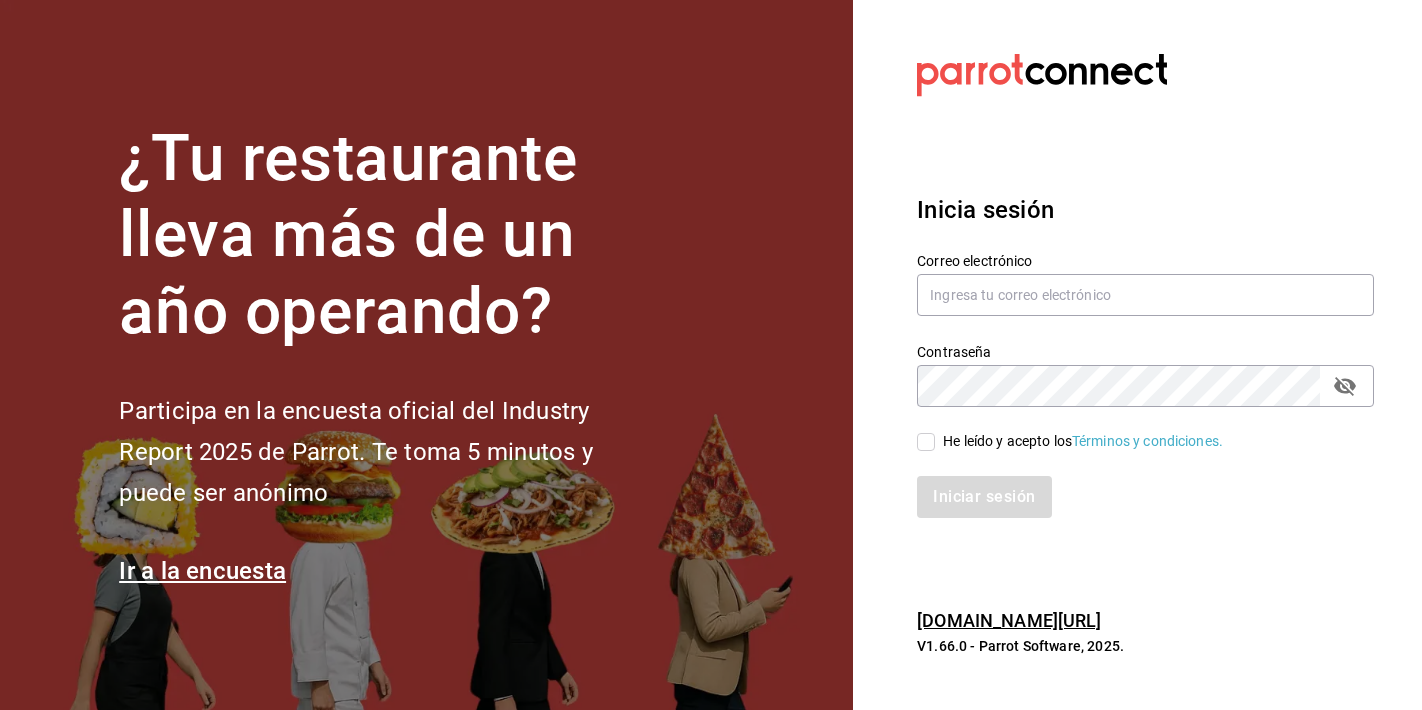 scroll, scrollTop: 0, scrollLeft: 0, axis: both 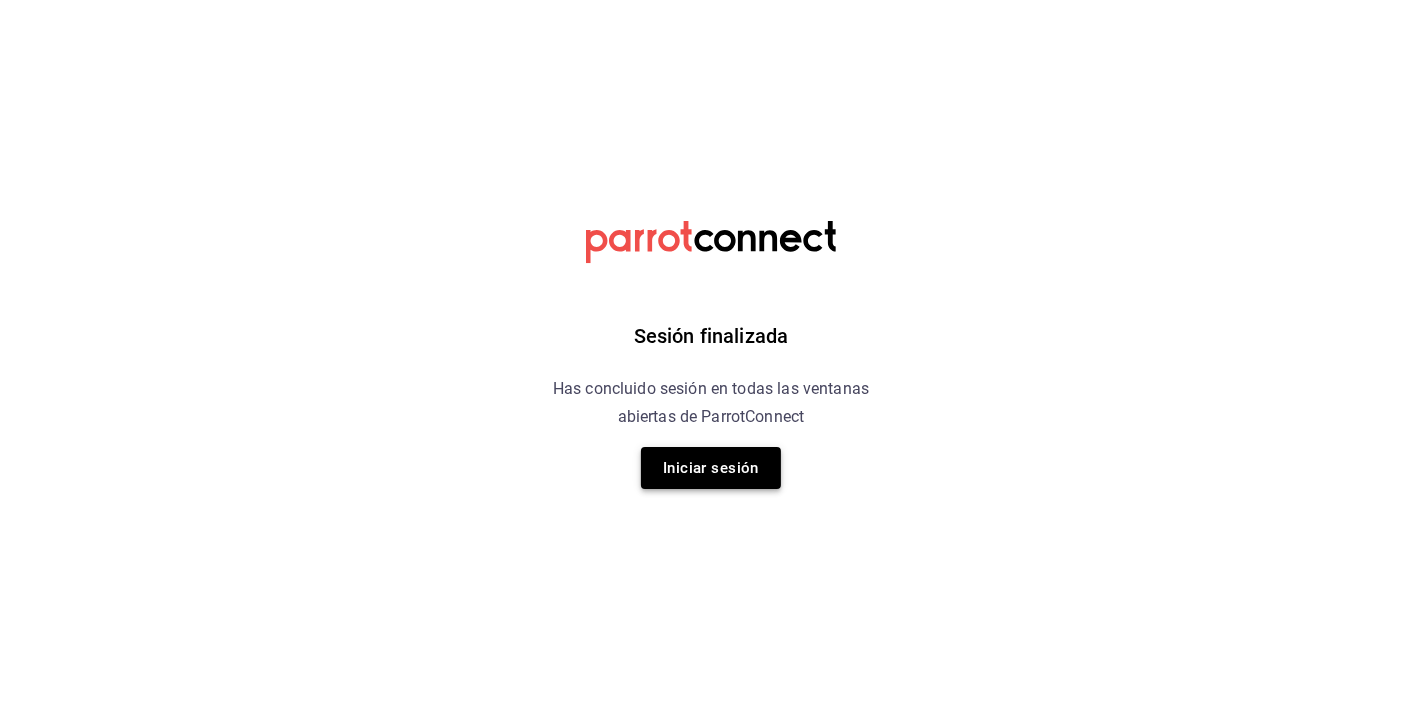 click on "Iniciar sesión" at bounding box center [711, 468] 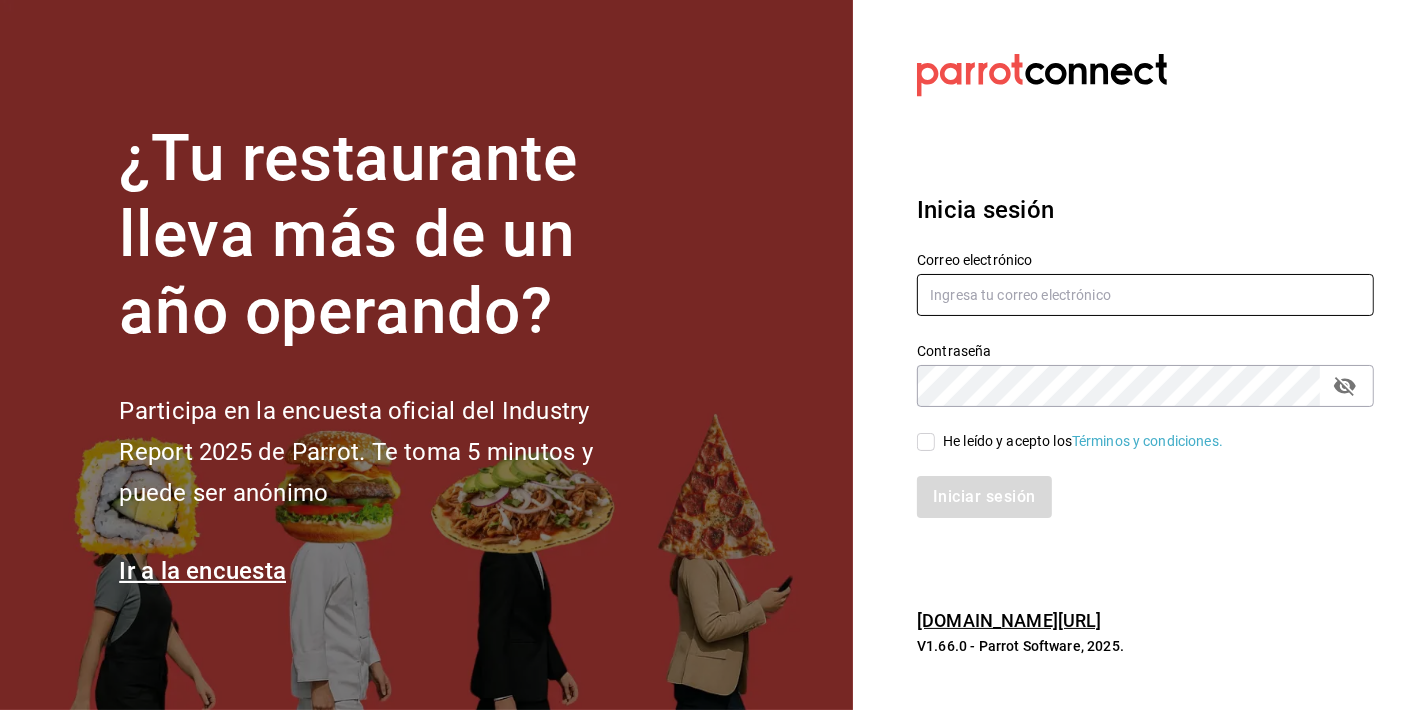 type on "b19coffeebar@gmail.com" 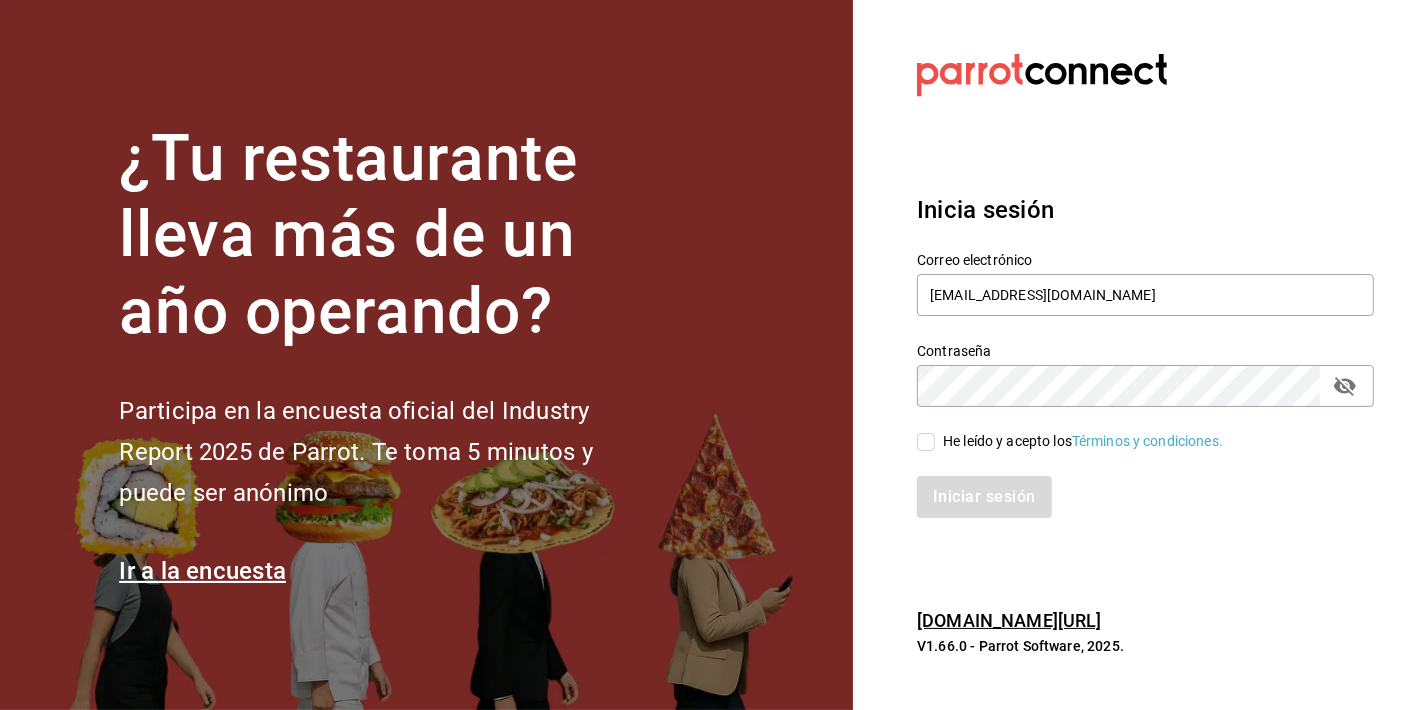 click on "He leído y acepto los  Términos y condiciones." at bounding box center (926, 442) 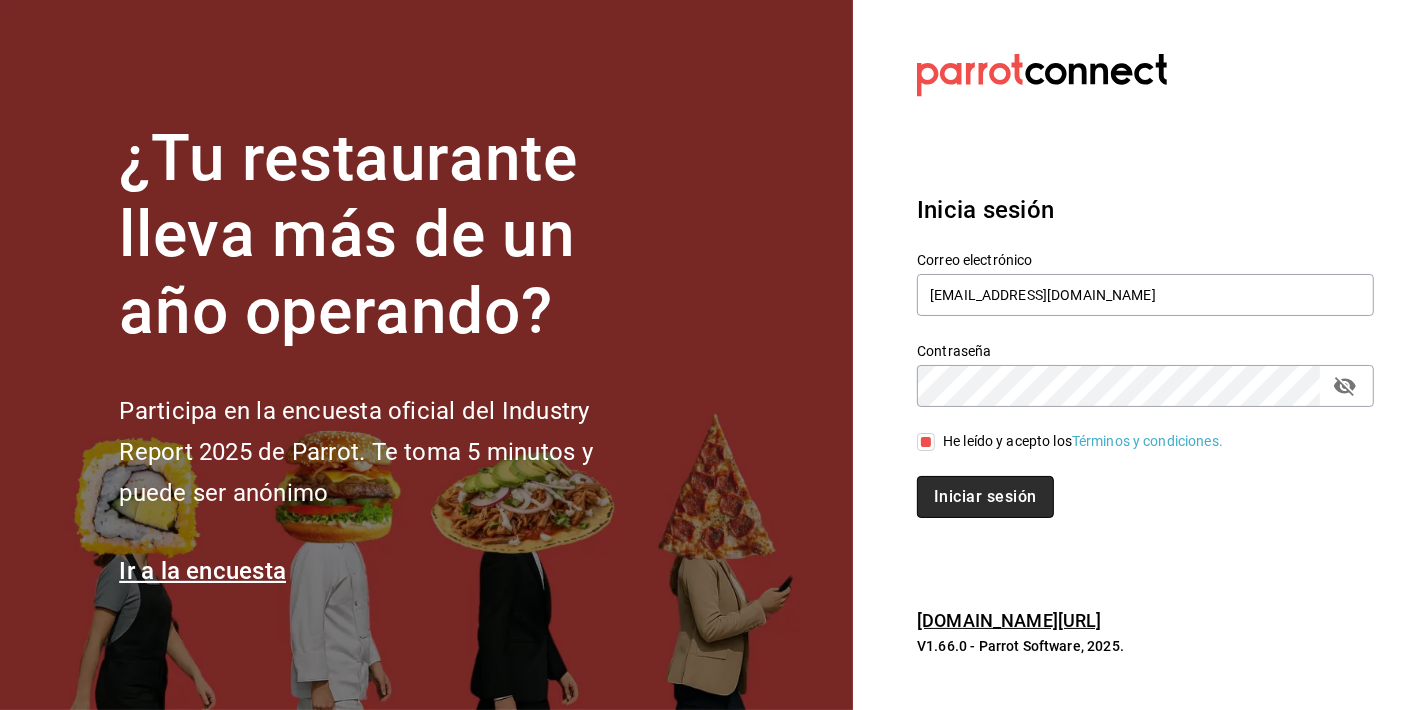click on "Iniciar sesión" at bounding box center (985, 497) 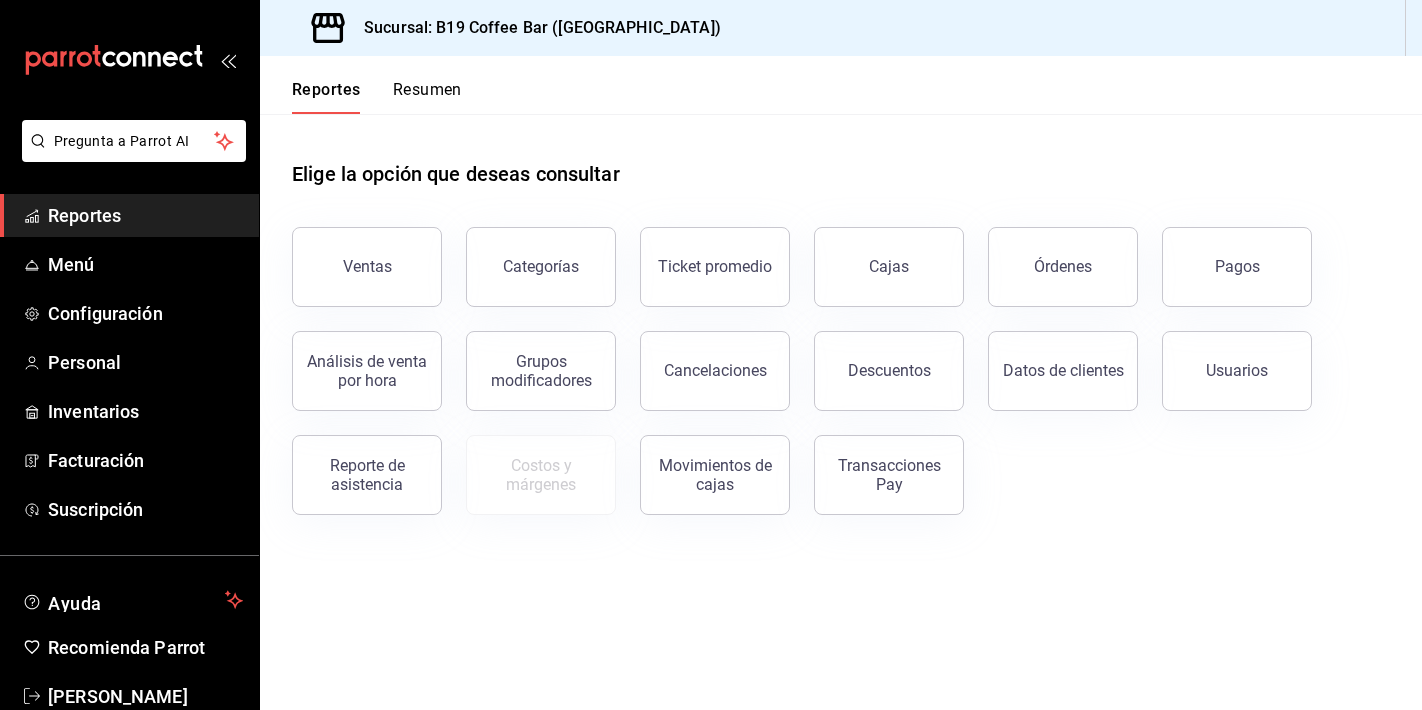 scroll, scrollTop: 0, scrollLeft: 0, axis: both 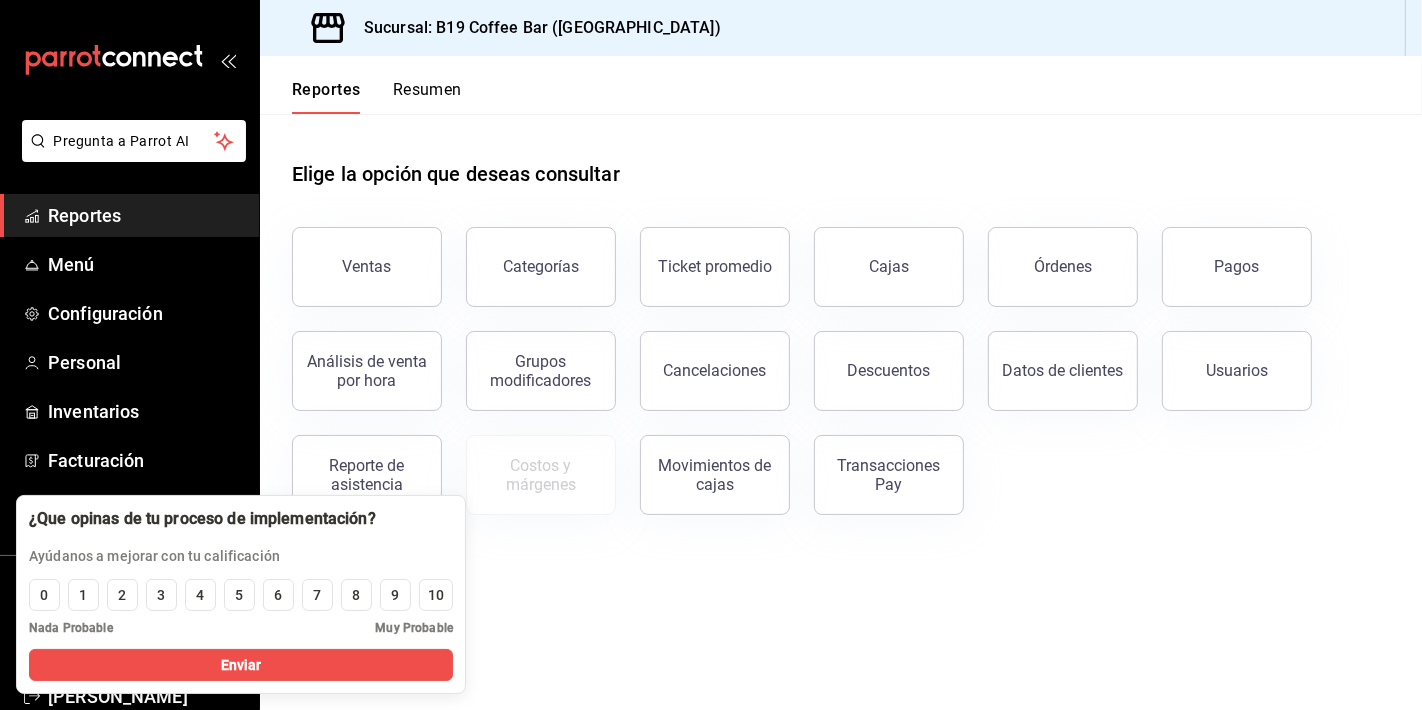 click on "Elige la opción que deseas consultar Ventas Categorías Ticket promedio Cajas Órdenes Pagos Análisis de venta por hora Grupos modificadores Cancelaciones Descuentos Datos de clientes Usuarios Reporte de asistencia Costos y márgenes Movimientos de cajas Transacciones Pay" at bounding box center [841, 412] 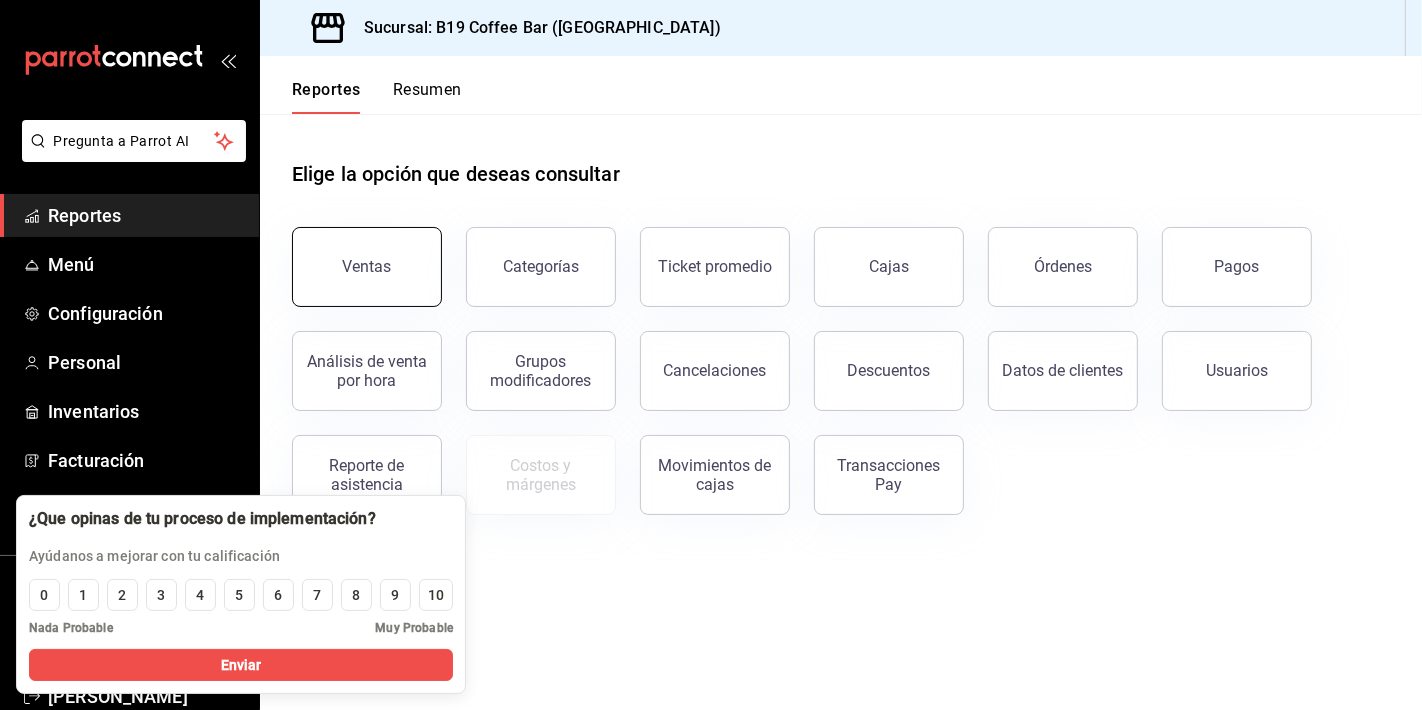 click on "Ventas" at bounding box center (367, 267) 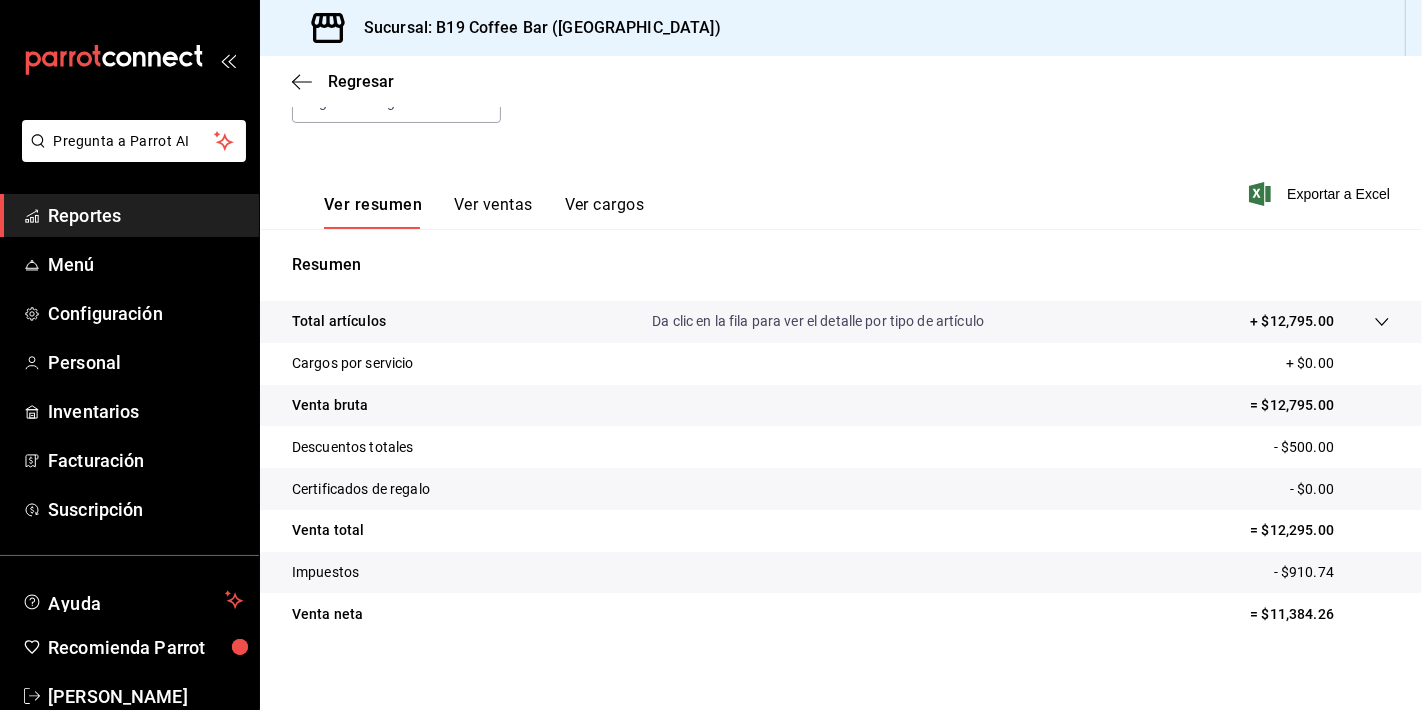 scroll, scrollTop: 248, scrollLeft: 0, axis: vertical 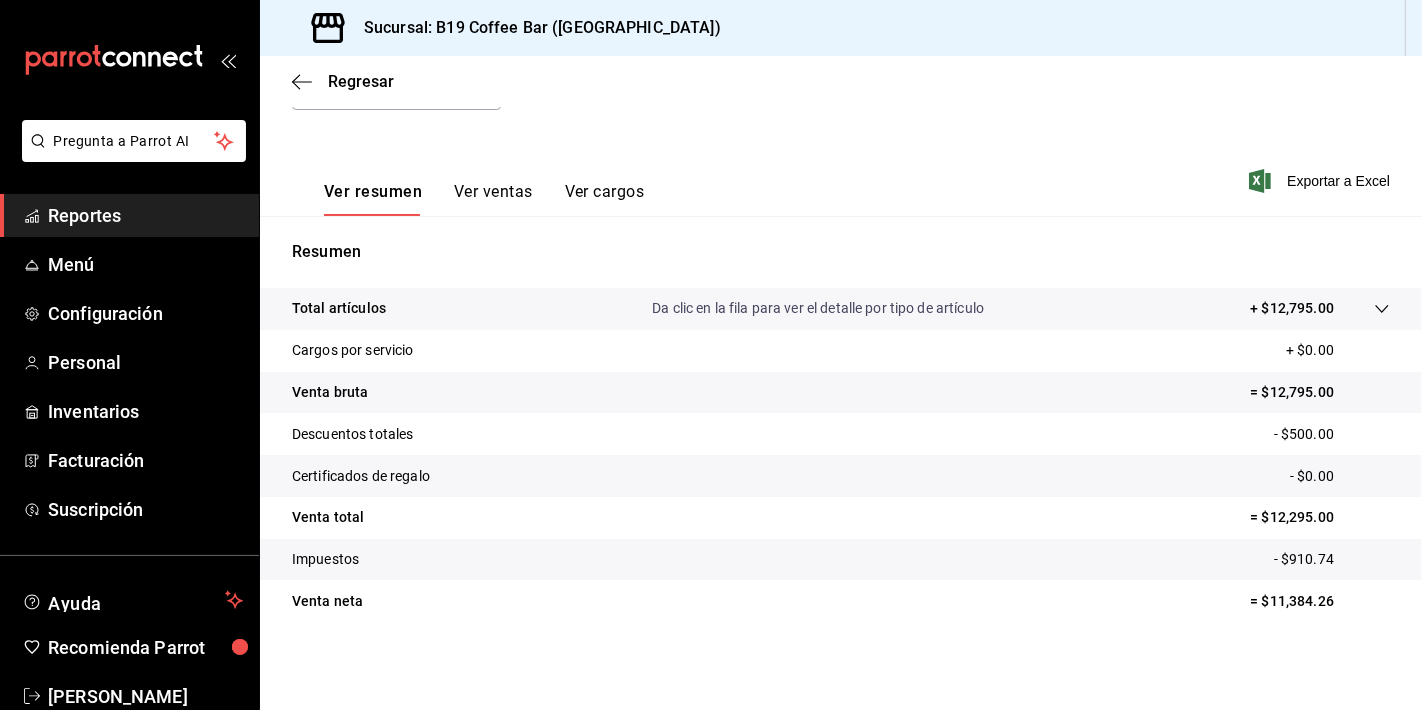 click on "Ver cargos" at bounding box center (605, 199) 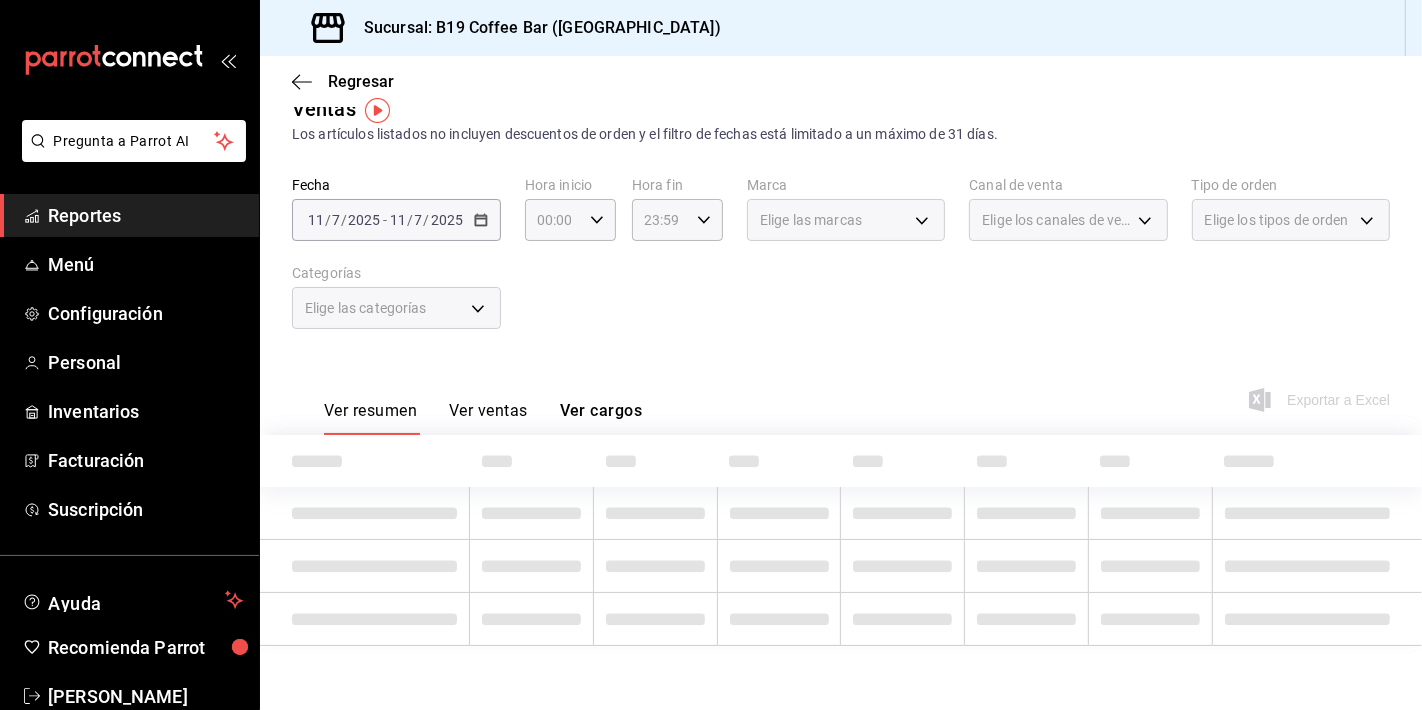 scroll, scrollTop: 28, scrollLeft: 0, axis: vertical 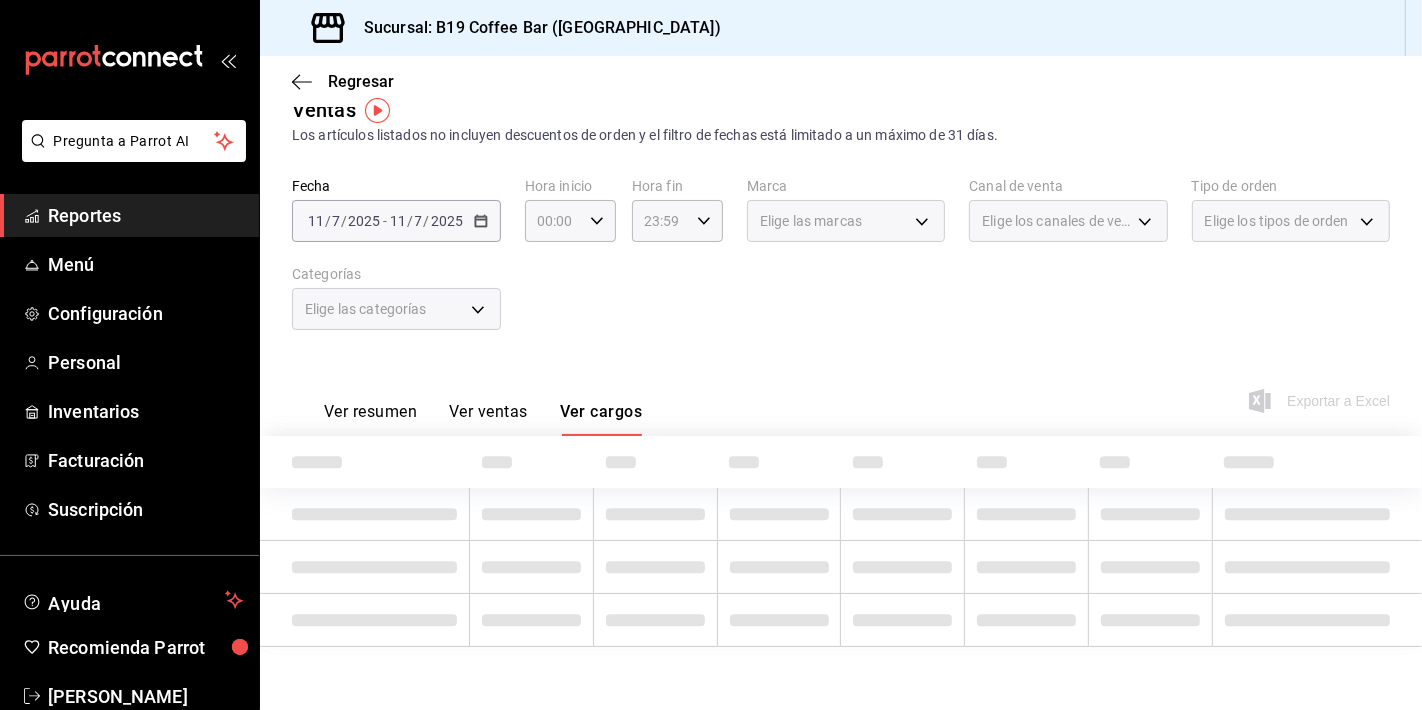 click on "Hora inicio" at bounding box center (570, 187) 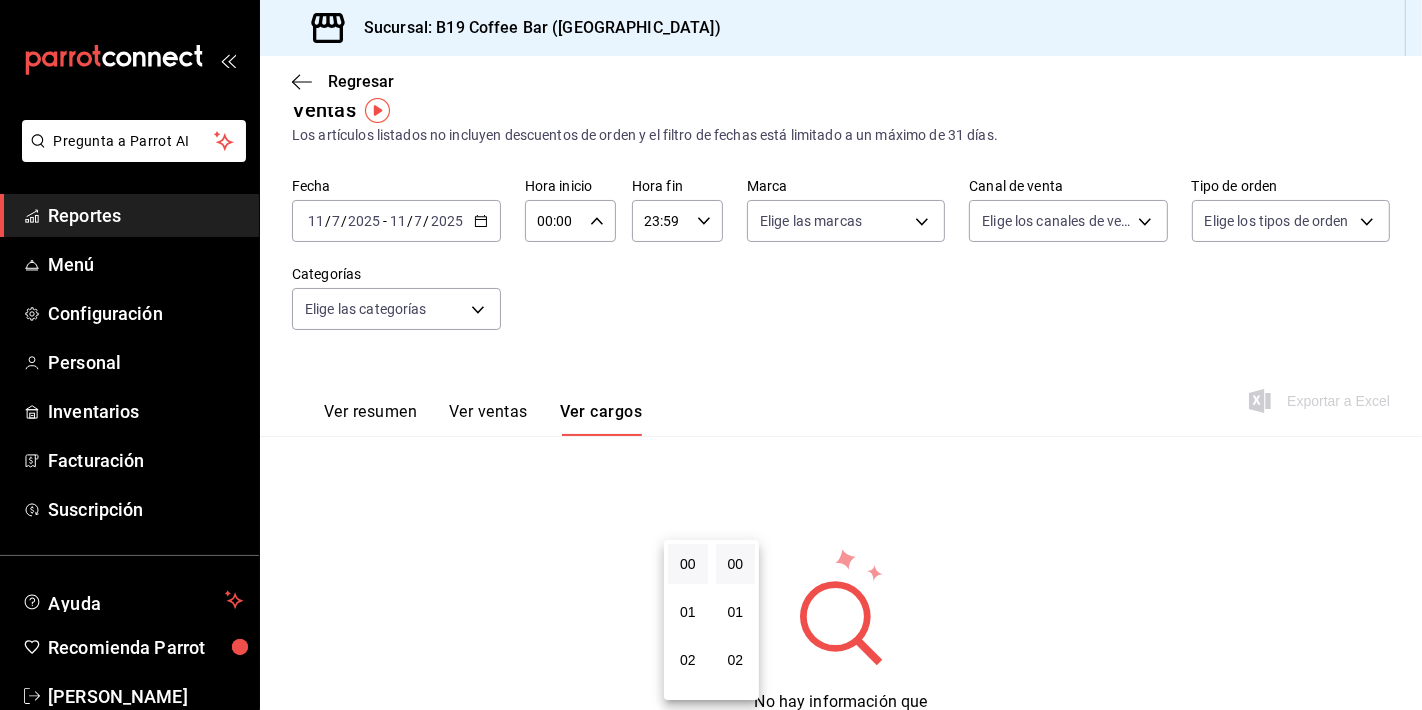 click at bounding box center (711, 355) 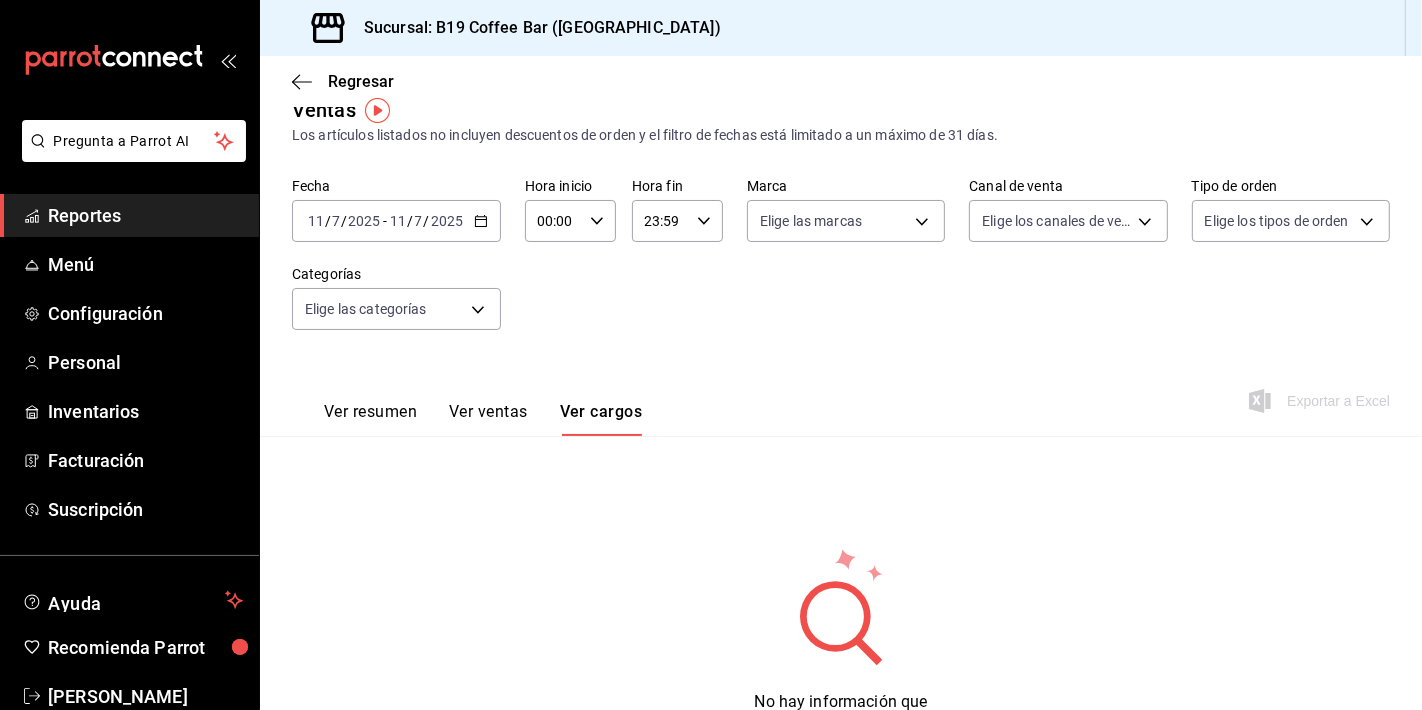 click on "Fecha 2025-07-11 11 / 7 / 2025 - 2025-07-11 11 / 7 / 2025 Hora inicio 00:00 Hora inicio Hora fin 23:59 Hora fin Marca Elige las marcas Canal de venta Elige los canales de venta Tipo de orden Elige los tipos de orden Categorías Elige las categorías" at bounding box center [841, 266] 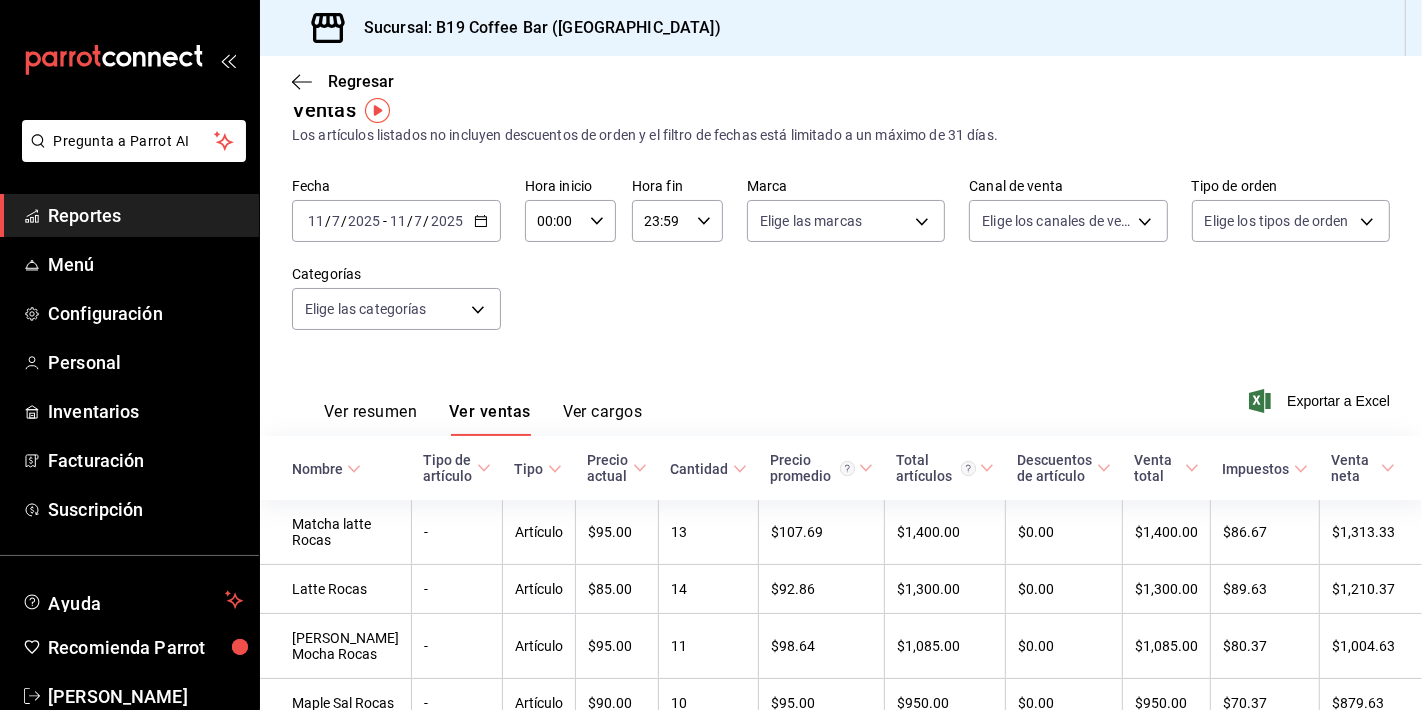 click on "Regresar" at bounding box center [841, 81] 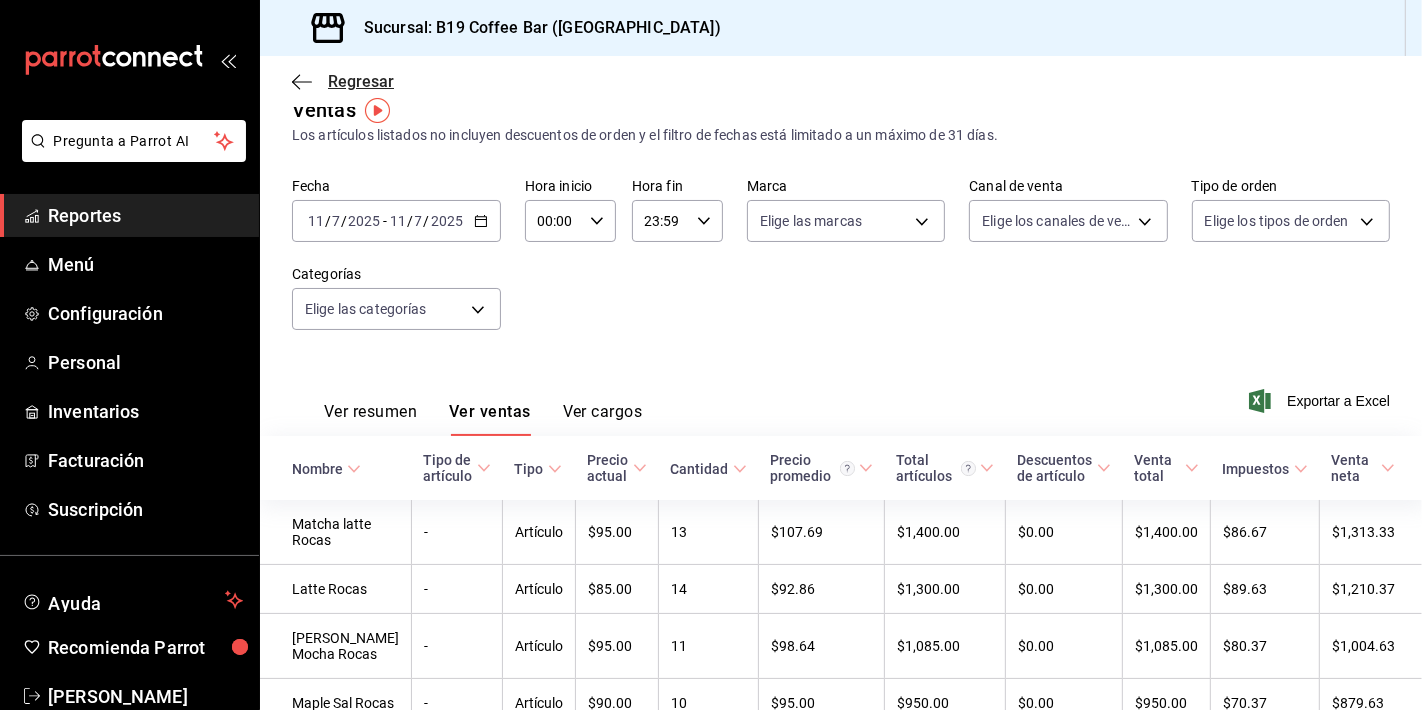 click 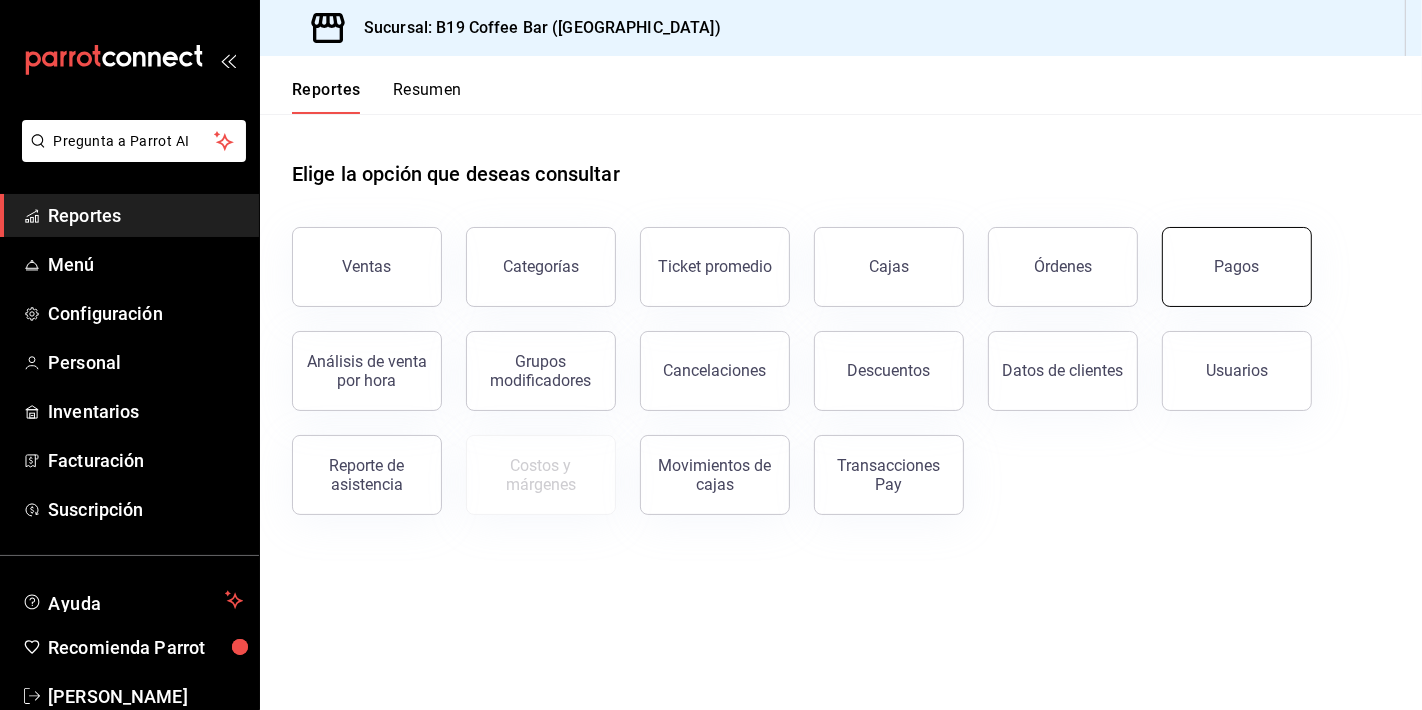 click on "Pagos" at bounding box center [1237, 267] 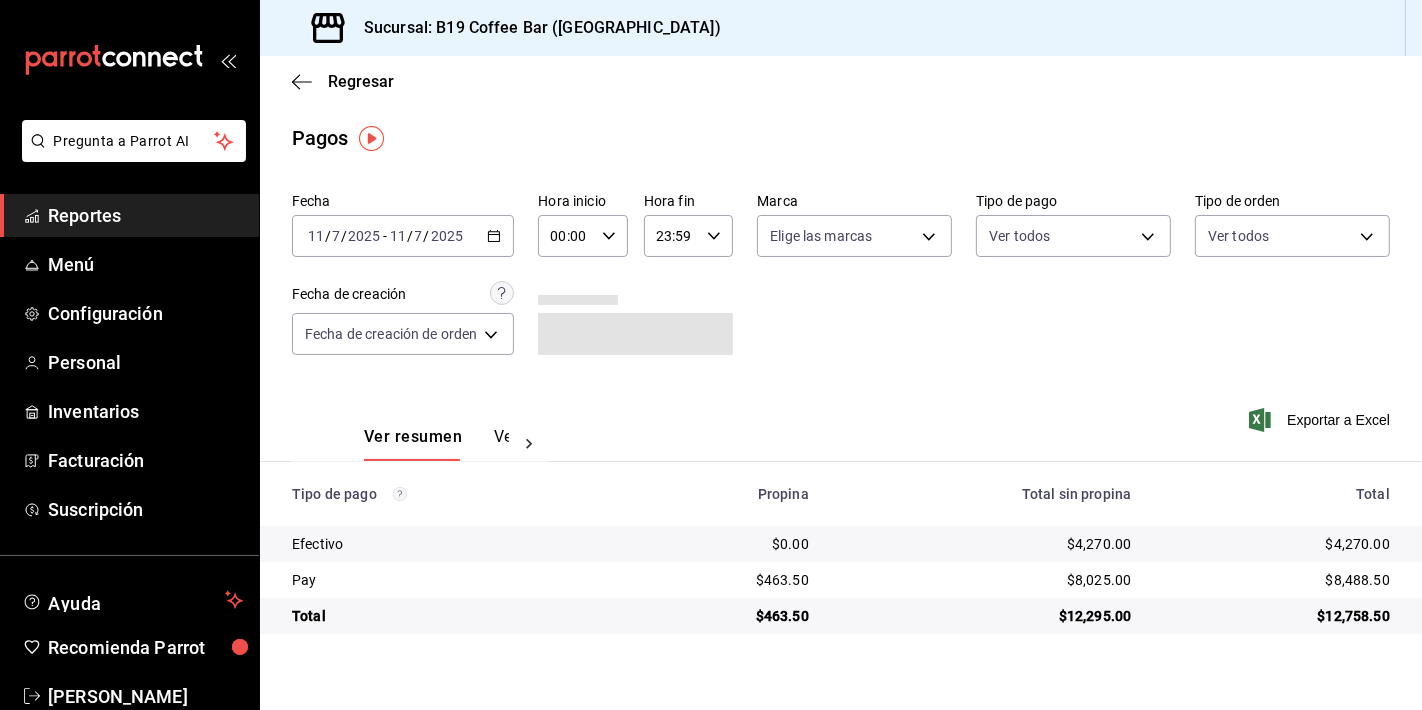 click 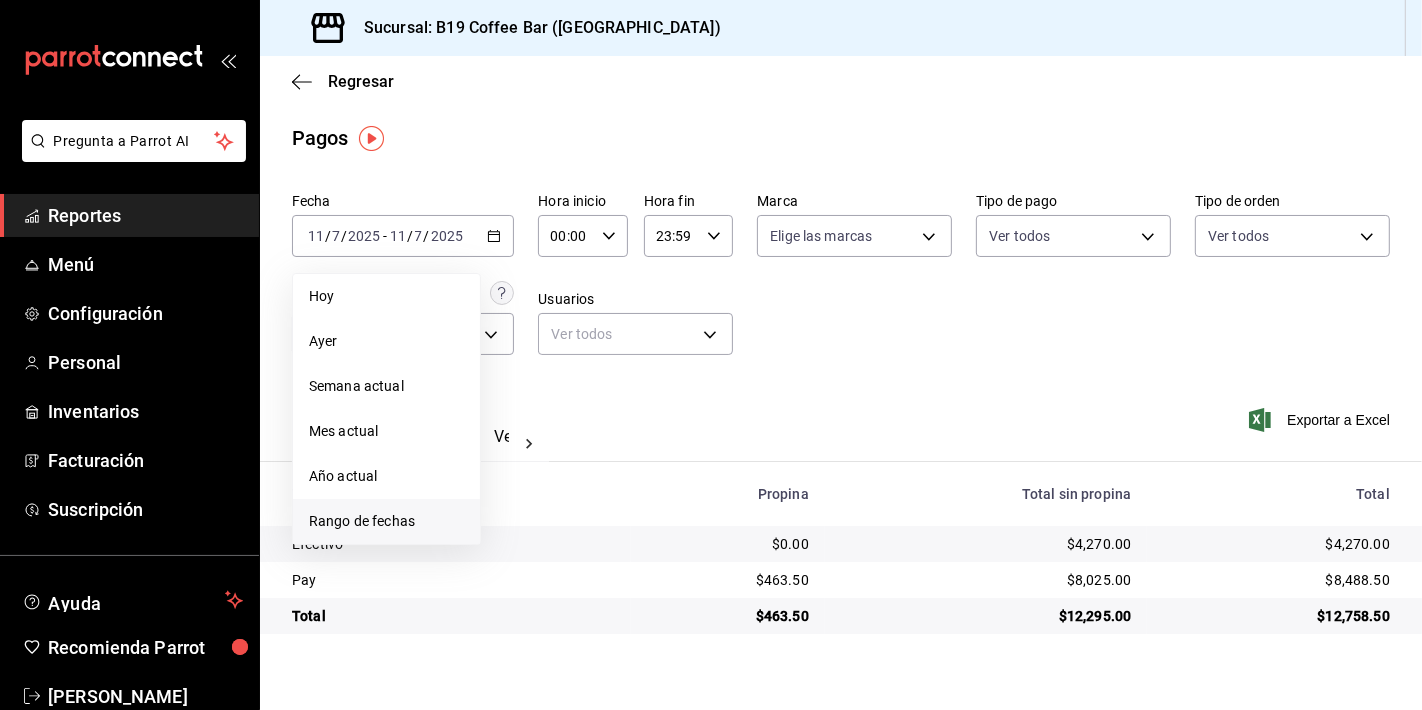 click on "Rango de fechas" at bounding box center [386, 521] 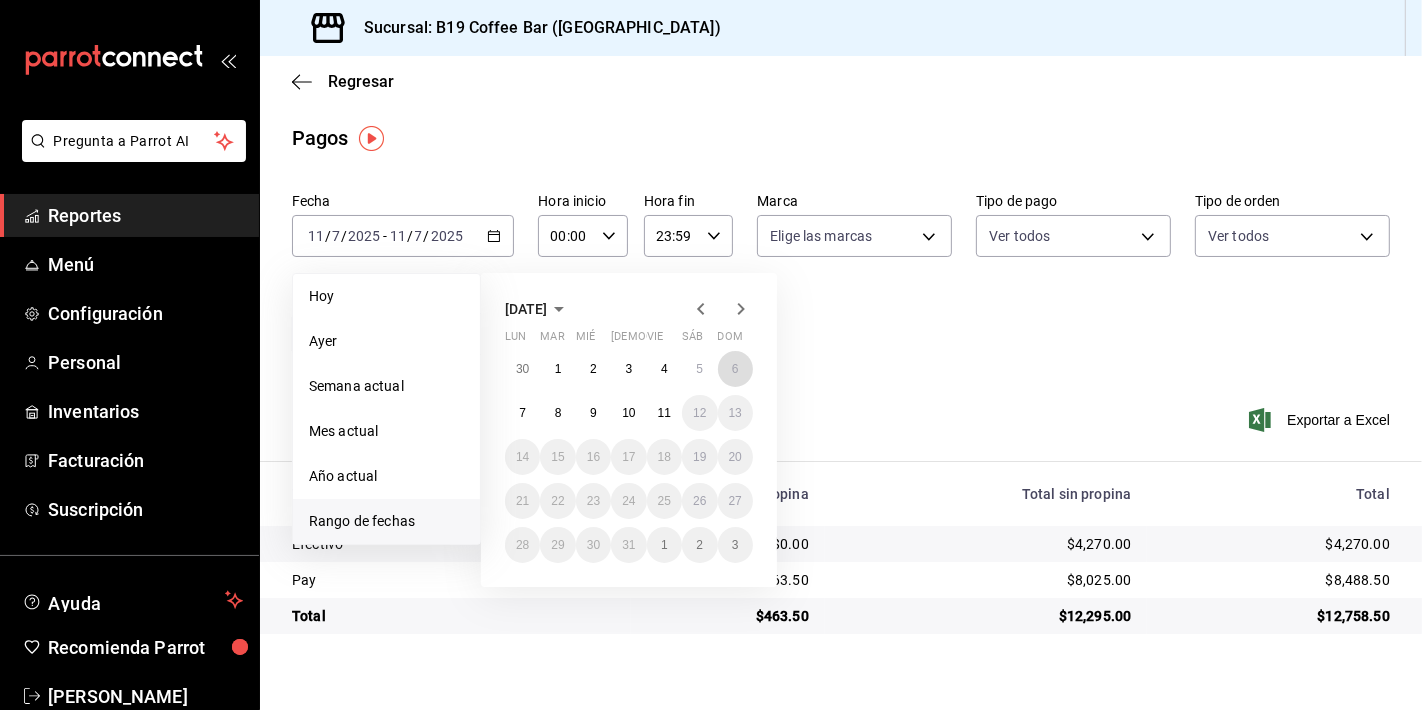 drag, startPoint x: 730, startPoint y: 366, endPoint x: 696, endPoint y: 387, distance: 39.962482 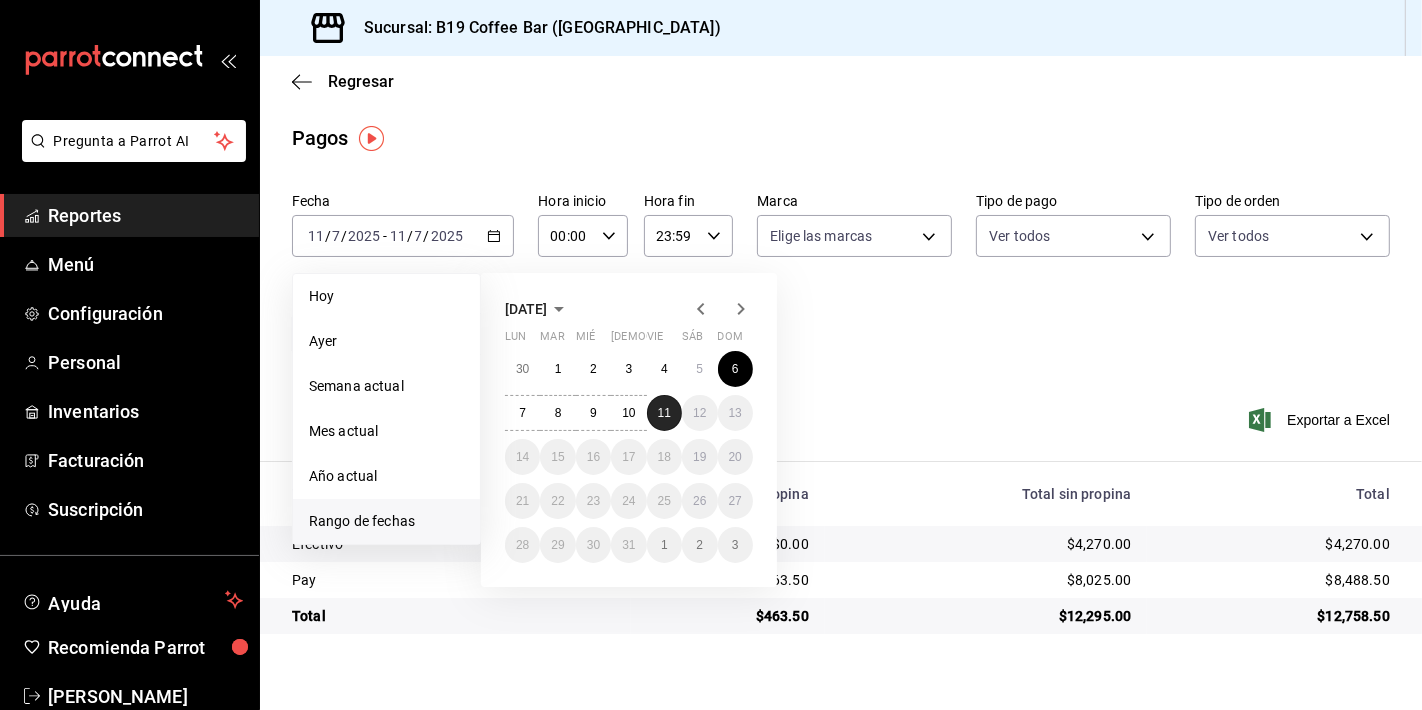 click on "11" at bounding box center [664, 413] 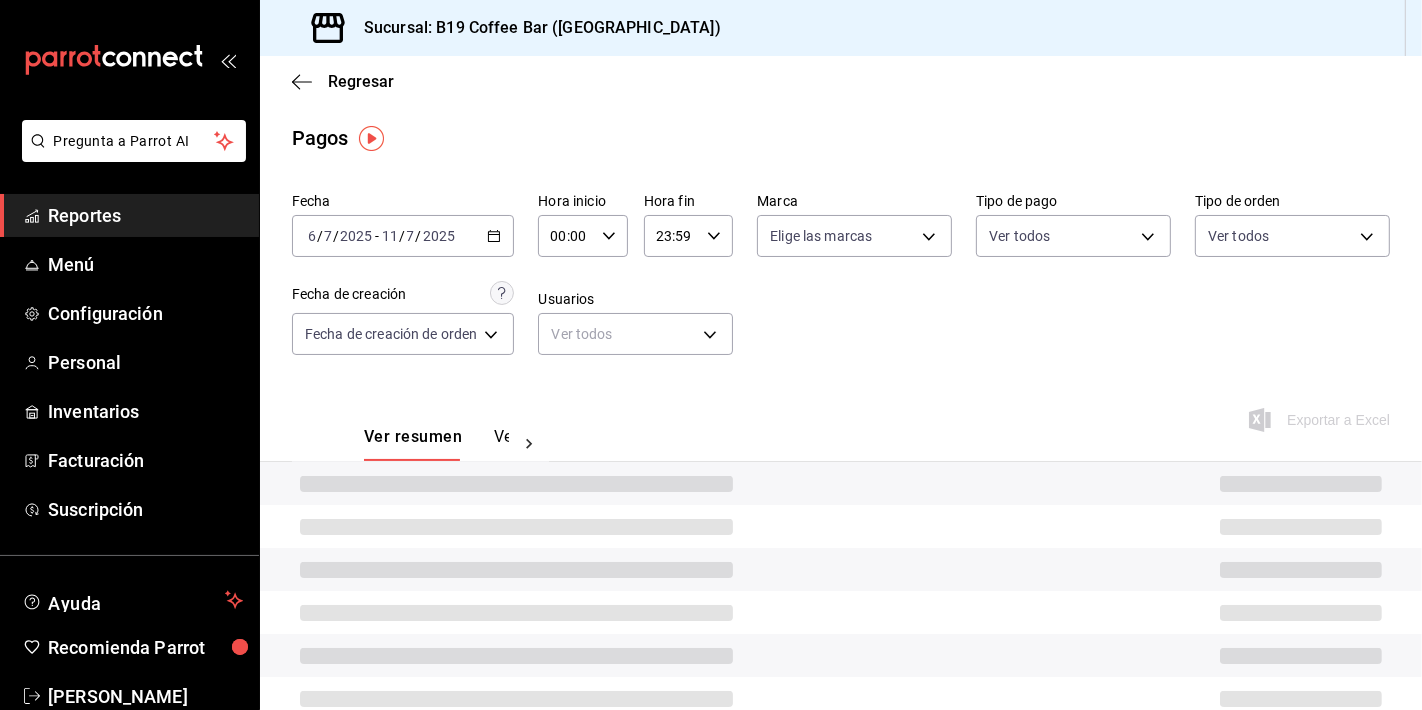 click on "Fecha 2025-07-06 6 / 7 / 2025 - 2025-07-11 11 / 7 / 2025 Hora inicio 00:00 Hora inicio Hora fin 23:59 Hora fin Marca Elige las marcas Tipo de pago Ver todos Tipo de orden Ver todos Fecha de creación   Fecha de creación de orden ORDER Usuarios Ver todos null" at bounding box center [841, 282] 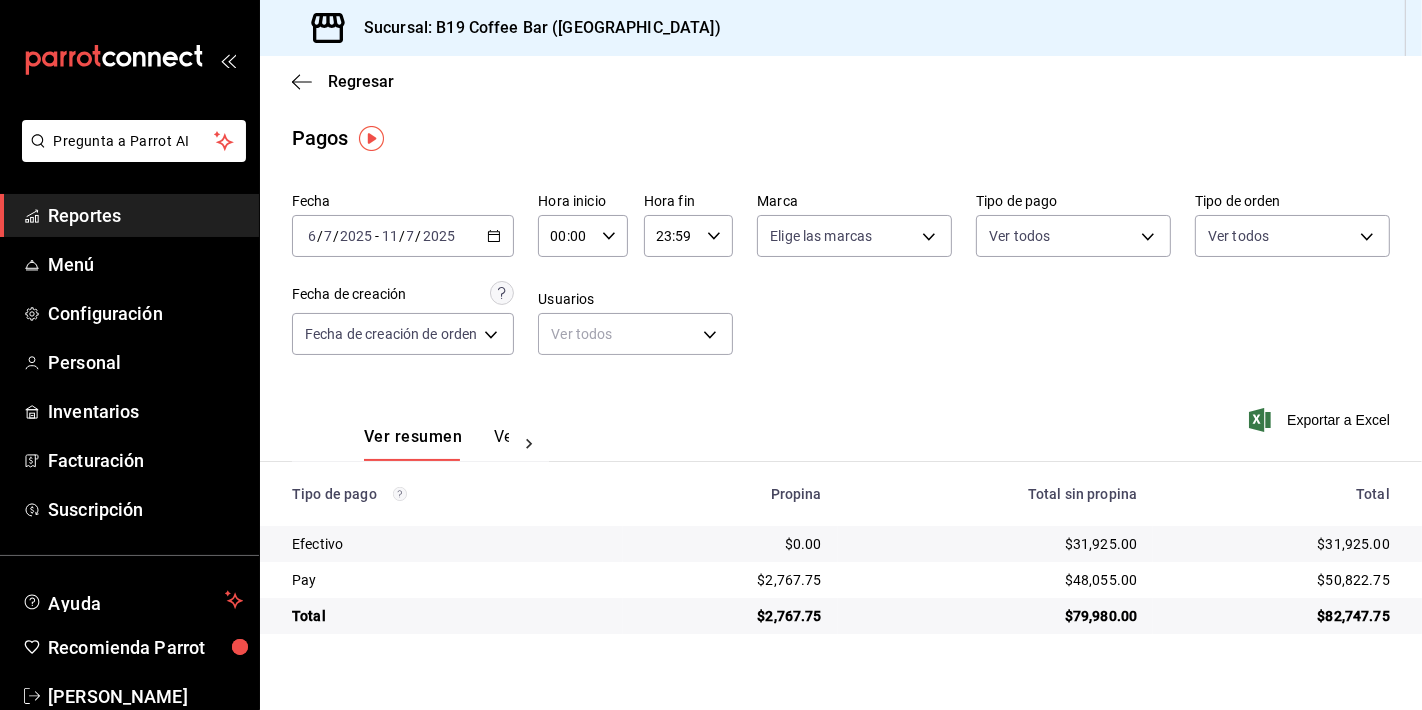 click on "Regresar Pagos Fecha 2025-07-06 6 / 7 / 2025 - 2025-07-11 11 / 7 / 2025 Hora inicio 00:00 Hora inicio Hora fin 23:59 Hora fin Marca Elige las marcas Tipo de pago Ver todos Tipo de orden Ver todos Fecha de creación   Fecha de creación de orden ORDER Usuarios Ver todos null Ver resumen Ver pagos Exportar a Excel Tipo de pago   Propina Total sin propina Total Efectivo $0.00 $31,925.00 $31,925.00 Pay $2,767.75 $48,055.00 $50,822.75 Total $2,767.75 $79,980.00 $82,747.75" at bounding box center [841, 383] 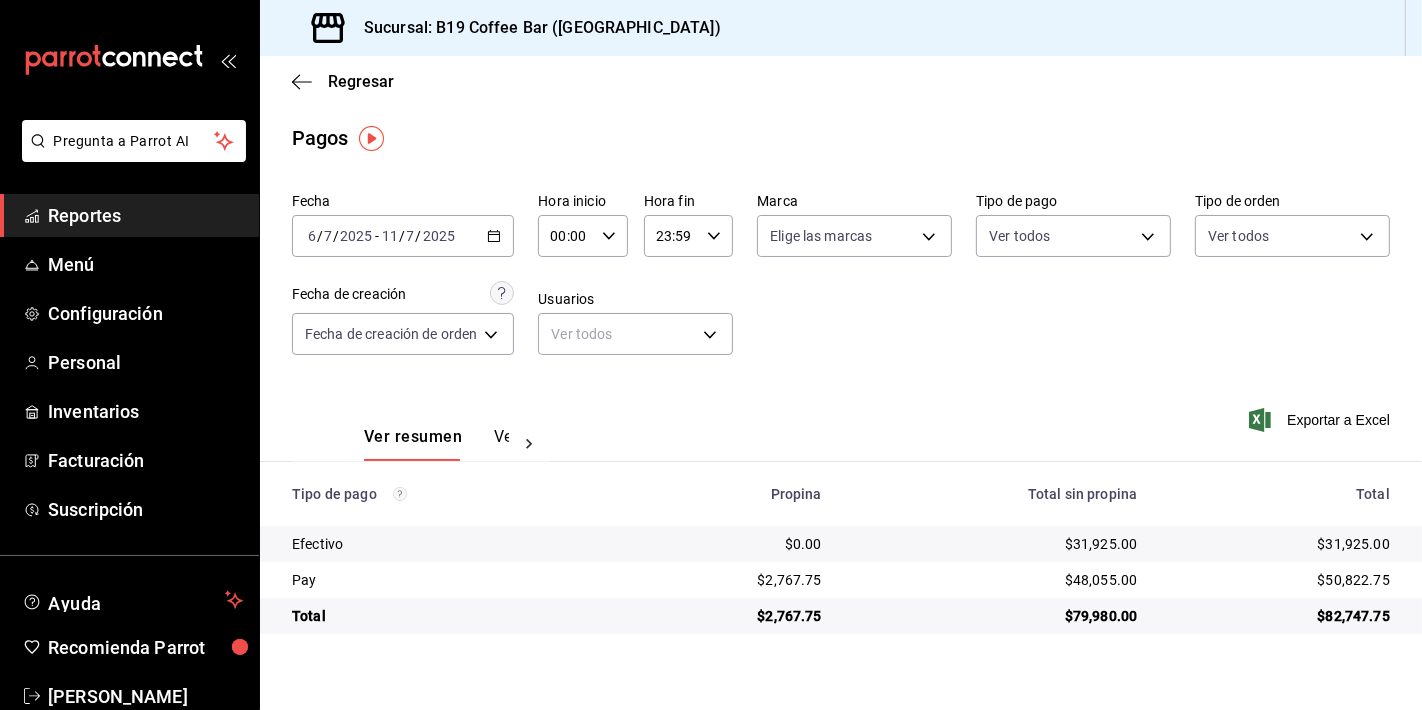 click on "2025-07-06 6 / 7 / 2025 - 2025-07-11 11 / 7 / 2025" at bounding box center (403, 236) 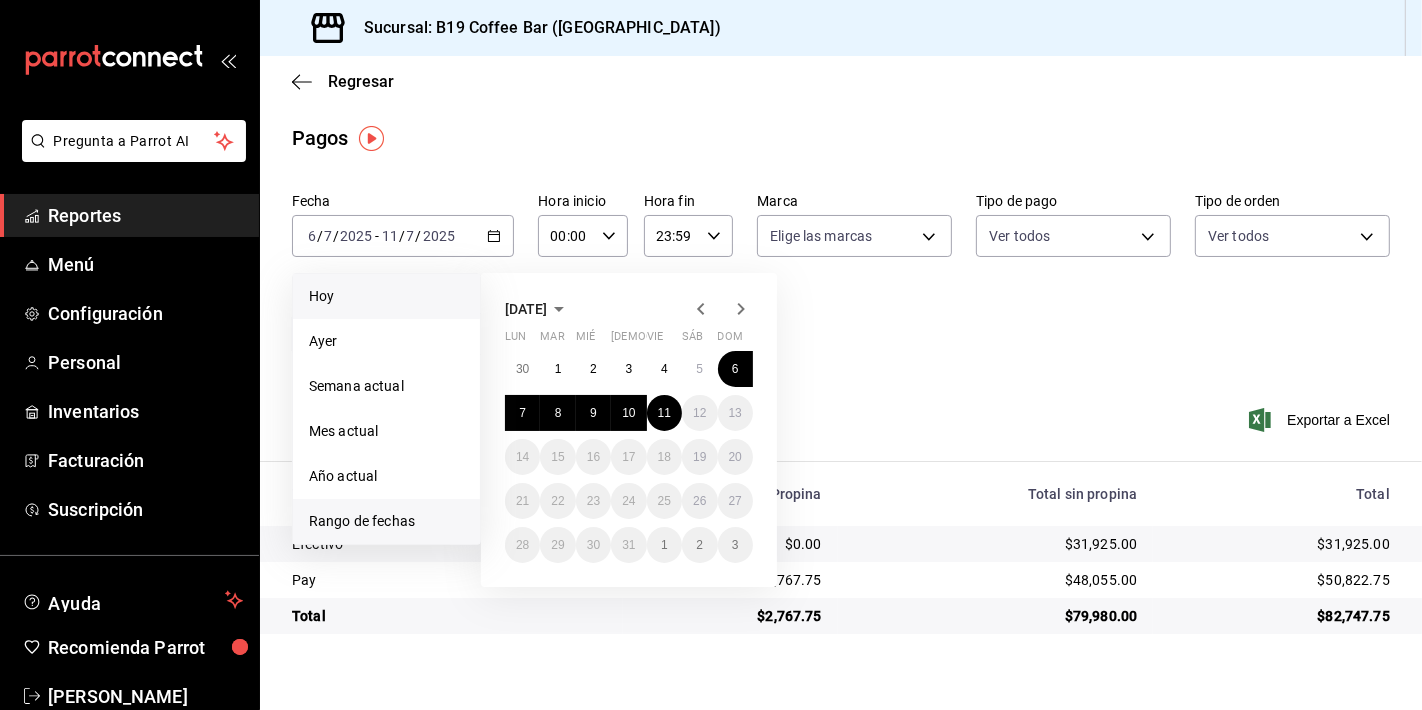 click on "Hoy" at bounding box center [386, 296] 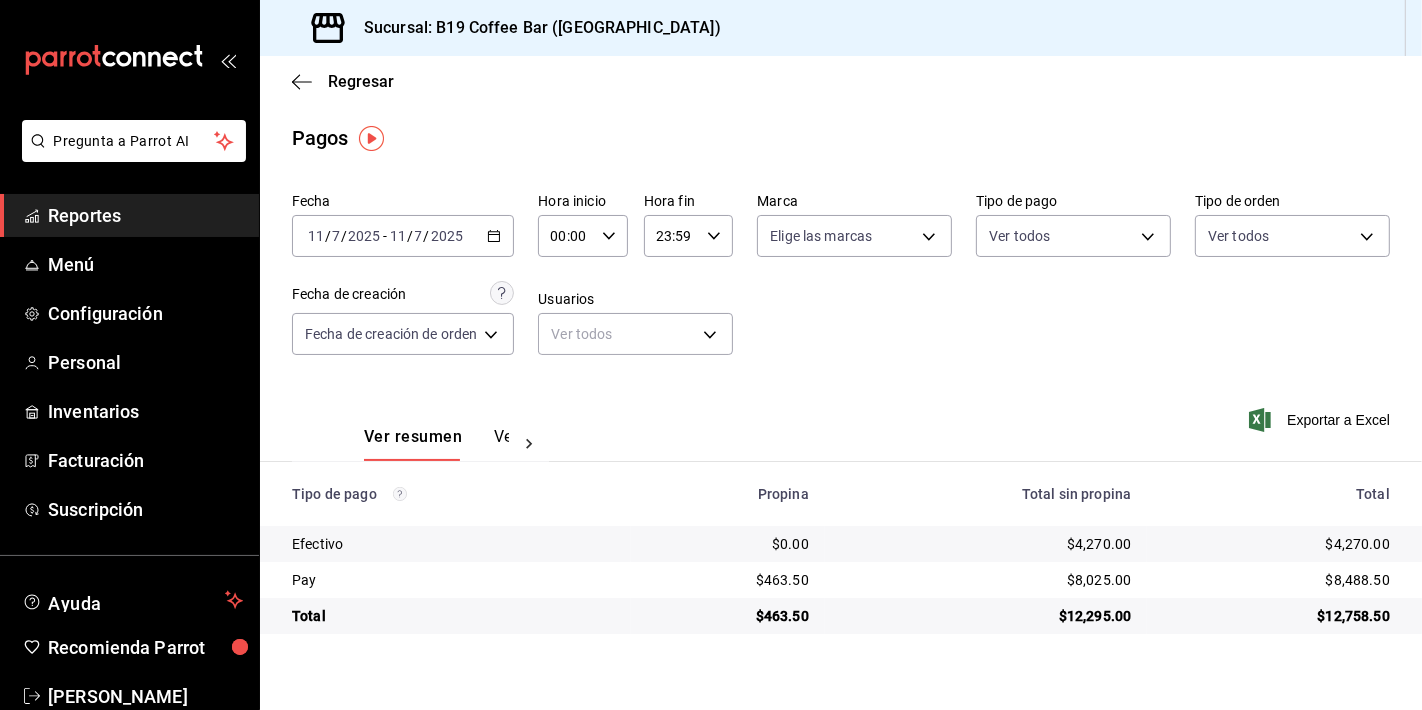 click on "Fecha 2025-07-11 11 / 7 / 2025 - 2025-07-11 11 / 7 / 2025 Hora inicio 00:00 Hora inicio Hora fin 23:59 Hora fin Marca Elige las marcas Tipo de pago Ver todos Tipo de orden Ver todos Fecha de creación   Fecha de creación de orden ORDER Usuarios Ver todos null" at bounding box center (841, 282) 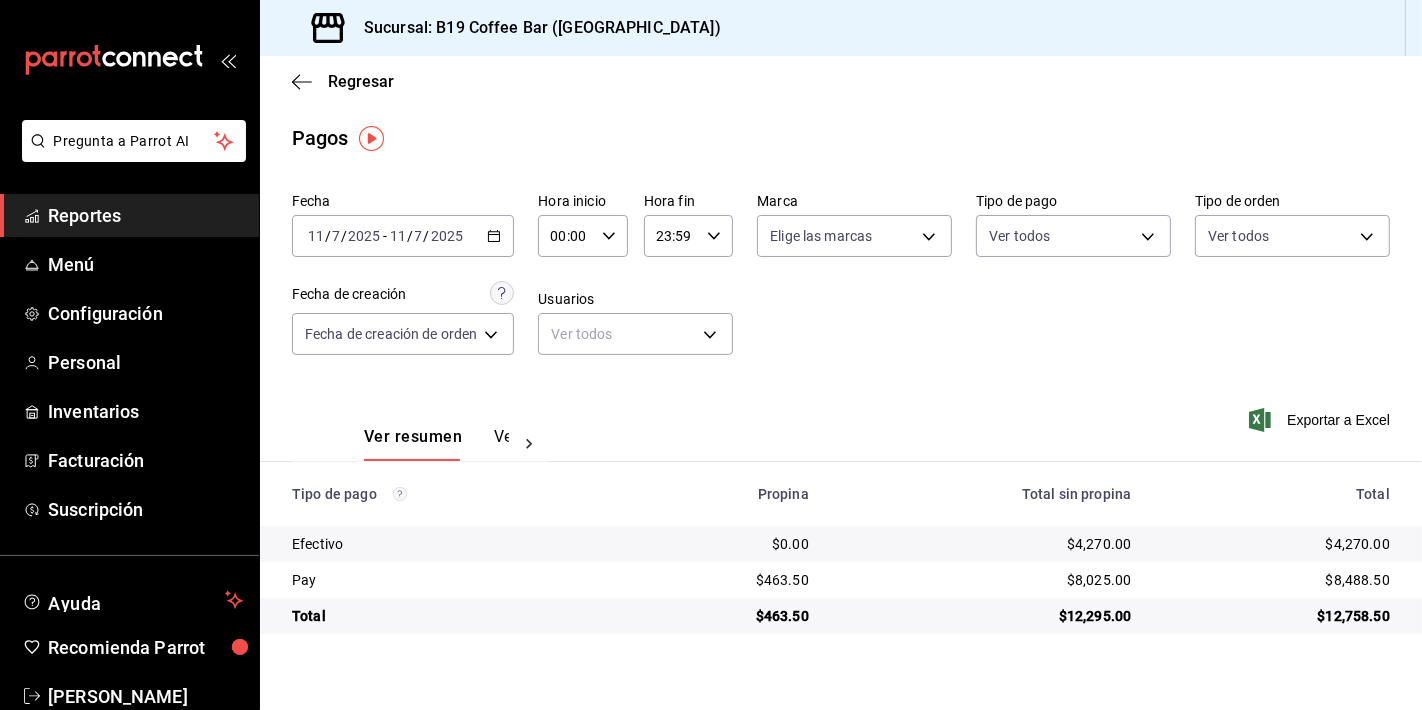click on "Regresar Pagos Fecha 2025-07-11 11 / 7 / 2025 - 2025-07-11 11 / 7 / 2025 Hora inicio 00:00 Hora inicio Hora fin 23:59 Hora fin Marca Elige las marcas Tipo de pago Ver todos Tipo de orden Ver todos Fecha de creación   Fecha de creación de orden ORDER Usuarios Ver todos null Ver resumen Ver pagos Exportar a Excel Tipo de pago   Propina Total sin propina Total Efectivo $0.00 $4,270.00 $4,270.00 Pay $463.50 $8,025.00 $8,488.50 Total $463.50 $12,295.00 $12,758.50" at bounding box center [841, 383] 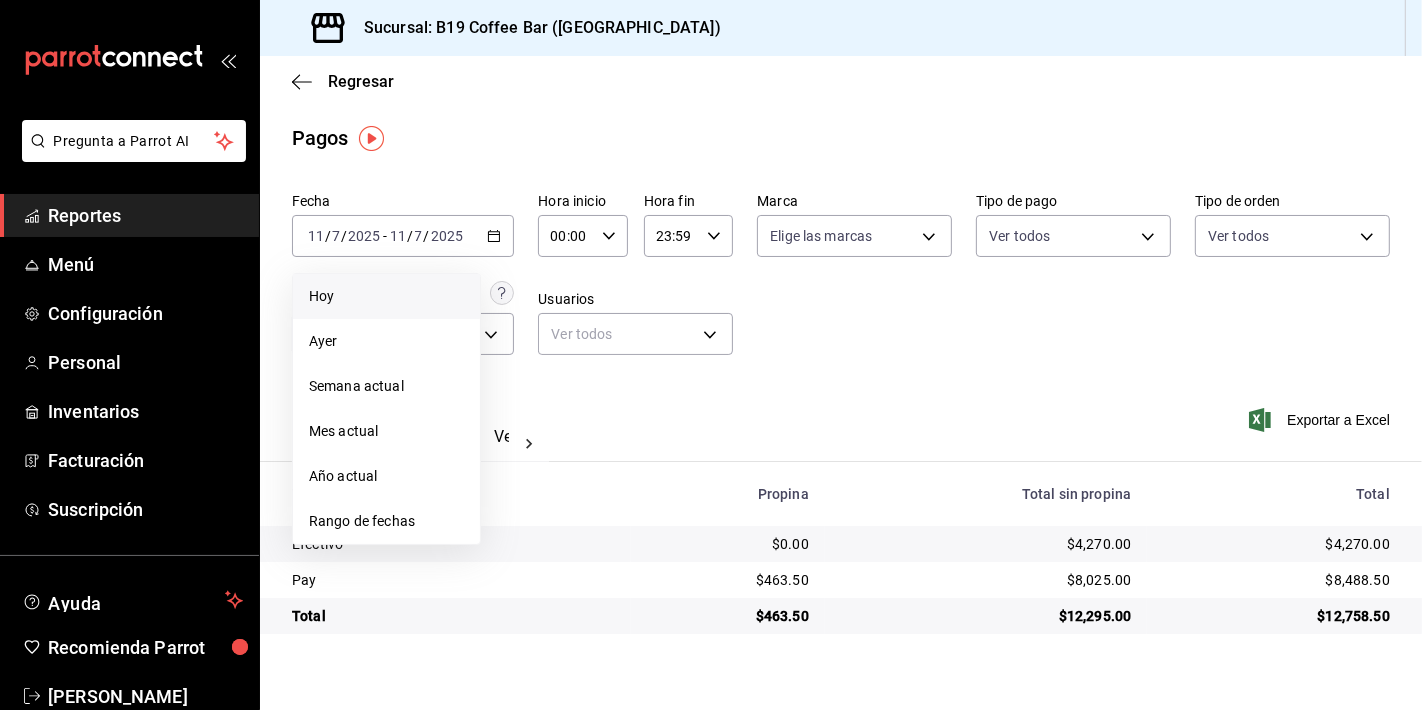 click on "Fecha 2025-07-11 11 / 7 / 2025 - 2025-07-11 11 / 7 / 2025 Hoy Ayer Semana actual Mes actual Año actual Rango de fechas Hora inicio 00:00 Hora inicio Hora fin 23:59 Hora fin Marca Elige las marcas Tipo de pago Ver todos Tipo de orden Ver todos Fecha de creación   Fecha de creación de orden ORDER Usuarios Ver todos null" at bounding box center (841, 282) 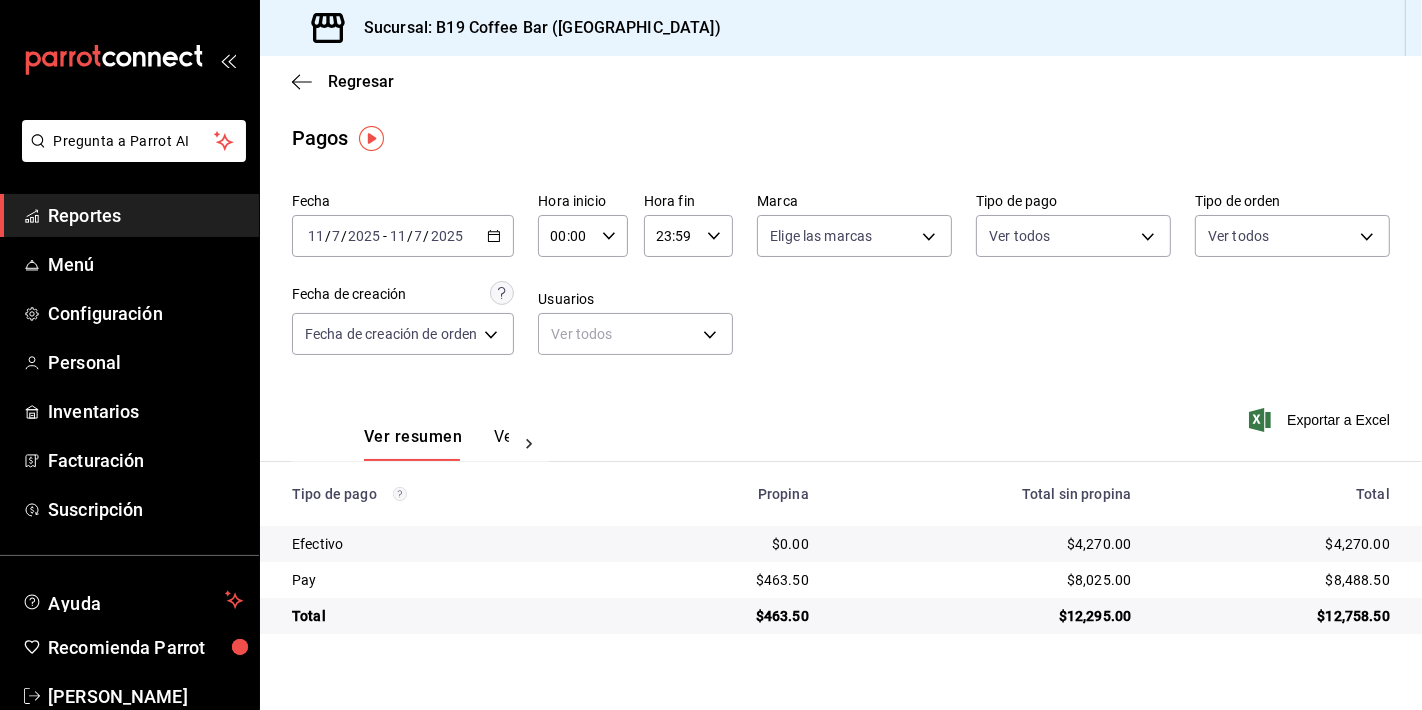 click on "2025-07-11 11 / 7 / 2025 - 2025-07-11 11 / 7 / 2025" at bounding box center [403, 236] 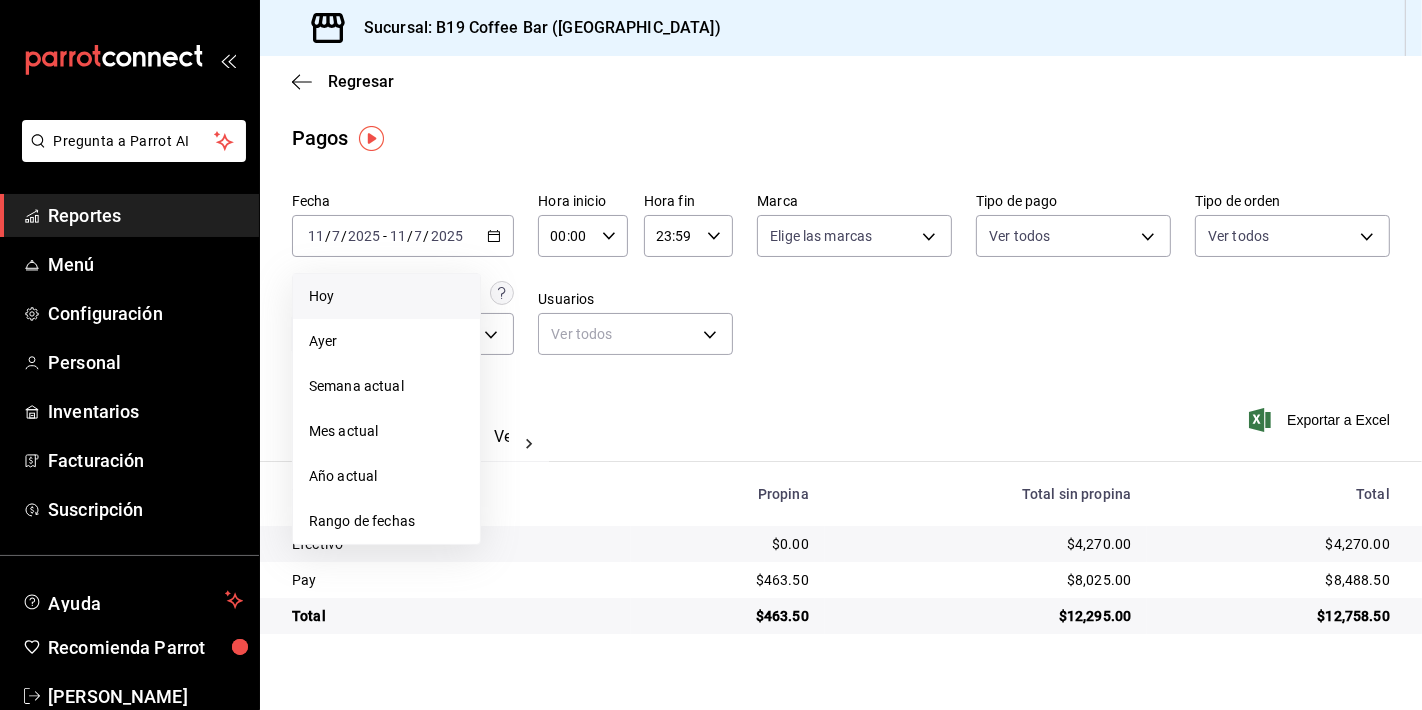 click on "Ver resumen Ver pagos Exportar a Excel" at bounding box center [841, 432] 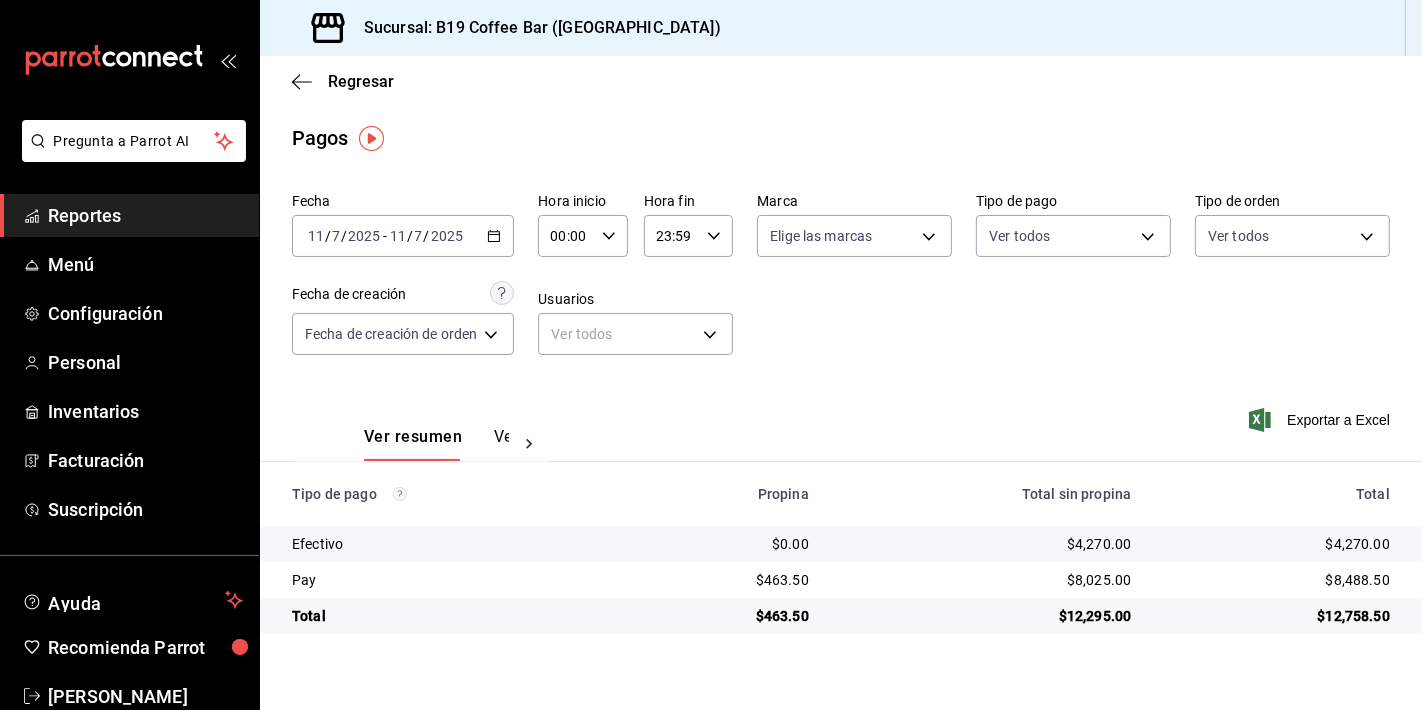 click on "Sucursal: B19 Coffee Bar ([GEOGRAPHIC_DATA])" at bounding box center [841, 28] 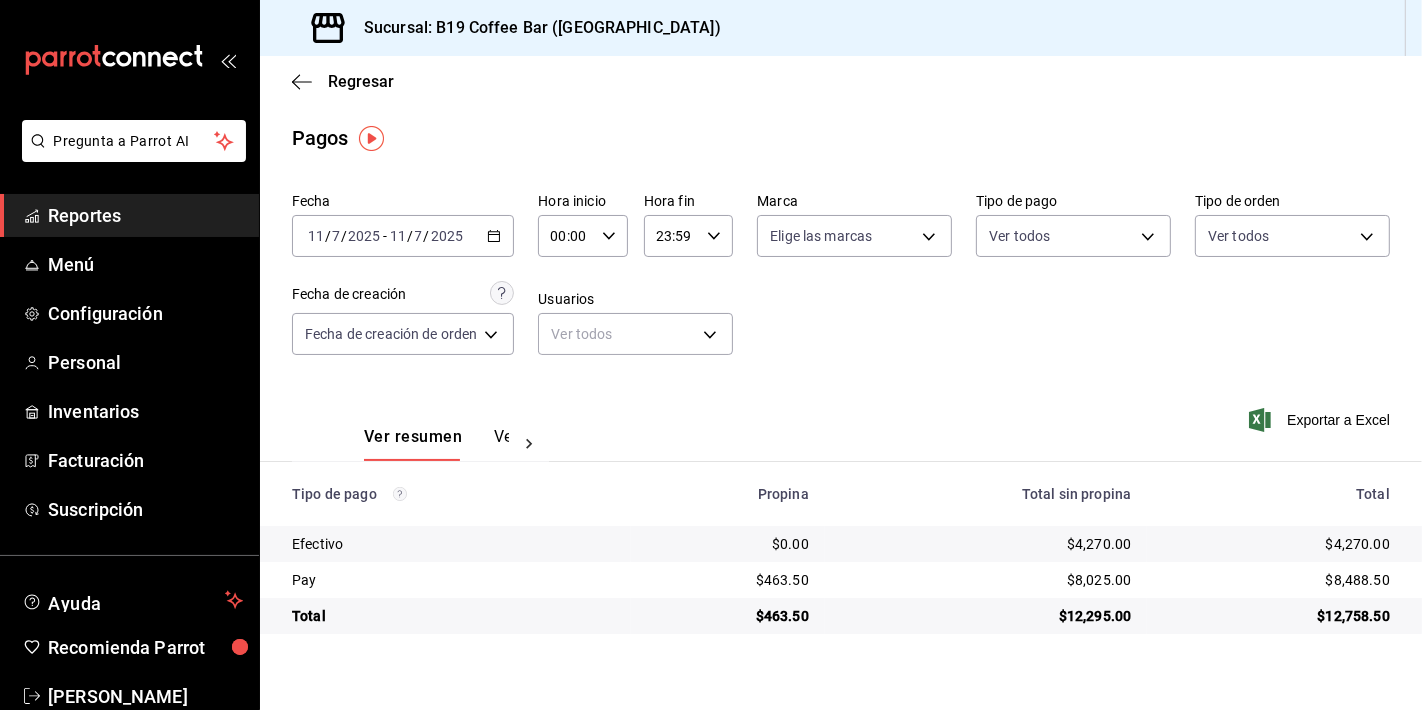 click on "Regresar" at bounding box center (841, 81) 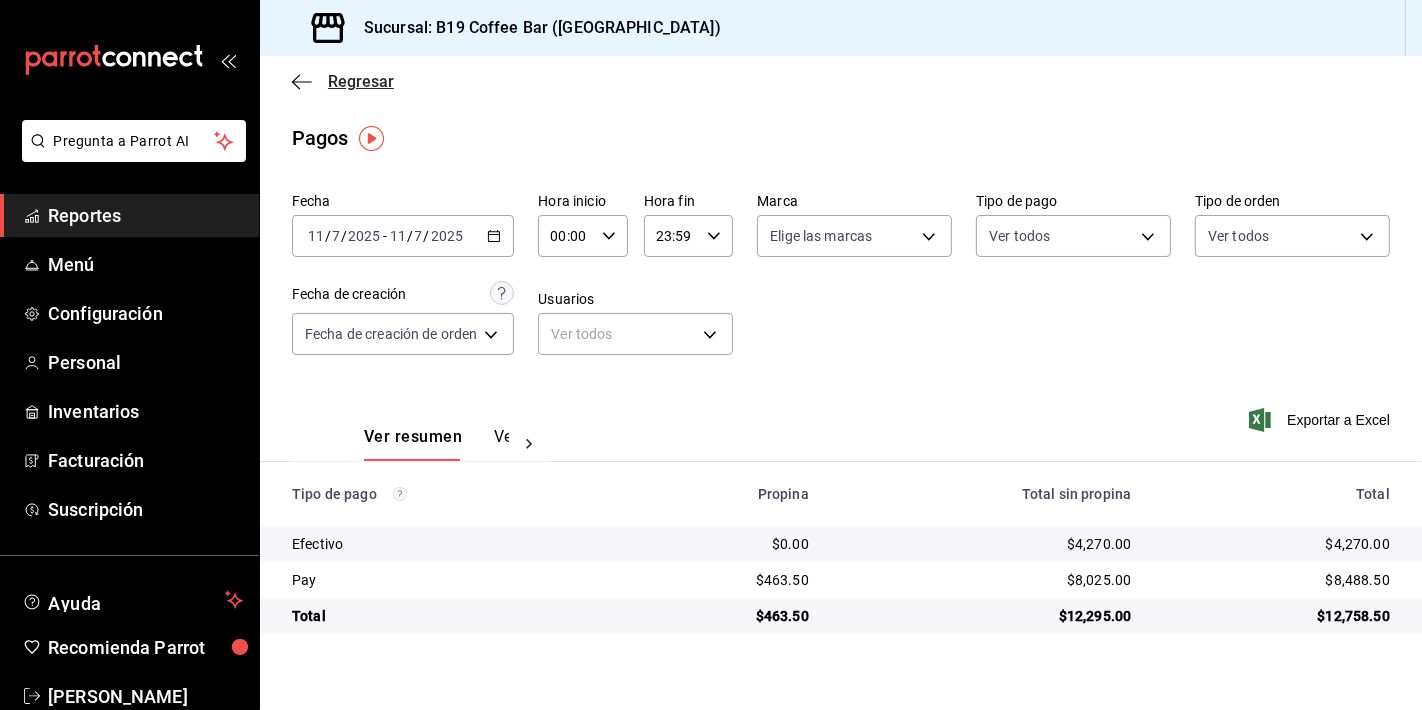 click 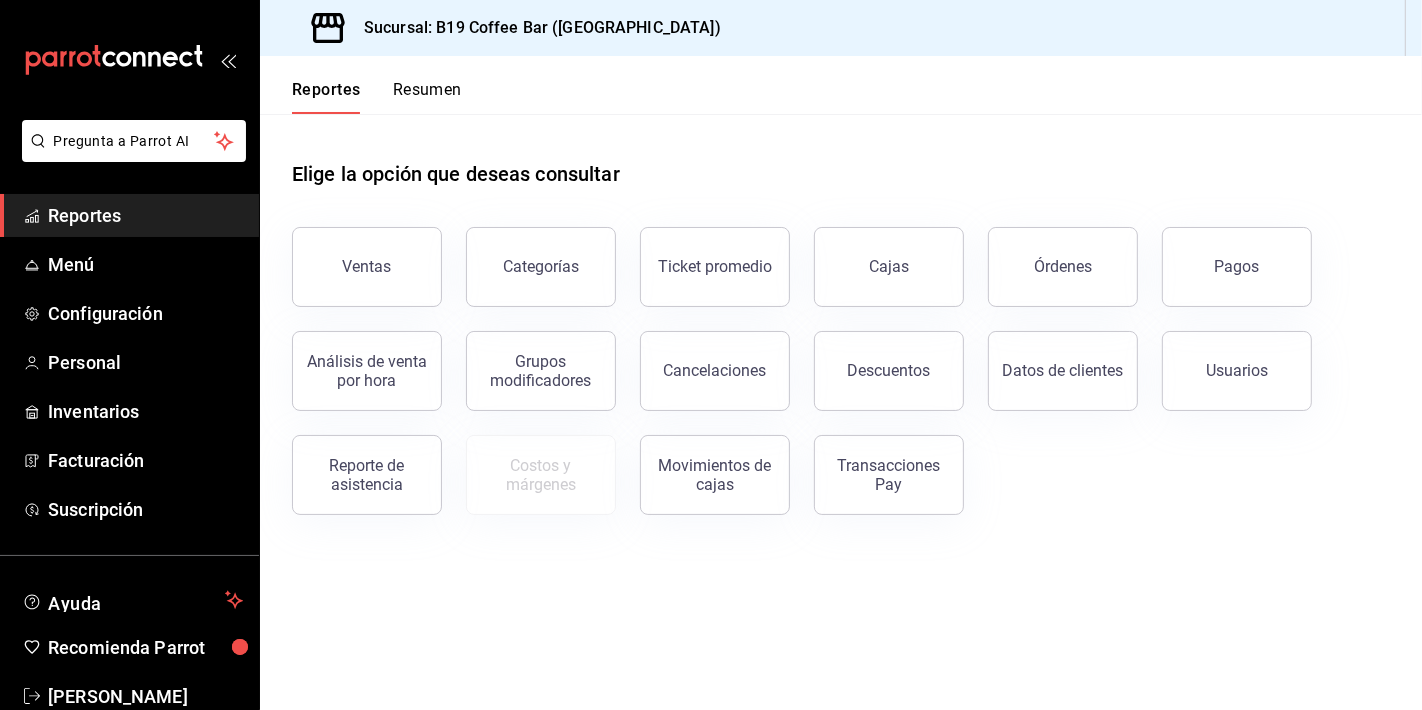 click on "Elige la opción que deseas consultar" at bounding box center [841, 158] 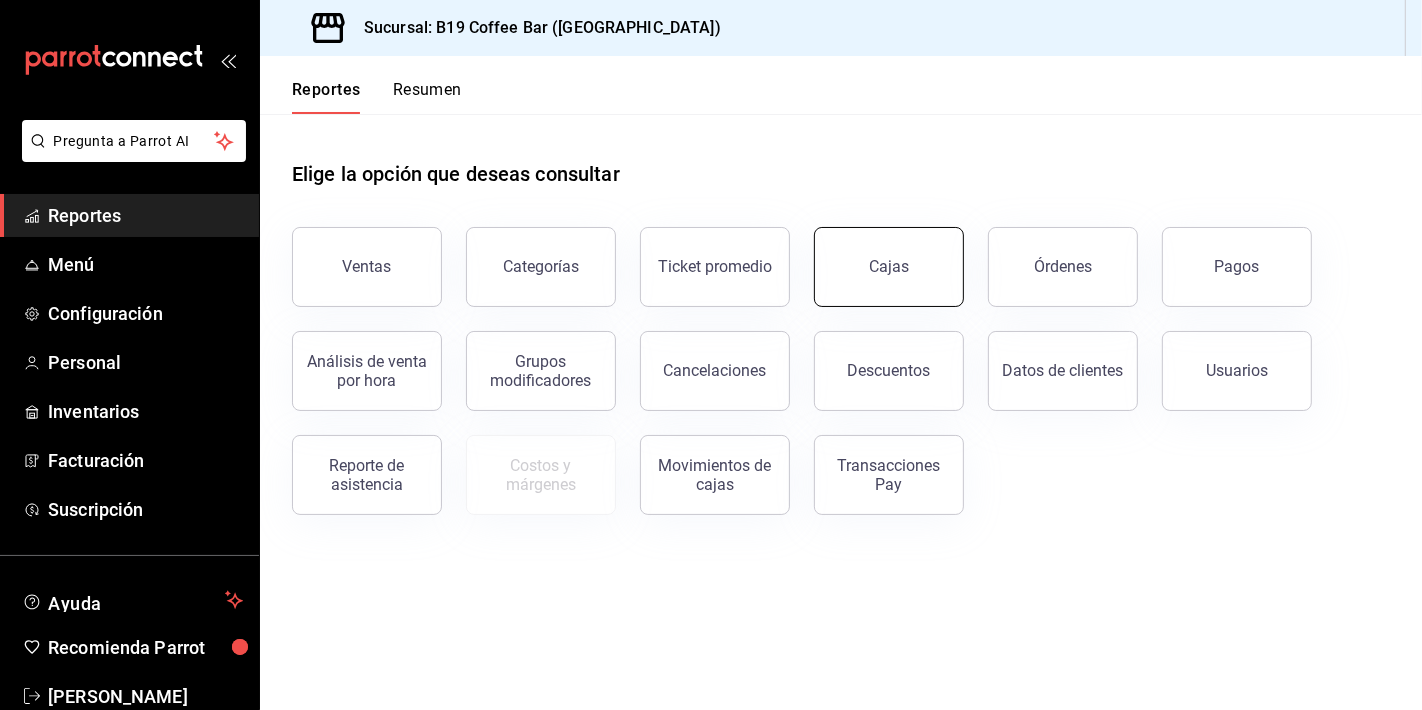 click on "Cajas" at bounding box center (889, 267) 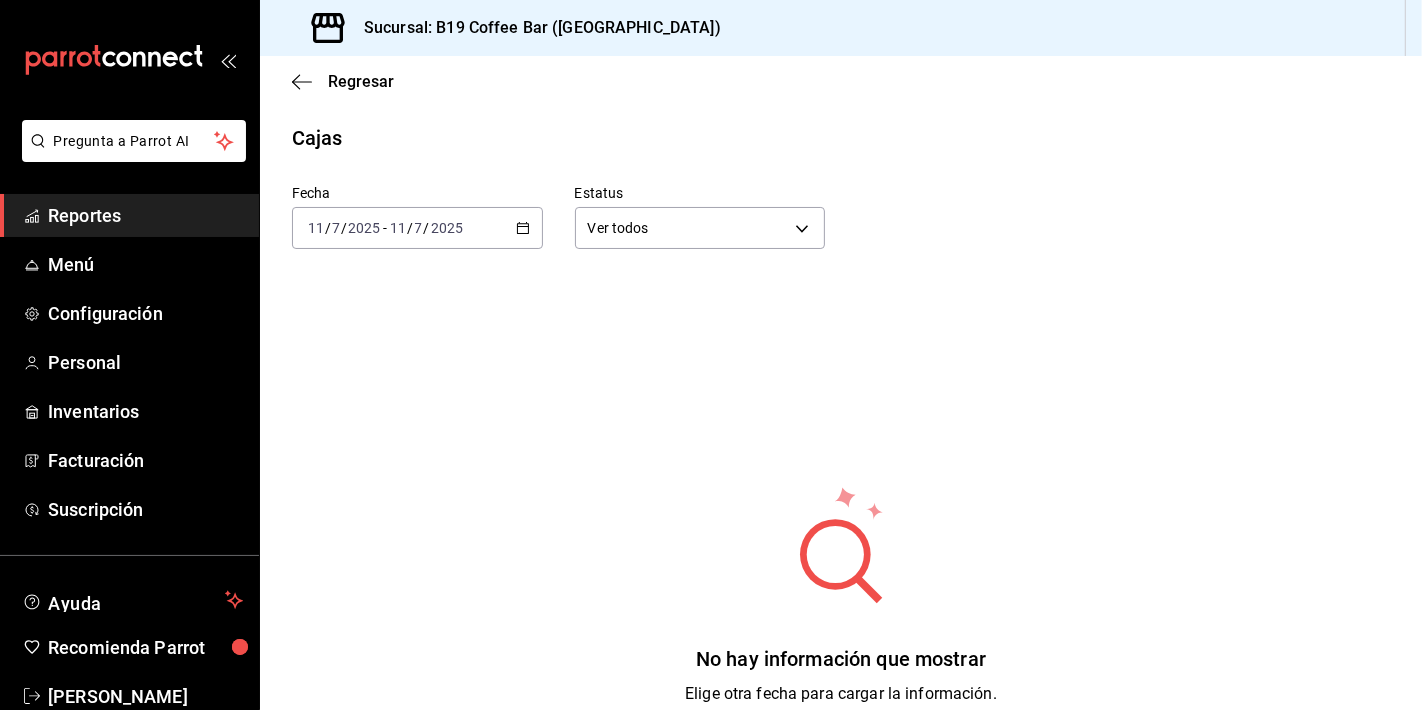 click on "2025-07-11 11 / 7 / 2025 - 2025-07-11 11 / 7 / 2025" at bounding box center [417, 228] 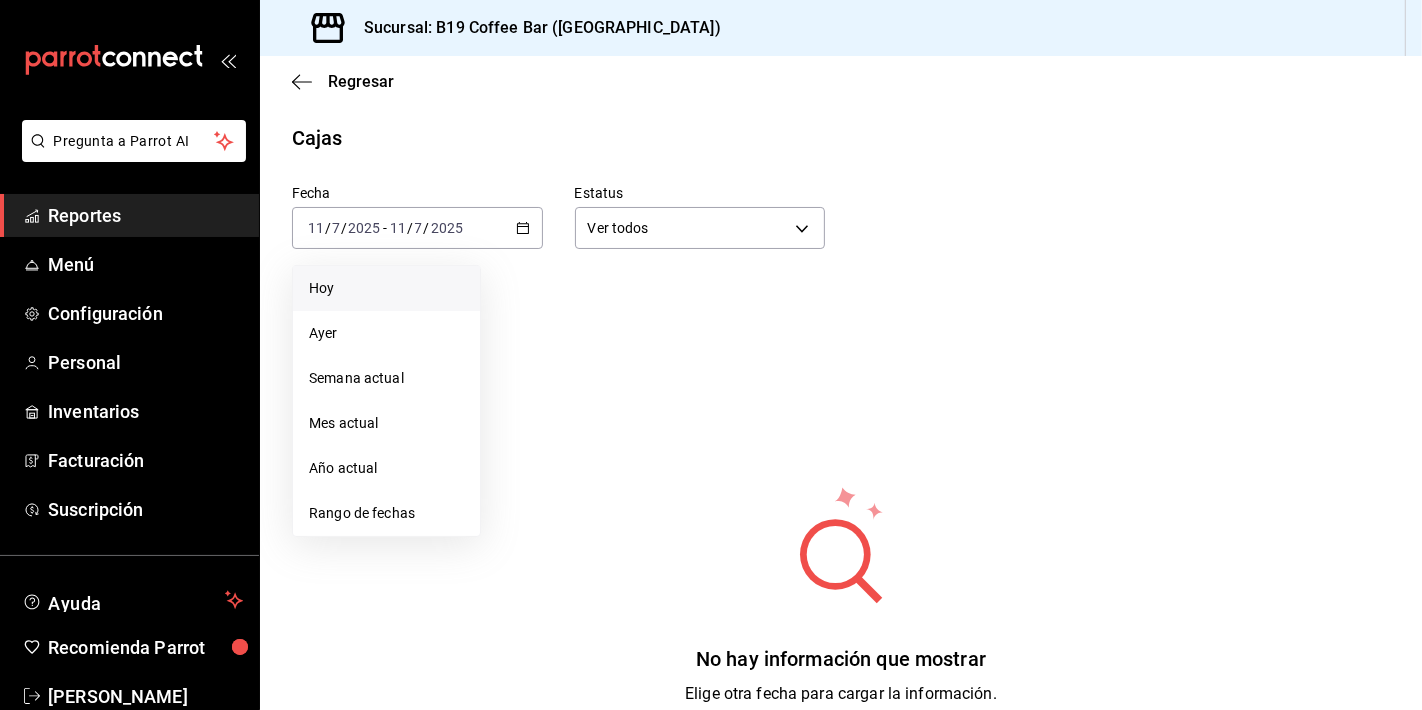 click on "Hoy" at bounding box center (386, 288) 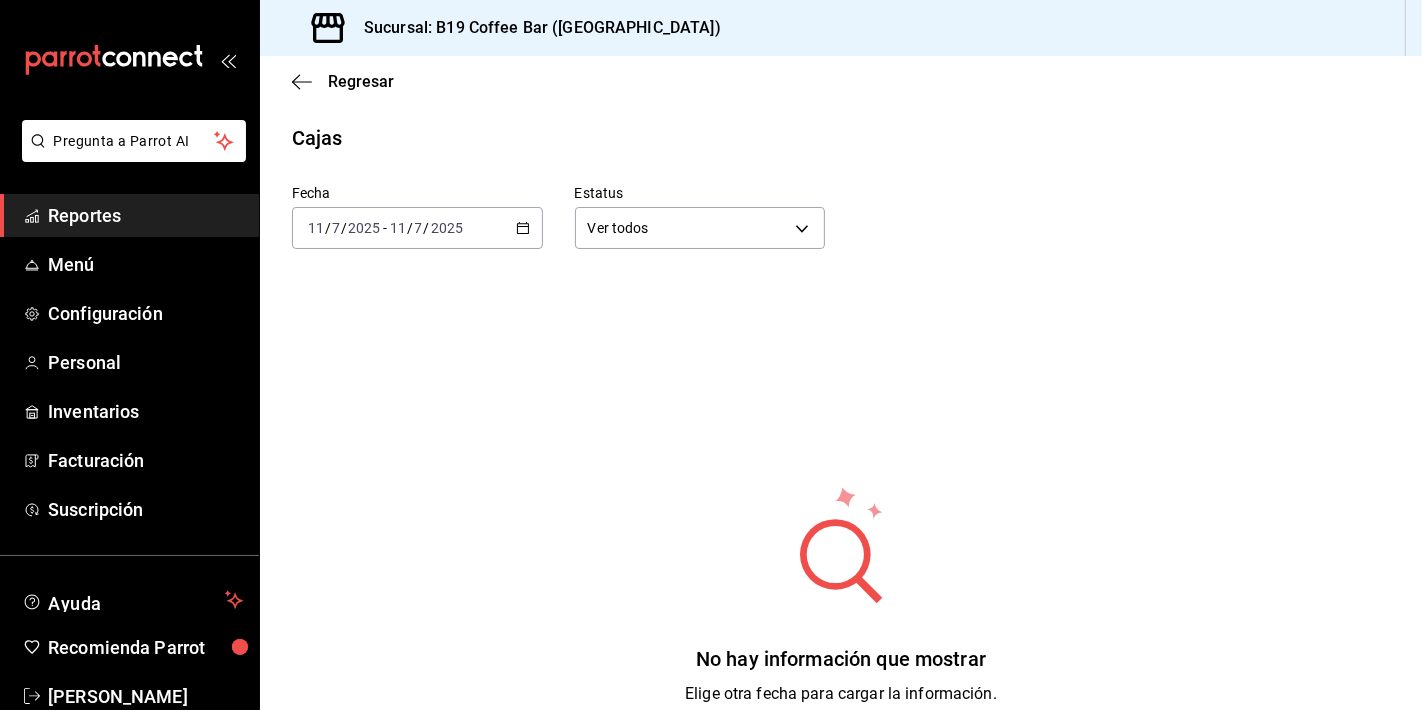 click on "2025" at bounding box center [447, 228] 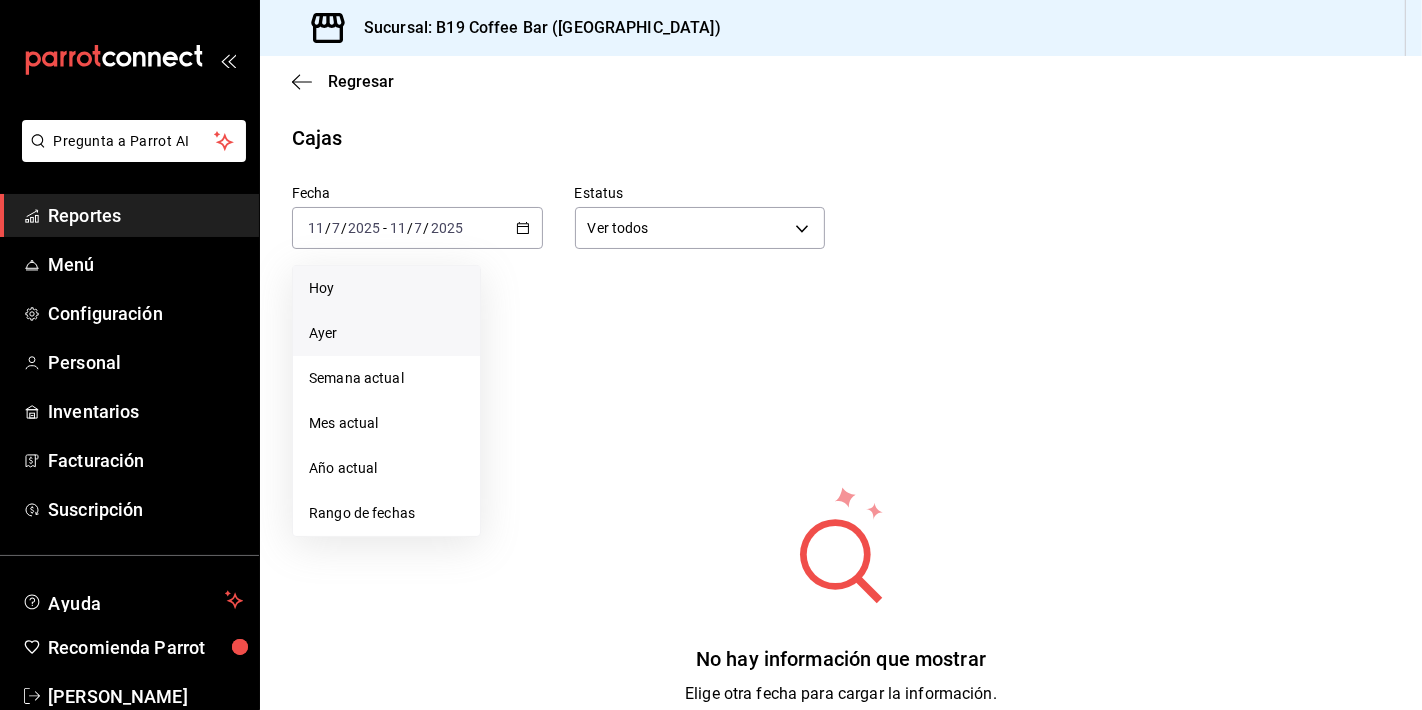 click on "Ayer" at bounding box center [386, 333] 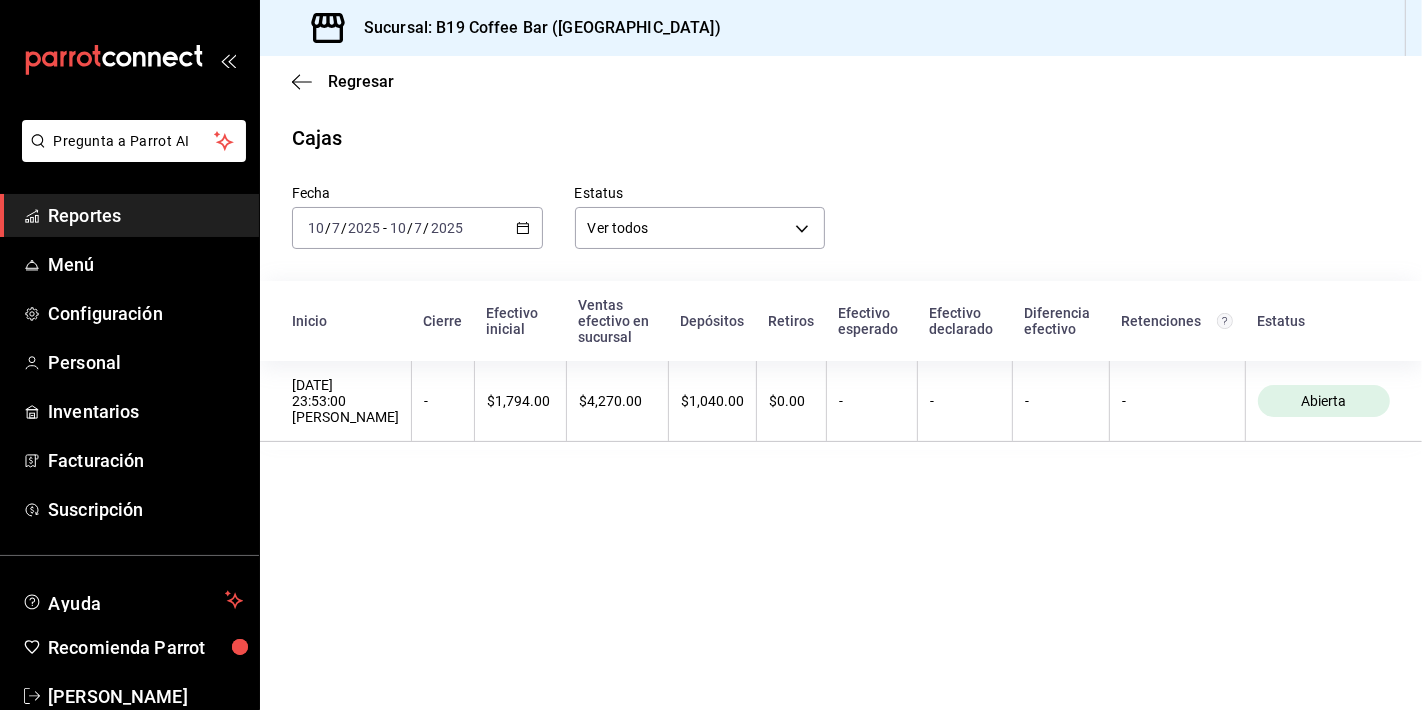 click on "Fecha 2025-07-10 10 / 7 / 2025 - 2025-07-10 10 / 7 / 2025 Estatus Ver todos ALL Inicio Cierre Efectivo inicial Ventas efectivo en sucursal Depósitos Retiros Efectivo esperado Efectivo declarado Diferencia efectivo Retenciones Estatus 10/07/2025
23:53:00
Brandon Maldonado - $1,794.00 $4,270.00 $1,040.00 $0.00 - - - - Abierta" at bounding box center [841, 301] 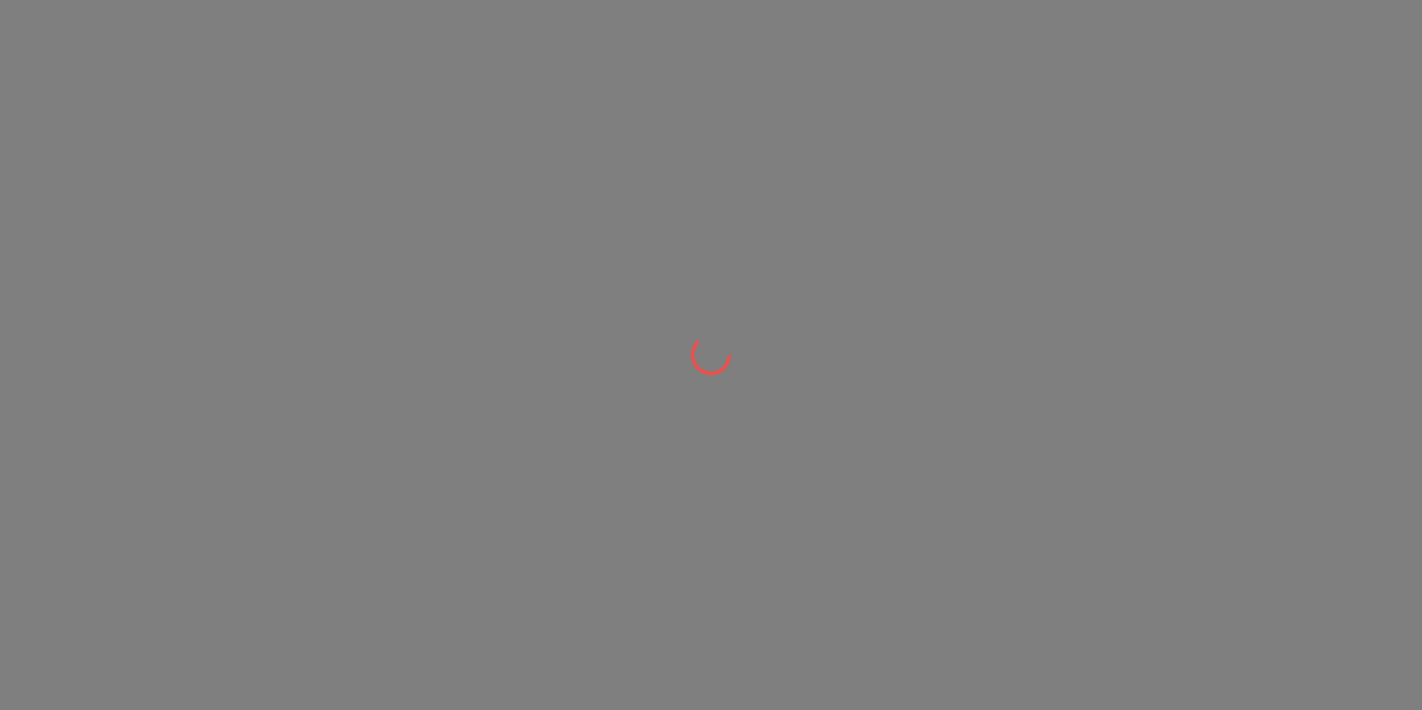 scroll, scrollTop: 0, scrollLeft: 0, axis: both 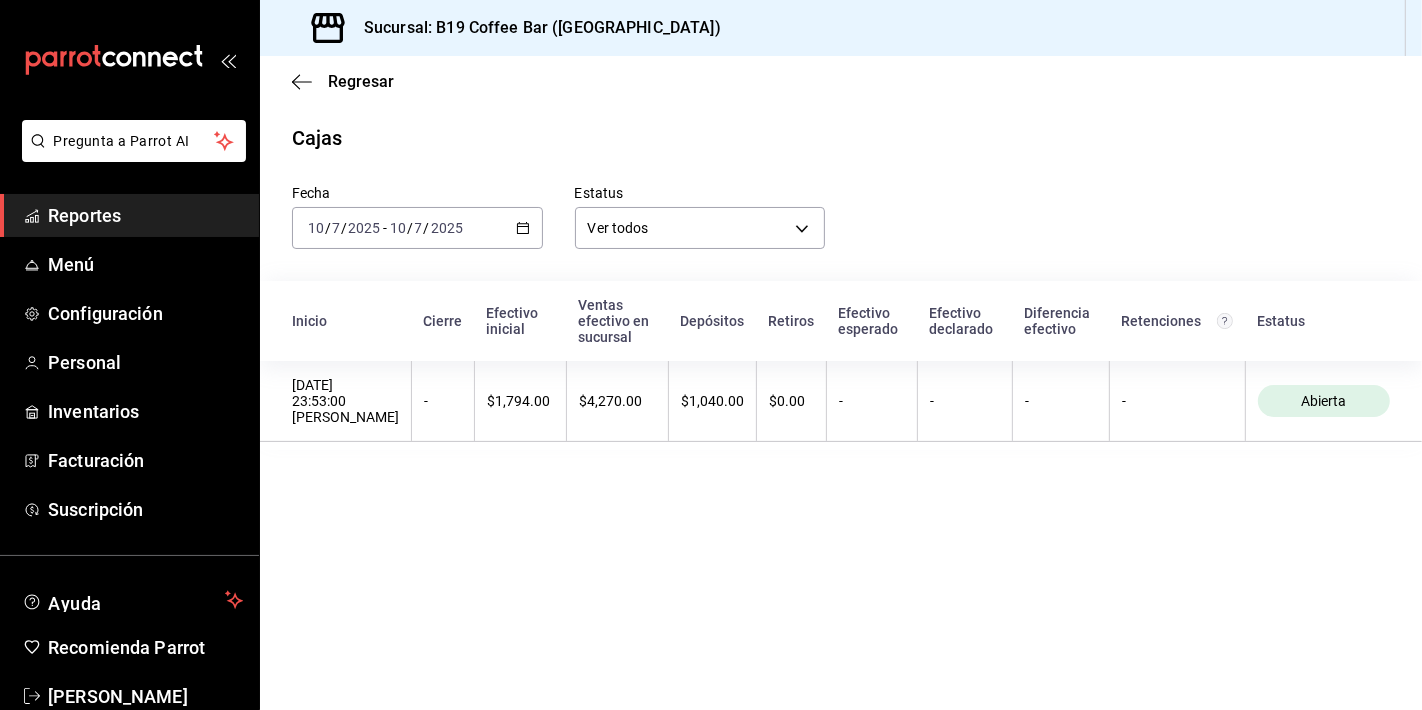 click on "Regresar Cajas Fecha 2025-07-10 10 / 7 / 2025 - 2025-07-10 10 / 7 / 2025 Estatus Ver todos ALL Inicio Cierre Efectivo inicial Ventas efectivo en sucursal Depósitos Retiros Efectivo esperado Efectivo declarado Diferencia efectivo Retenciones Estatus 10/07/2025
23:53:00
Brandon Maldonado - $1,794.00 $4,270.00 $1,040.00 $0.00 - - - - Abierta" at bounding box center (841, 383) 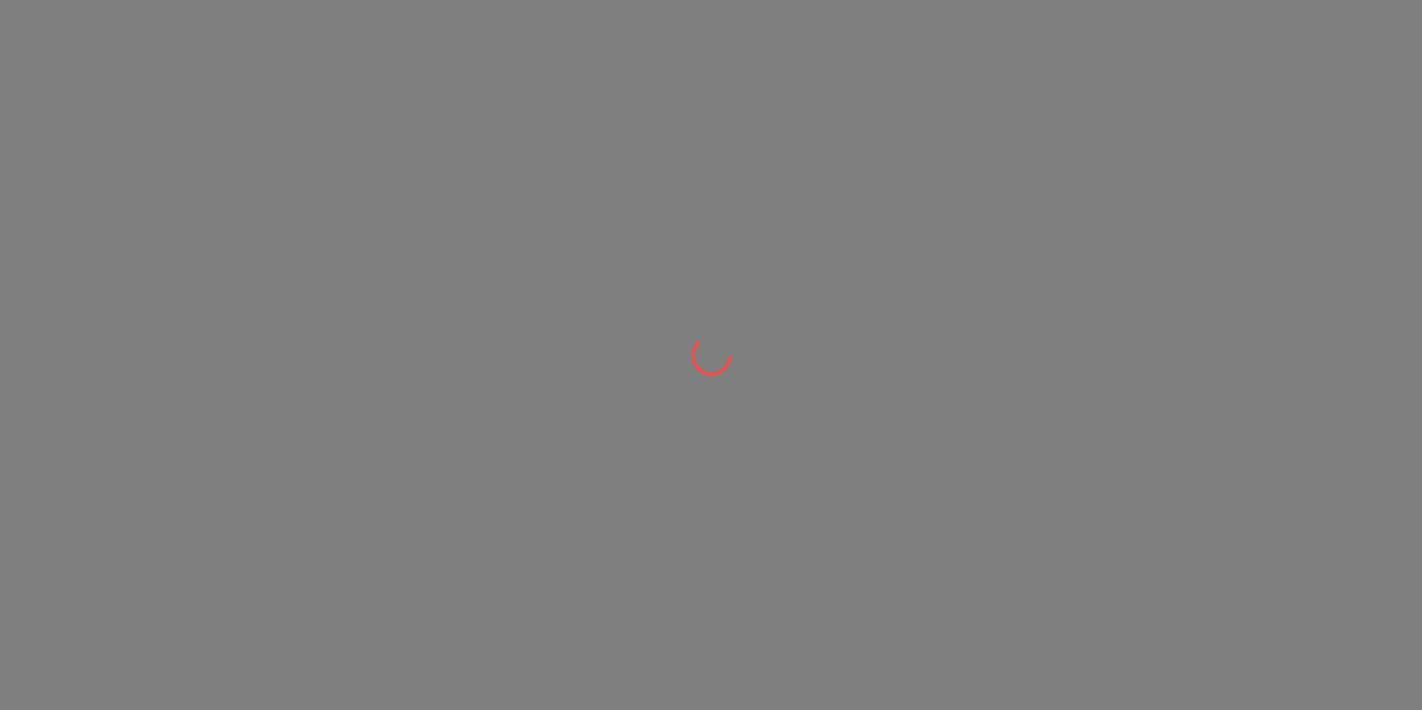 scroll, scrollTop: 0, scrollLeft: 0, axis: both 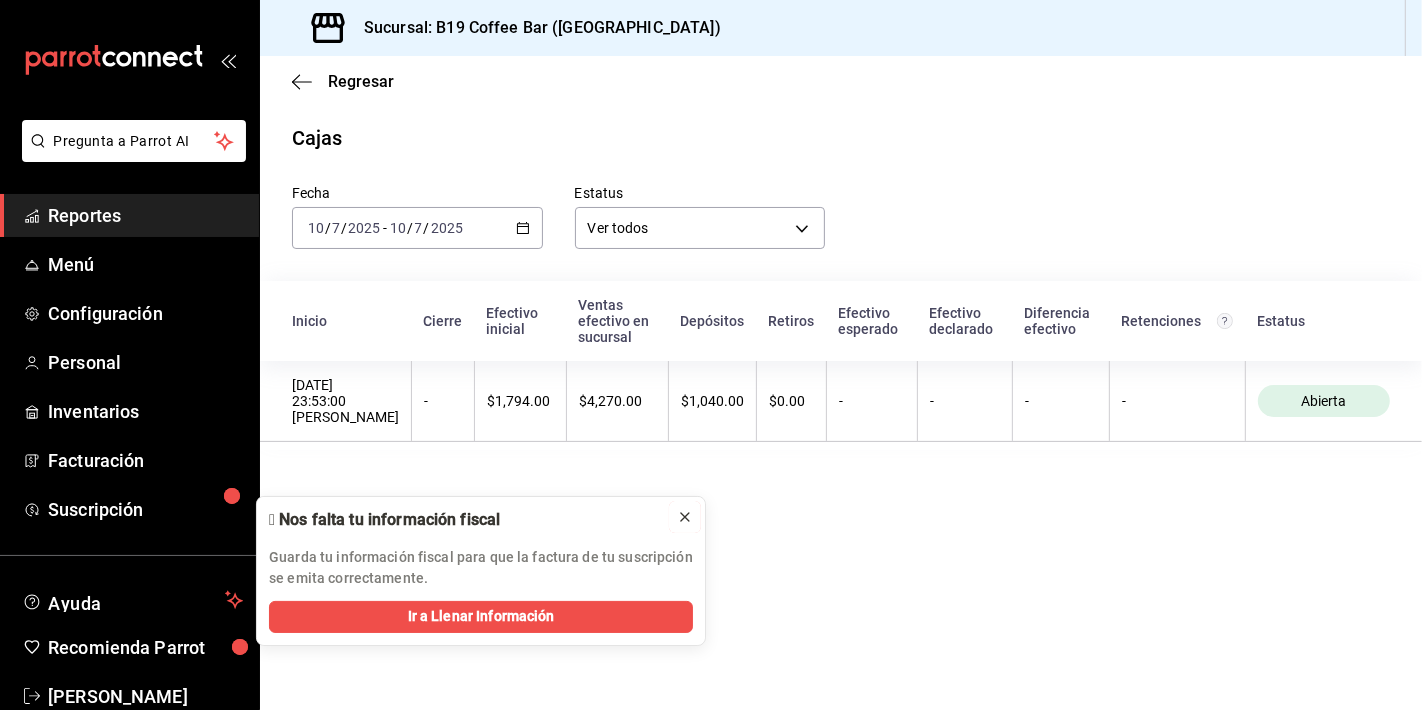 click 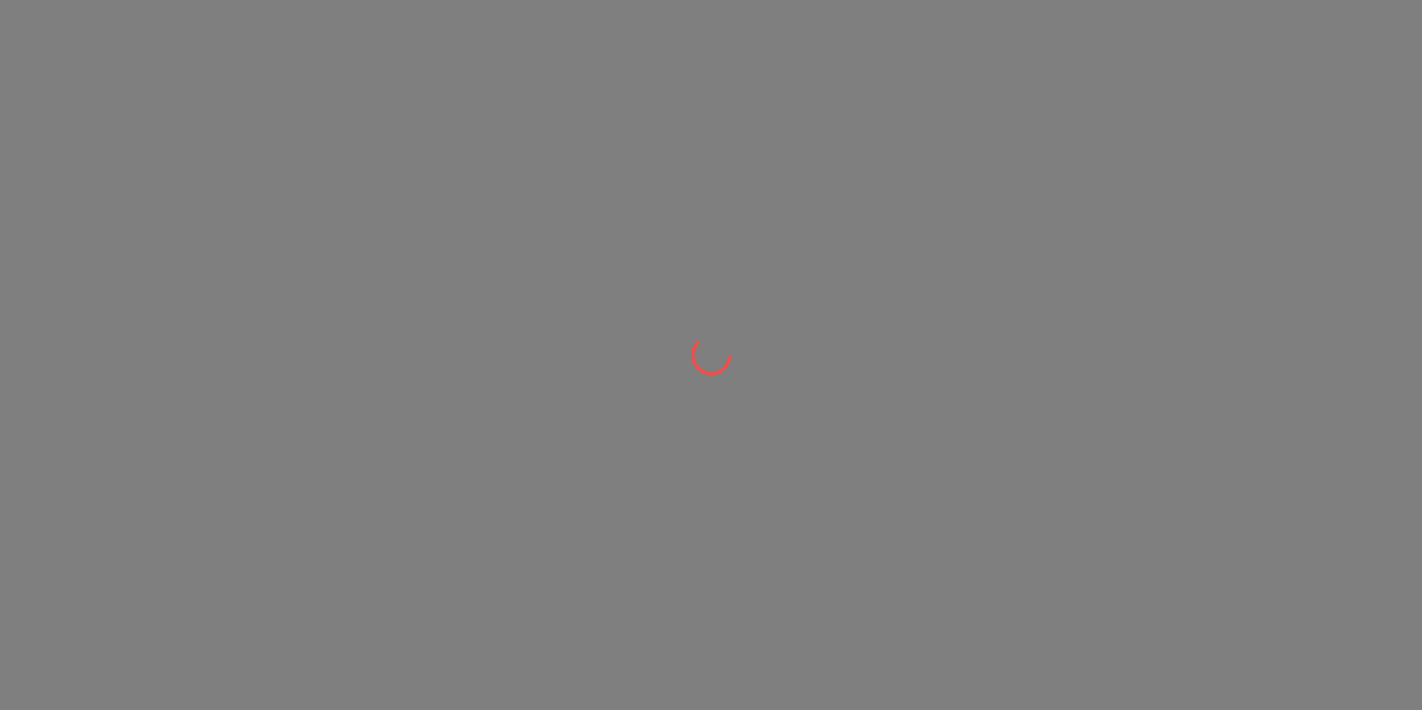 scroll, scrollTop: 0, scrollLeft: 0, axis: both 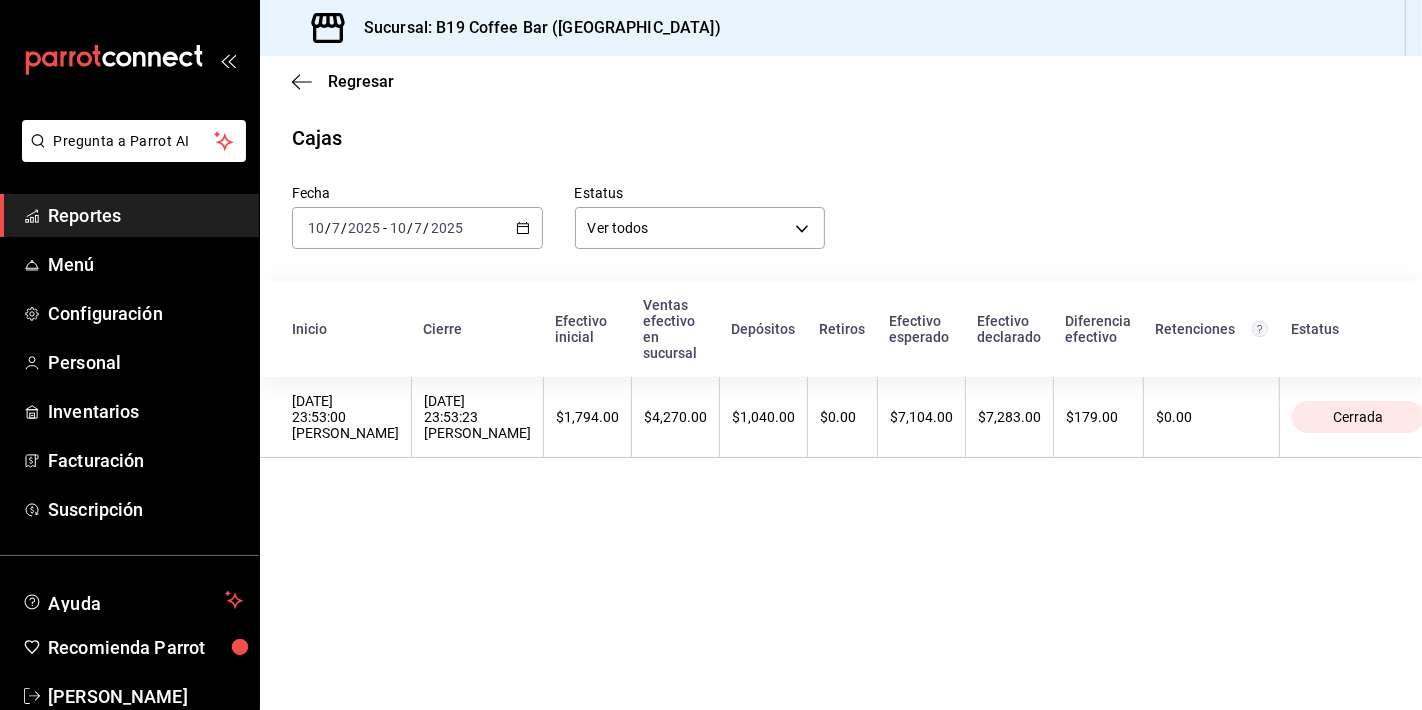 click on "Regresar Cajas Fecha [DATE] [DATE] - [DATE] [DATE] Estatus Ver todos ALL Inicio Cierre Efectivo inicial Ventas efectivo en sucursal Depósitos Retiros Efectivo esperado Efectivo declarado Diferencia efectivo Retenciones Estatus [DATE]
23:53:00
[PERSON_NAME] [DATE]
23:53:23
[PERSON_NAME] $1,794.00 $4,270.00 $1,040.00 $0.00 $7,104.00 $7,283.00 $179.00 $0.00 Cerrada" at bounding box center [841, 383] 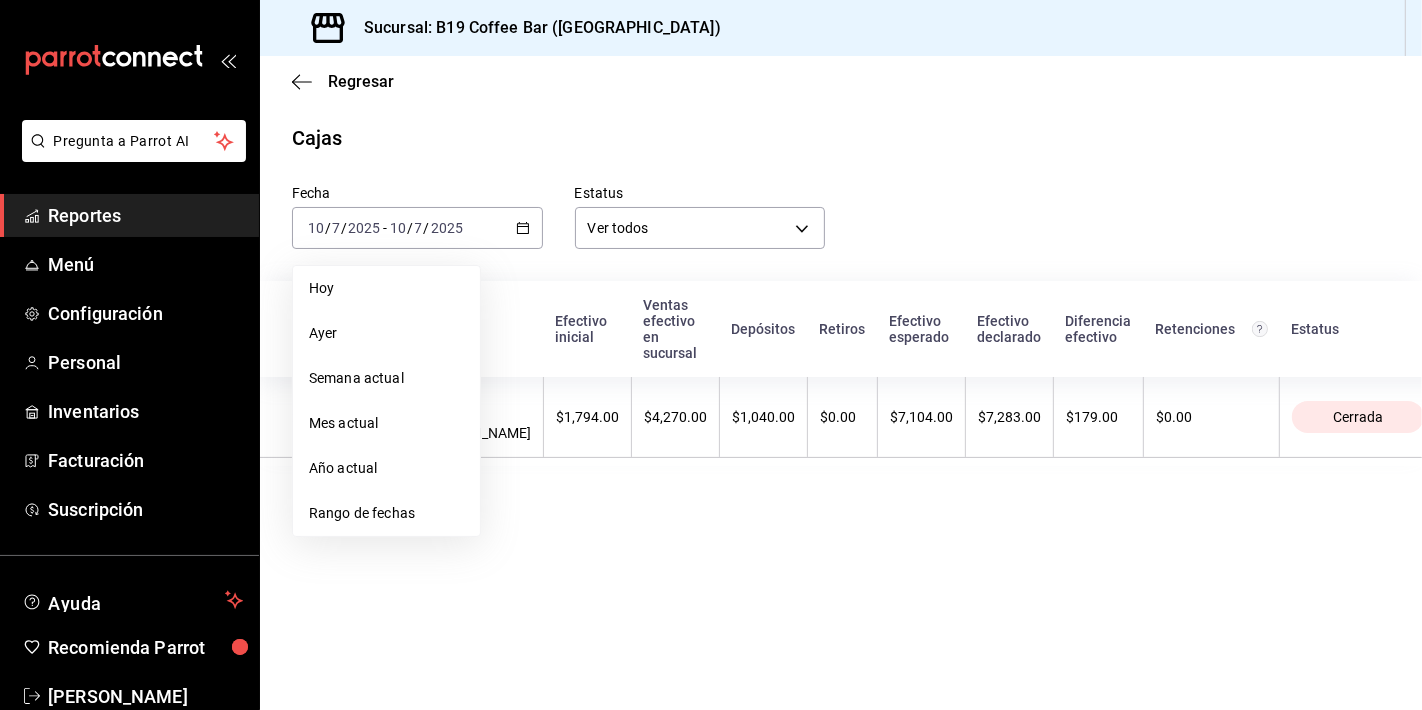 click on "Cajas" at bounding box center [841, 138] 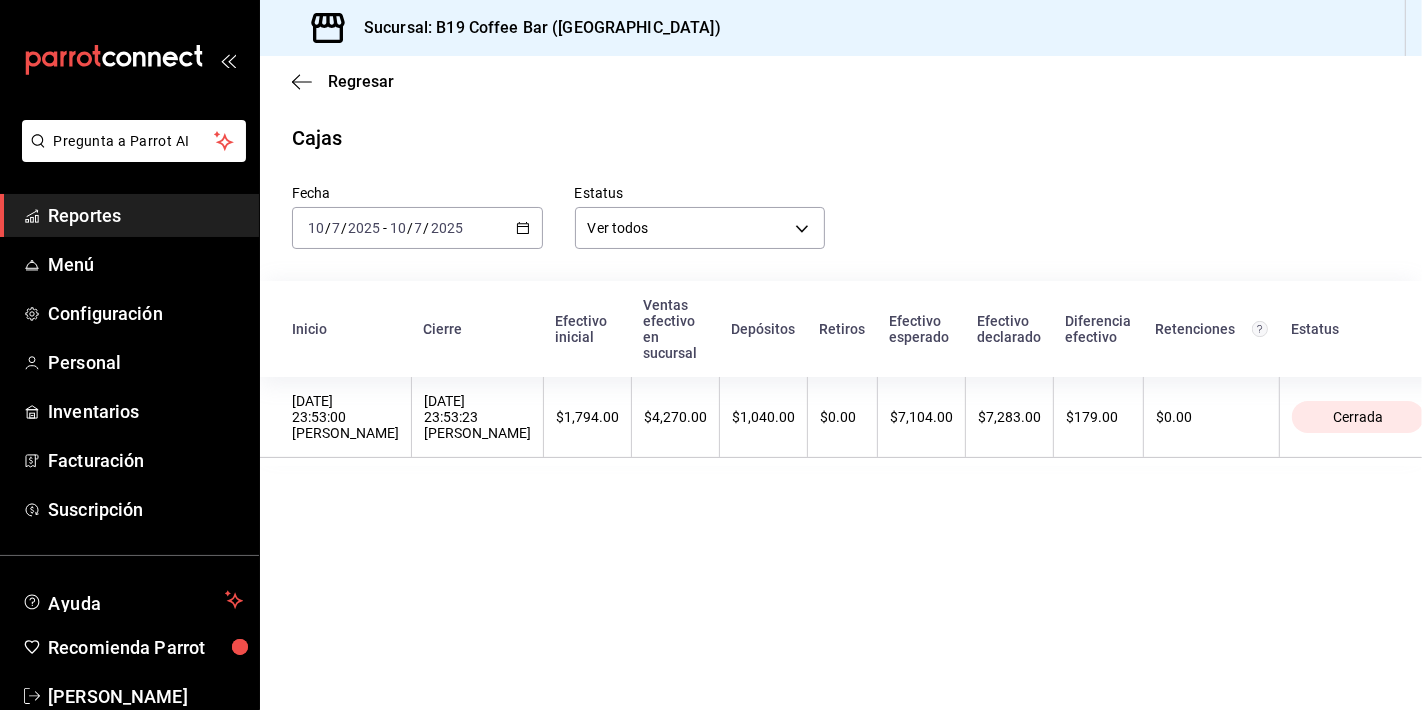click on "Reportes" at bounding box center [145, 215] 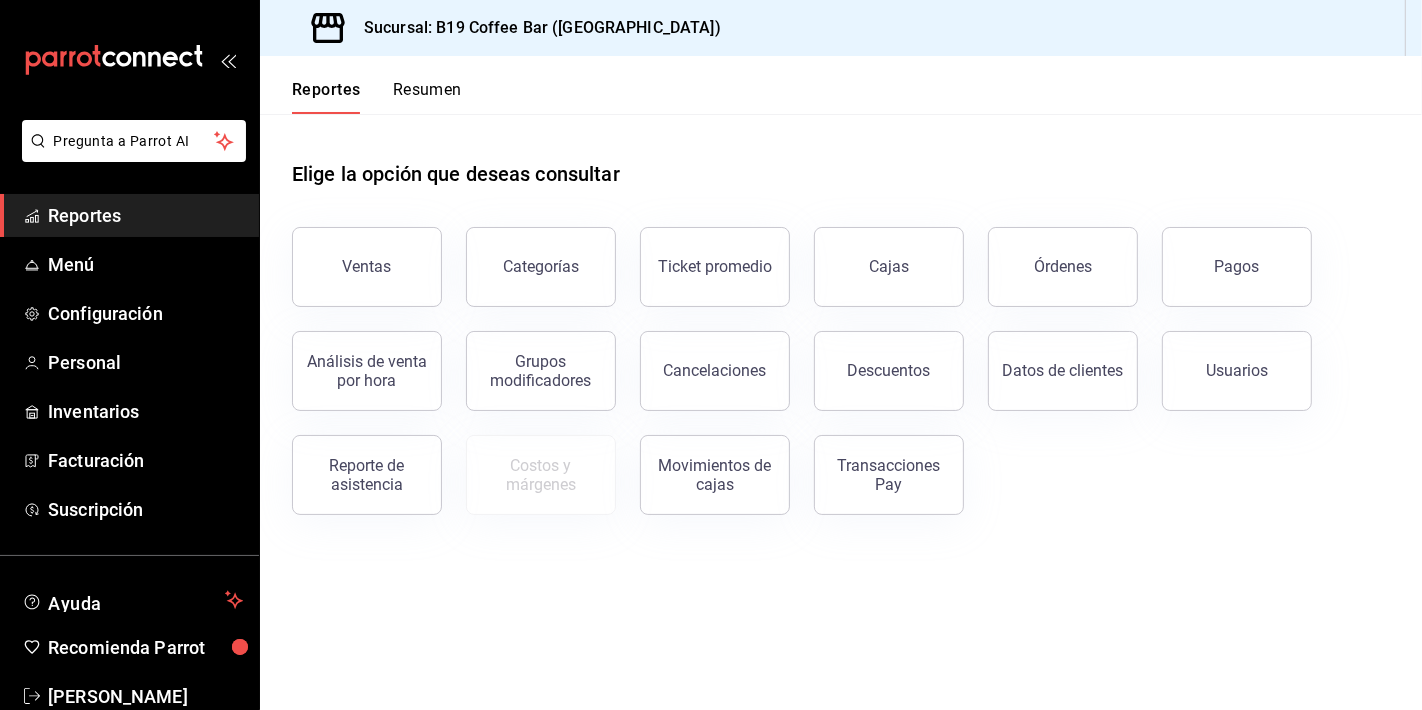click on "Elige la opción que deseas consultar" at bounding box center [841, 158] 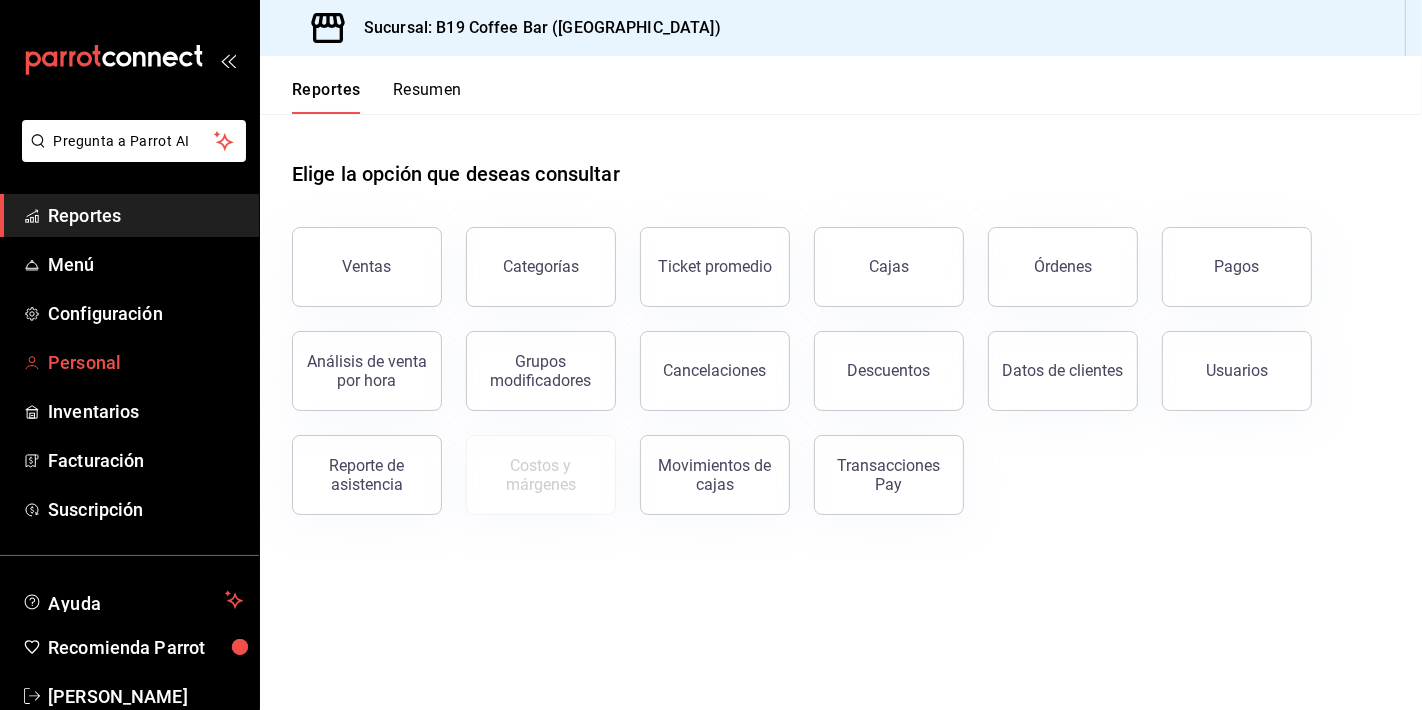 click on "Personal" at bounding box center [145, 362] 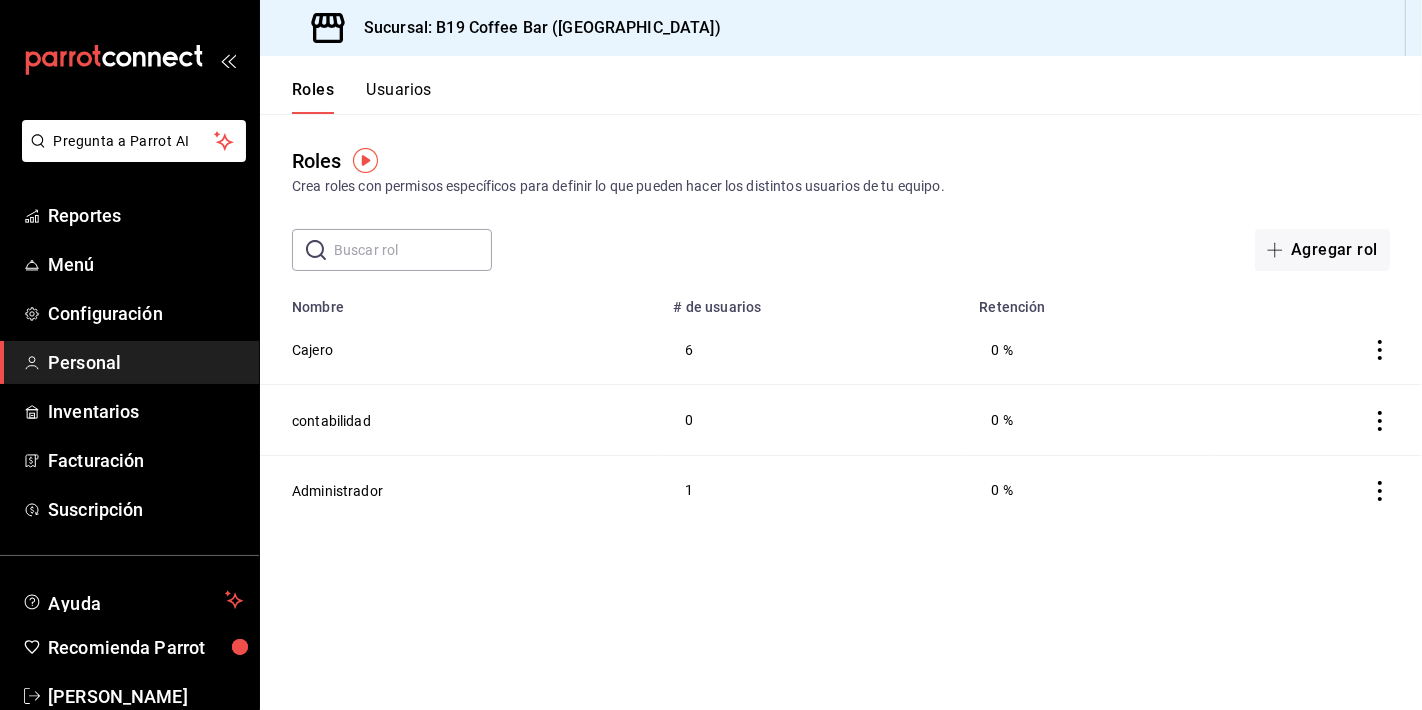 click 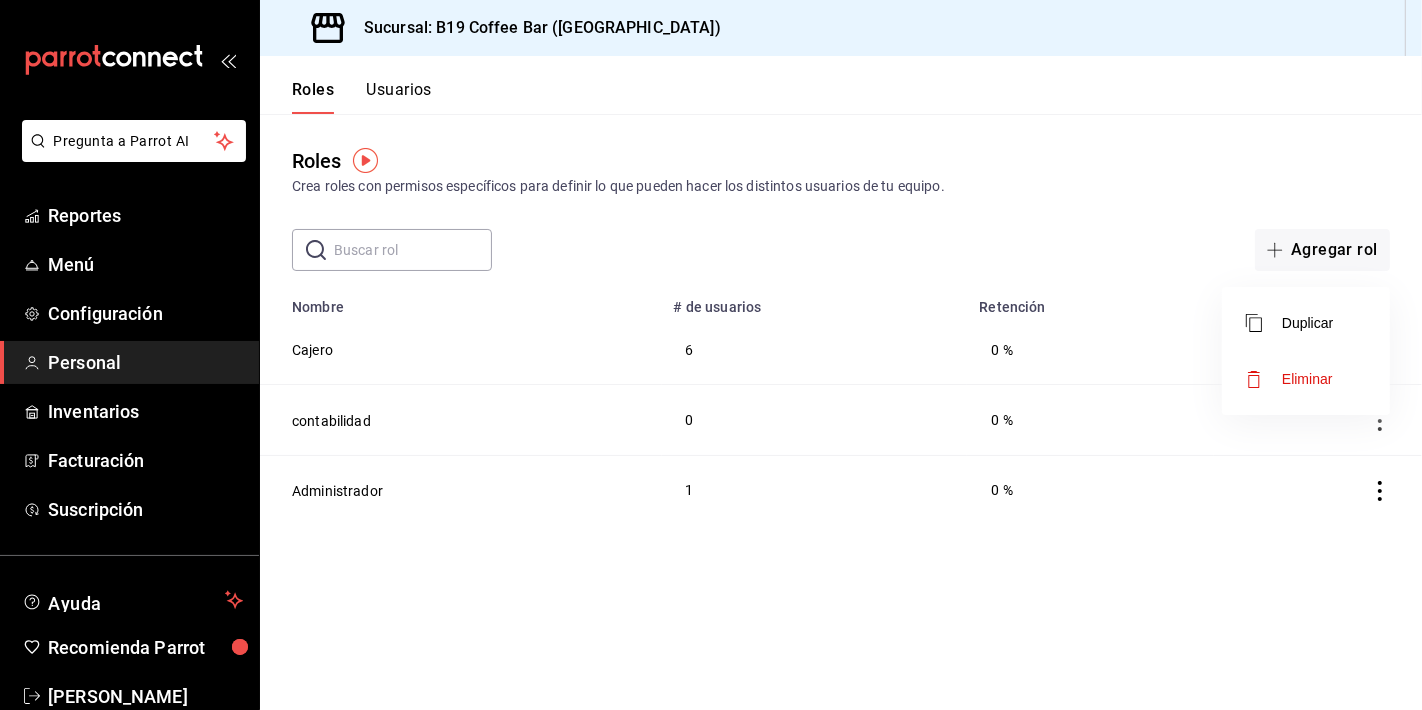 click at bounding box center (711, 355) 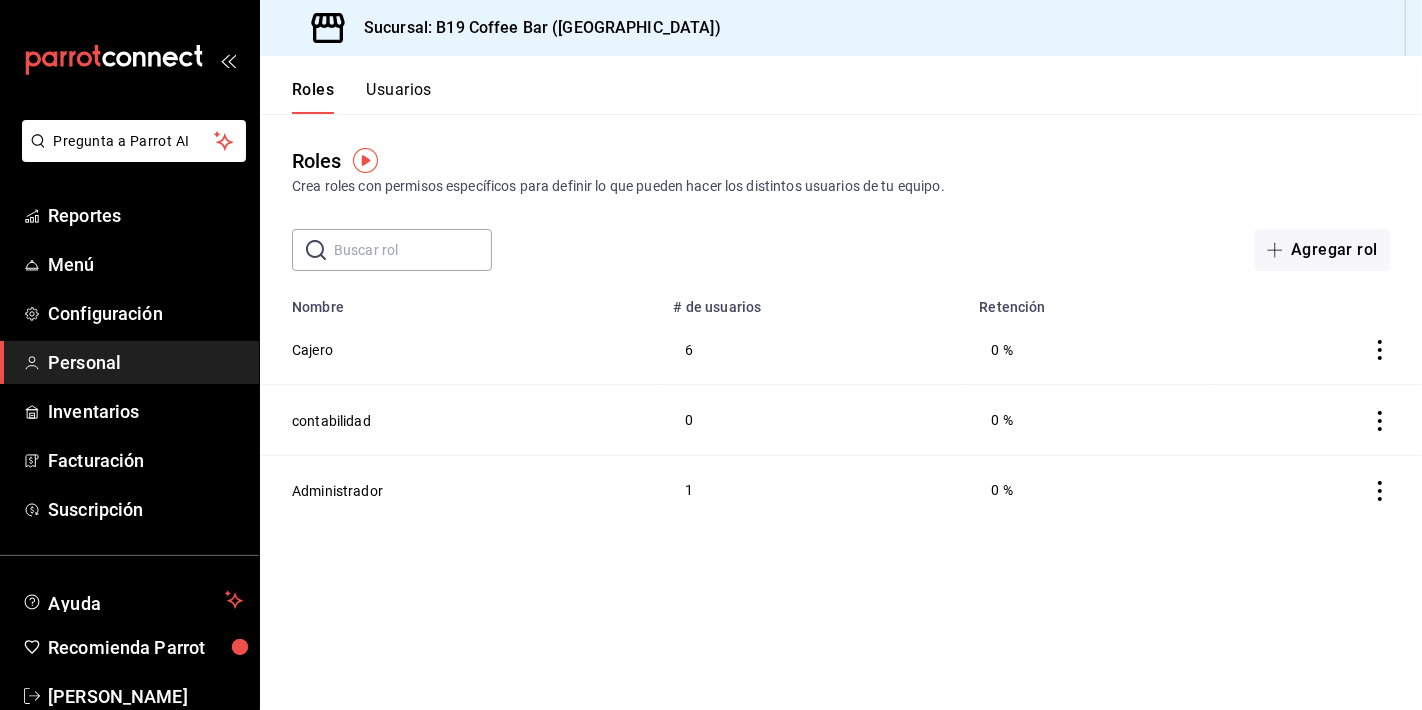 click on "Cajero" at bounding box center (461, 350) 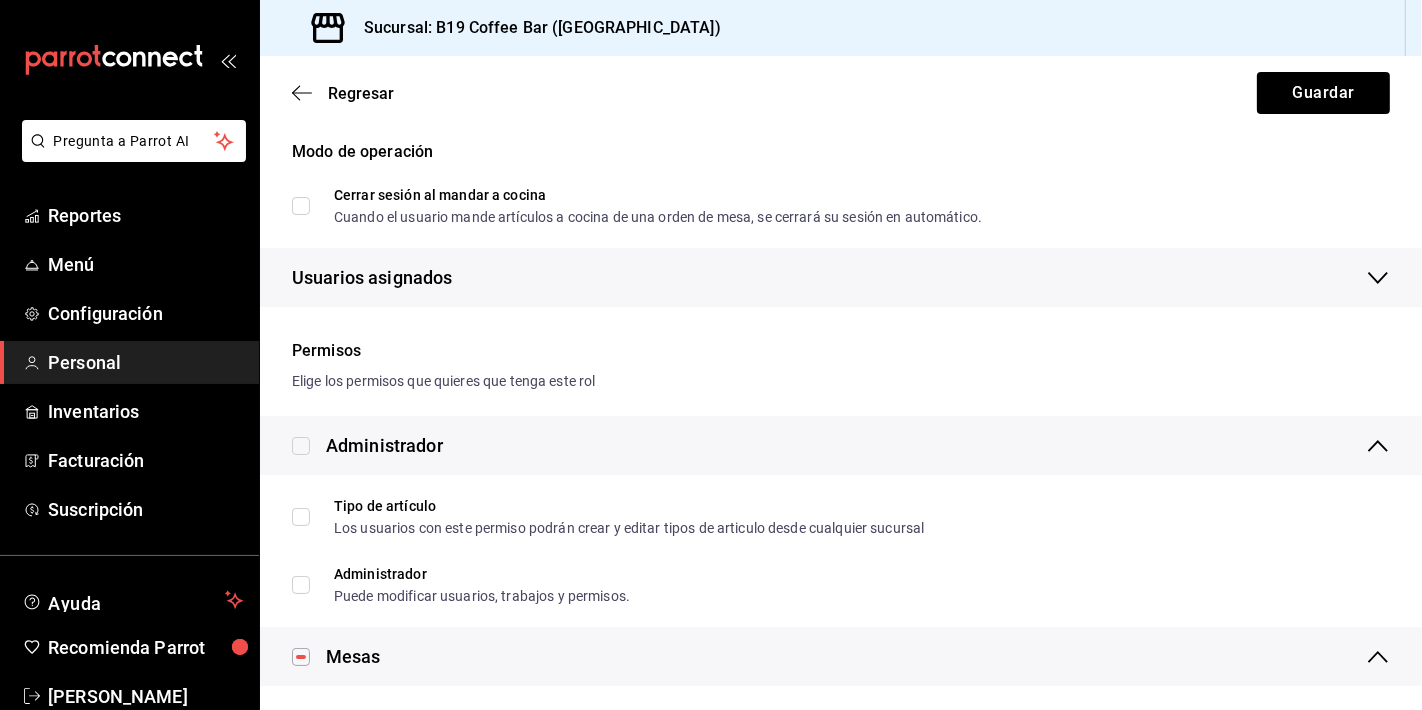 scroll, scrollTop: 259, scrollLeft: 0, axis: vertical 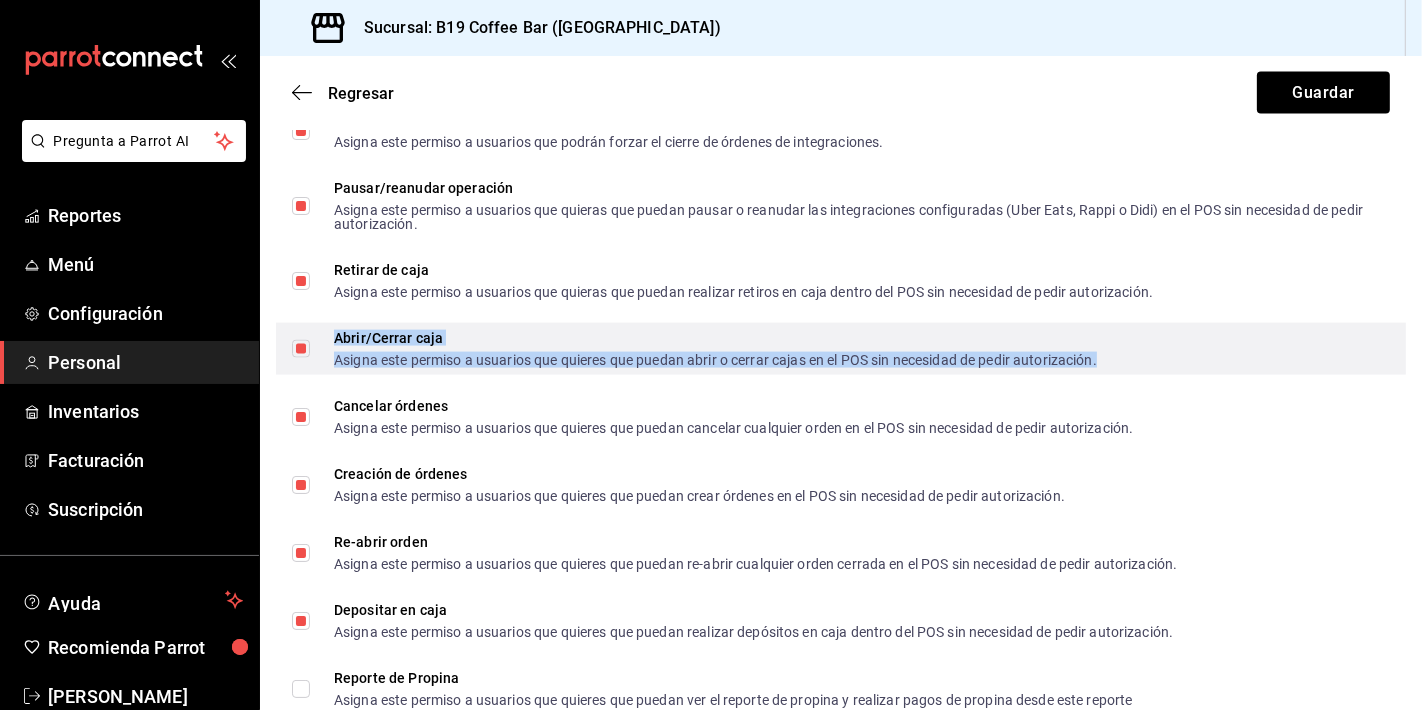 click on "Abrir/Cerrar caja" at bounding box center (715, 338) 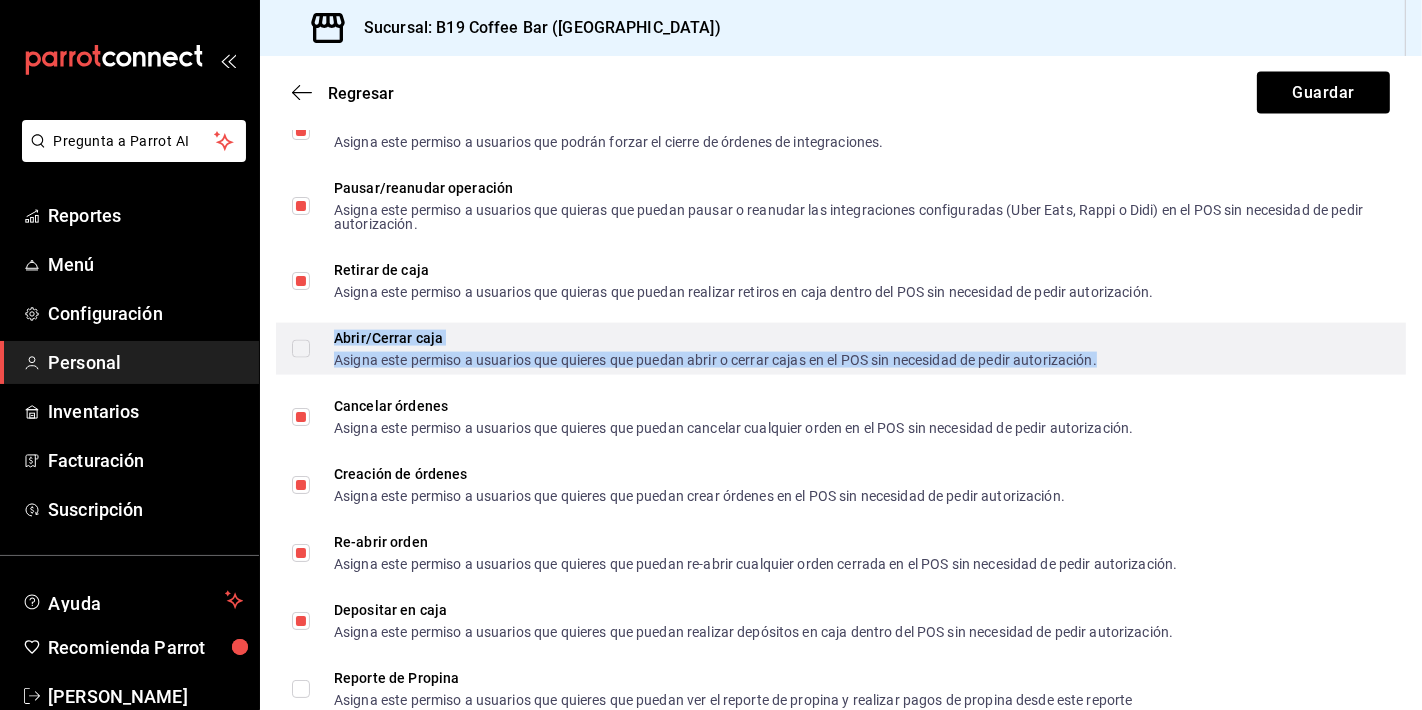 click on "Abrir/Cerrar caja Asigna este permiso a usuarios que quieres que puedan abrir o cerrar cajas en el POS sin necesidad de pedir autorización." at bounding box center (715, 349) 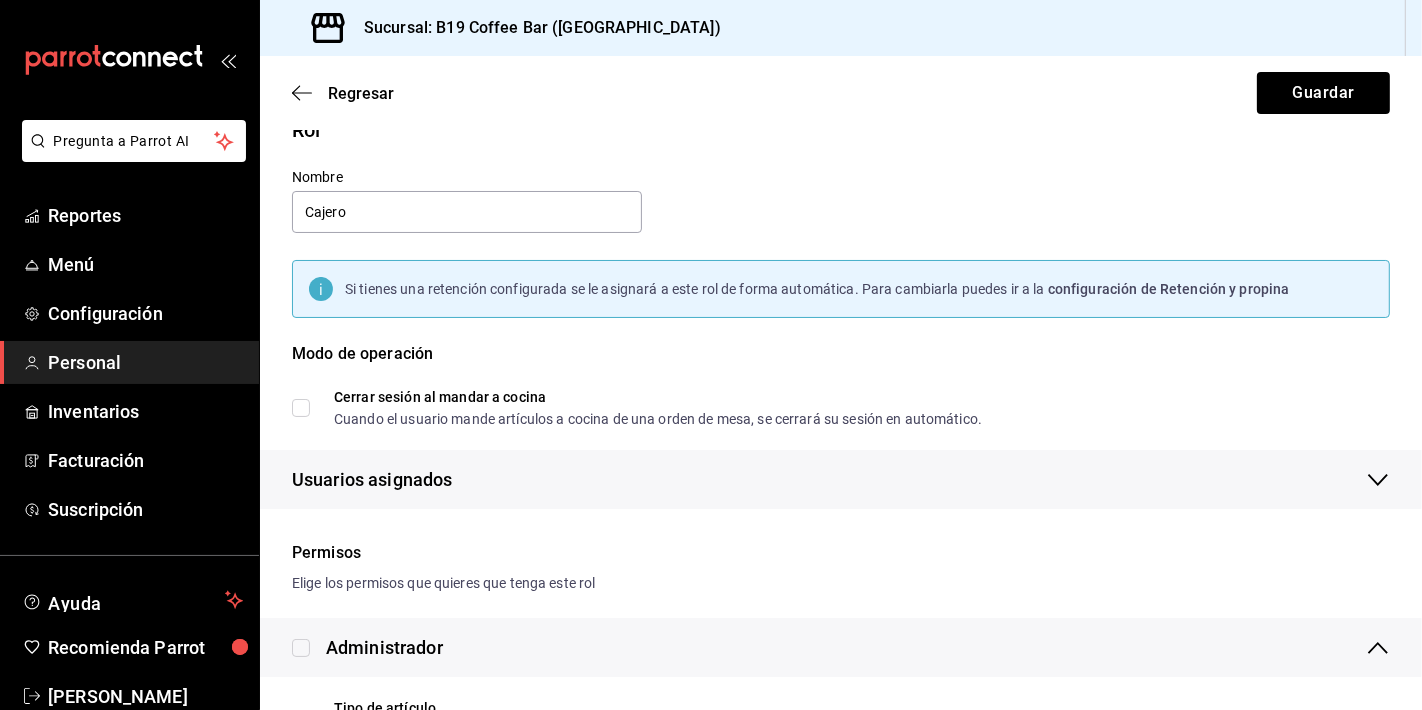 scroll, scrollTop: 0, scrollLeft: 0, axis: both 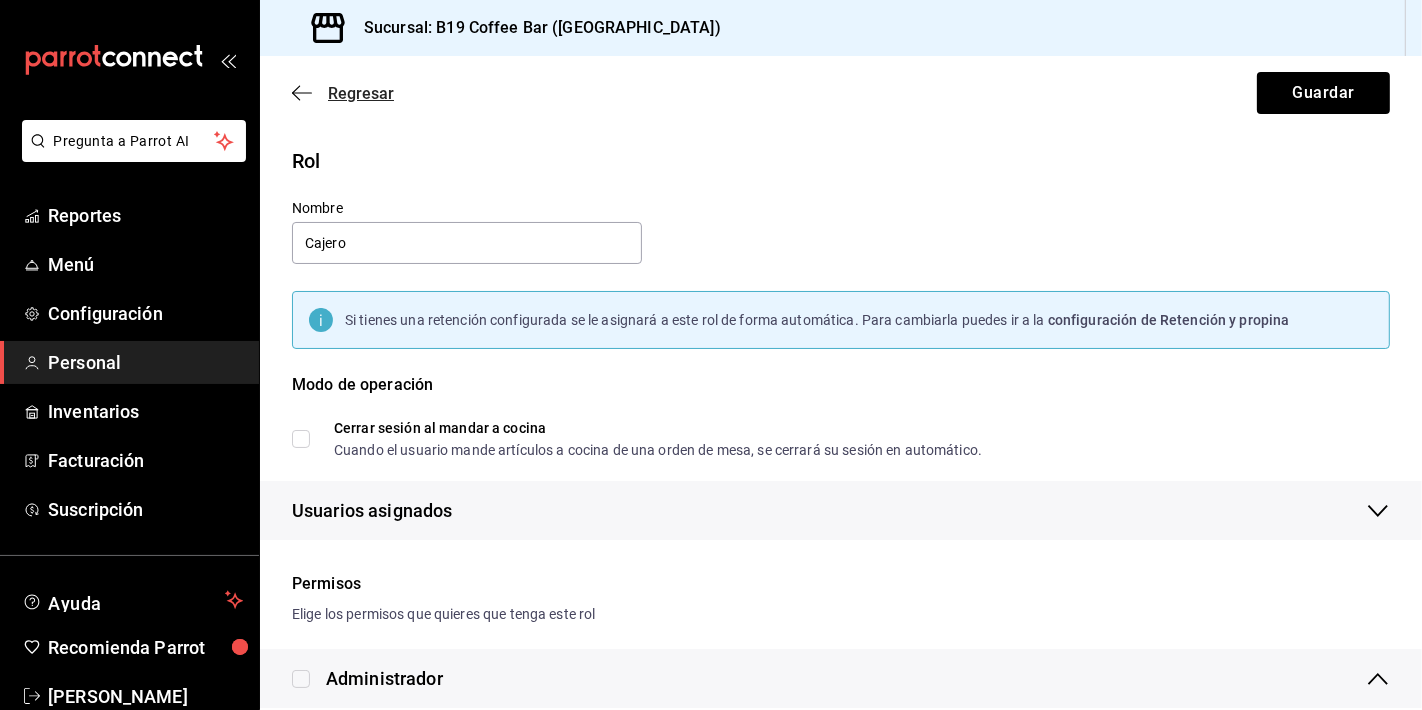 click on "Regresar" at bounding box center [343, 93] 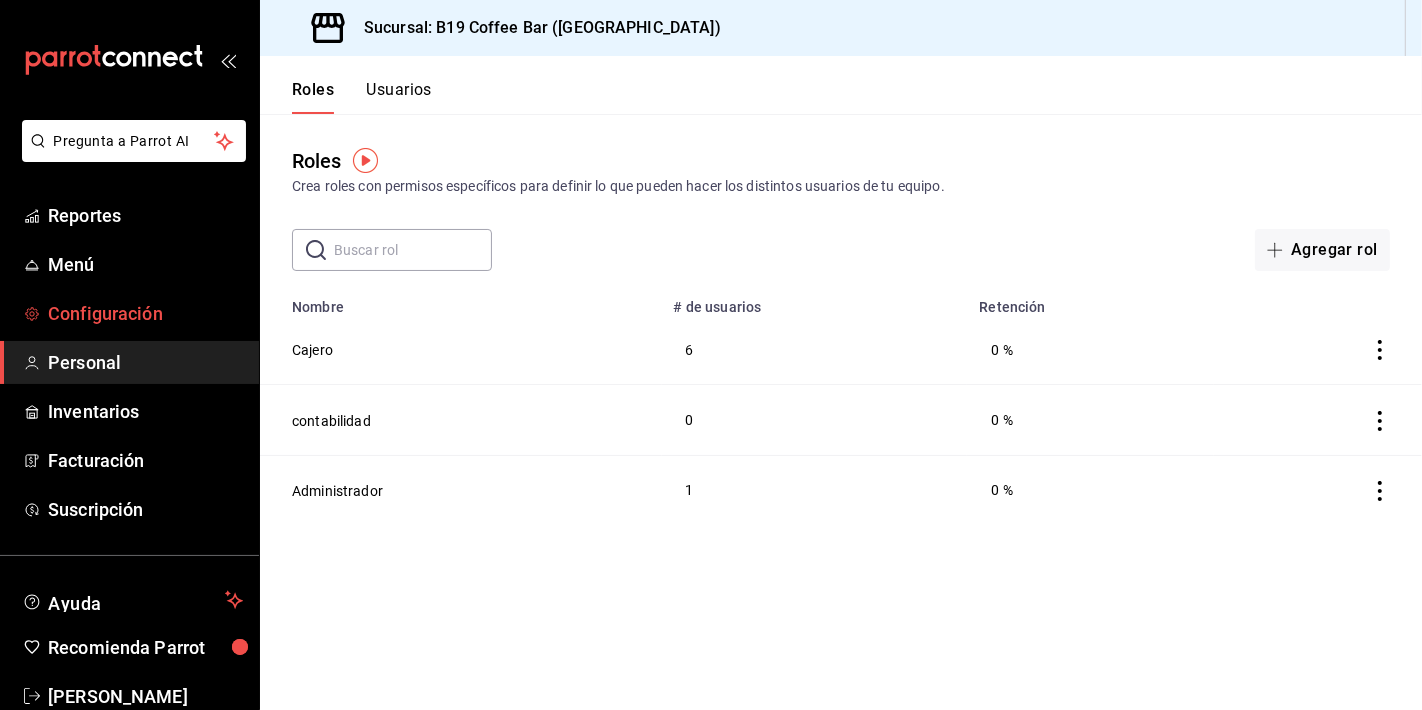 click on "Configuración" at bounding box center [145, 313] 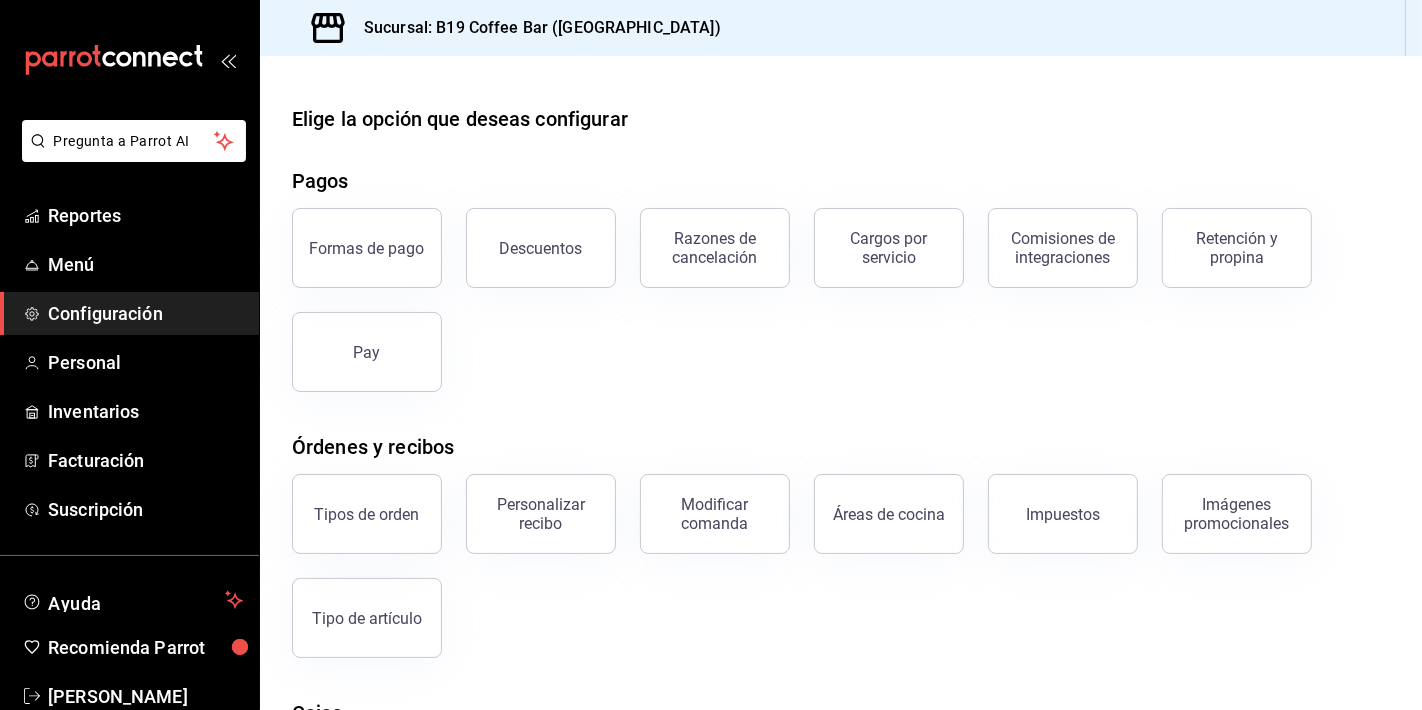 click on "Formas de pago Descuentos Razones de cancelación Cargos por servicio Comisiones de integraciones Retención y propina Pay" at bounding box center (829, 288) 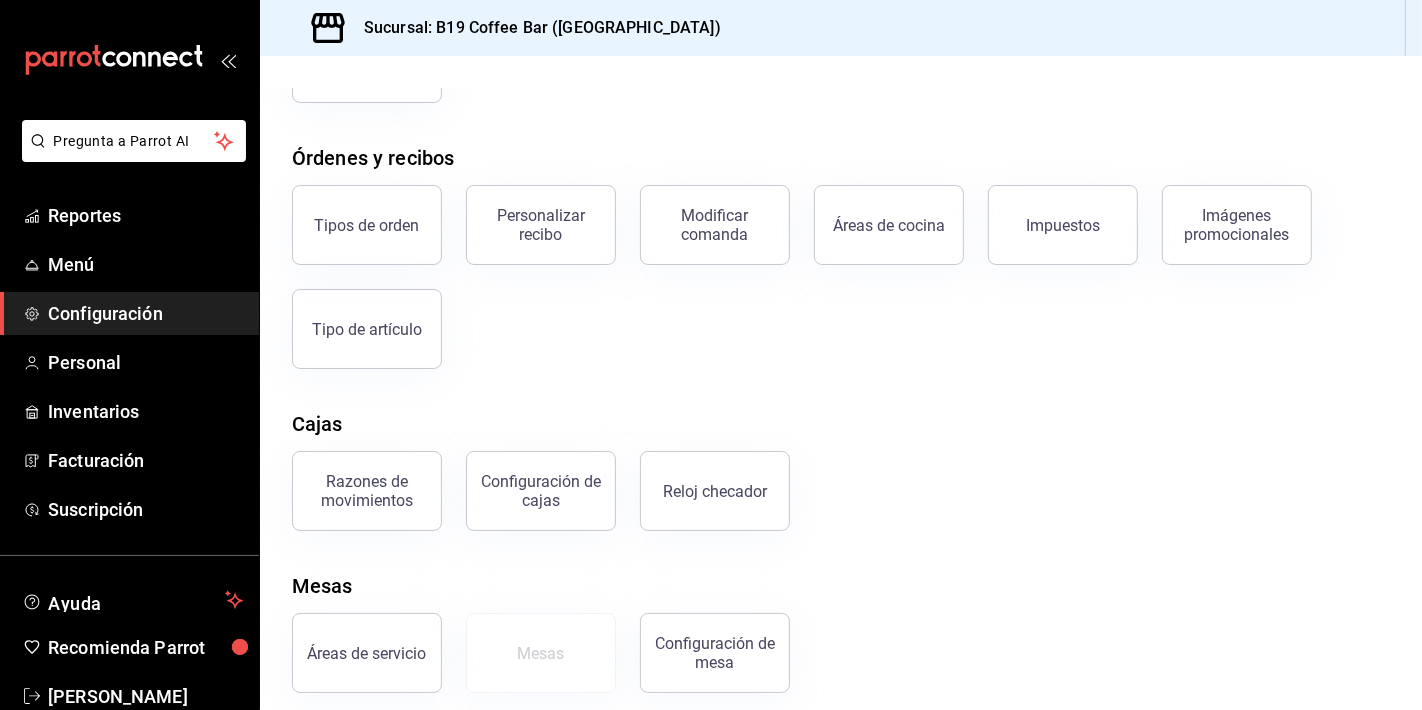 scroll, scrollTop: 303, scrollLeft: 0, axis: vertical 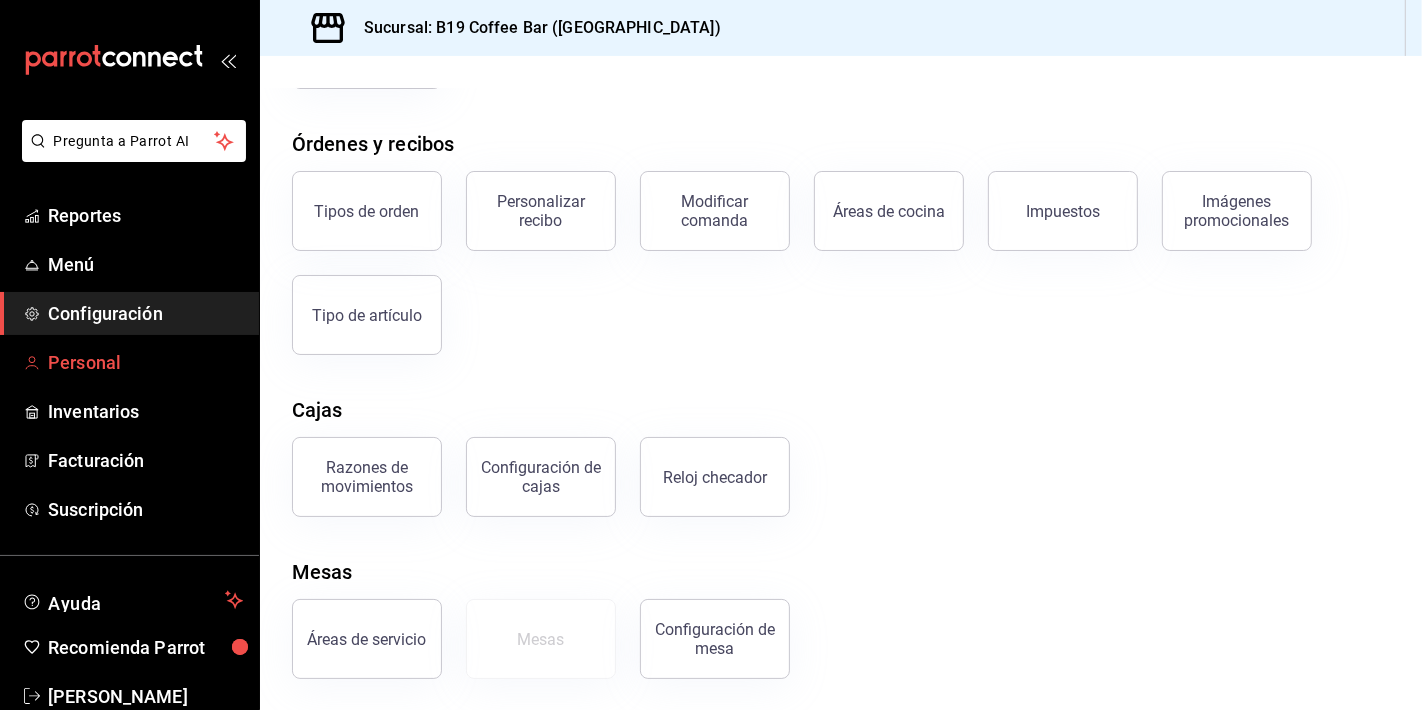 click on "Personal" at bounding box center (145, 362) 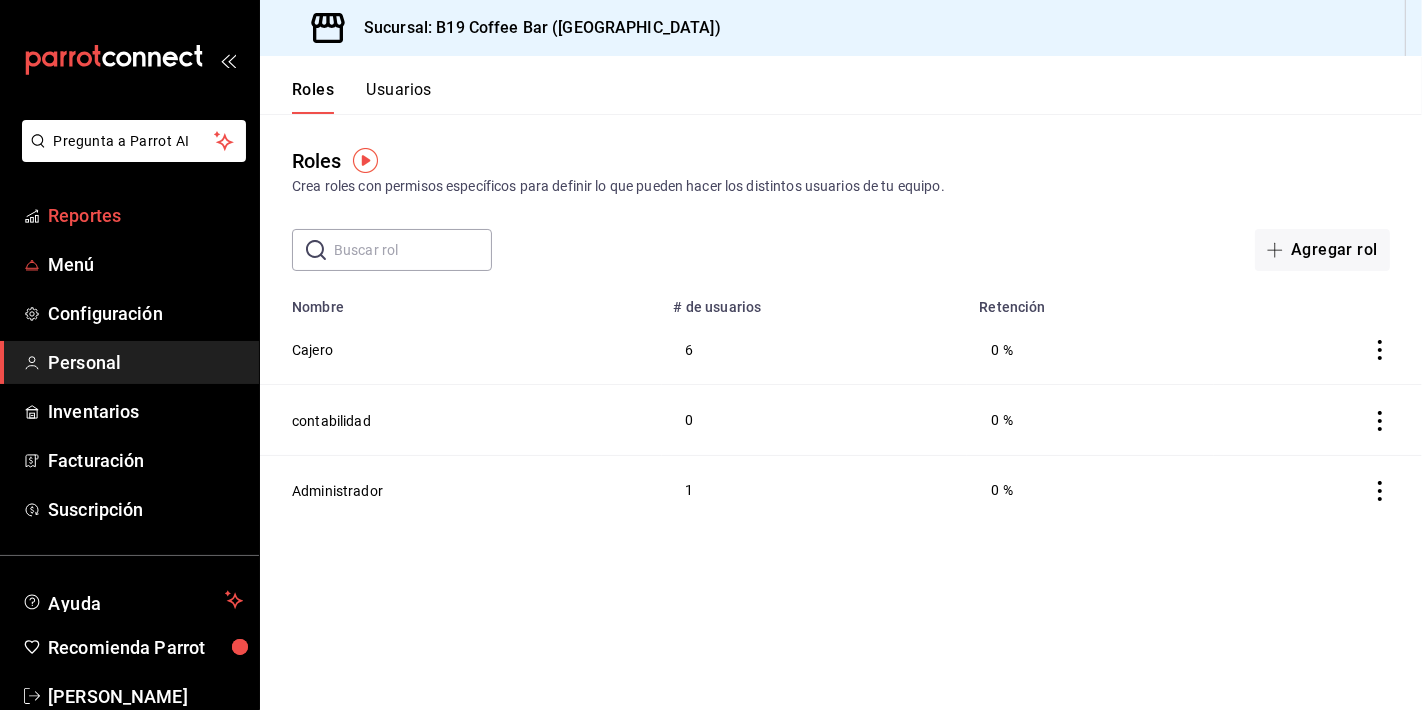click on "Reportes" at bounding box center (129, 215) 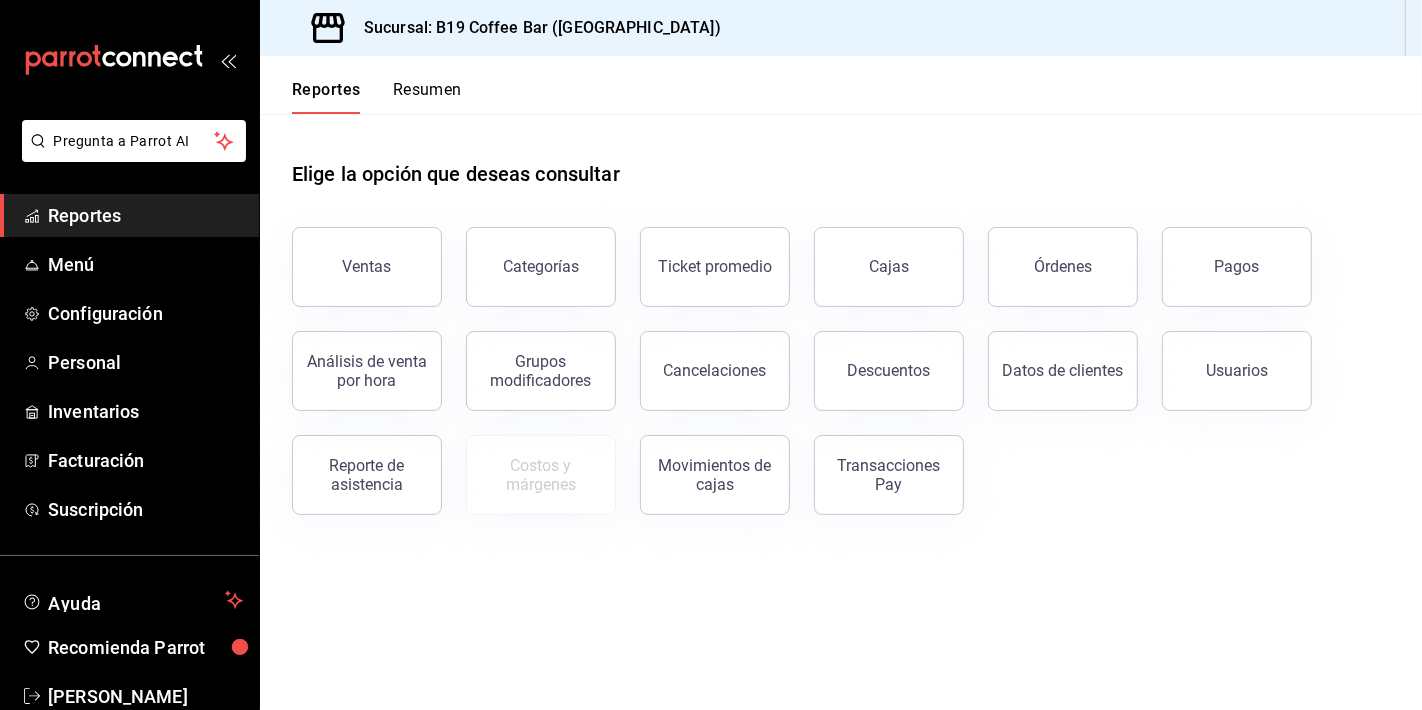 click on "Sucursal: B19 Coffee Bar ([GEOGRAPHIC_DATA])" at bounding box center (841, 28) 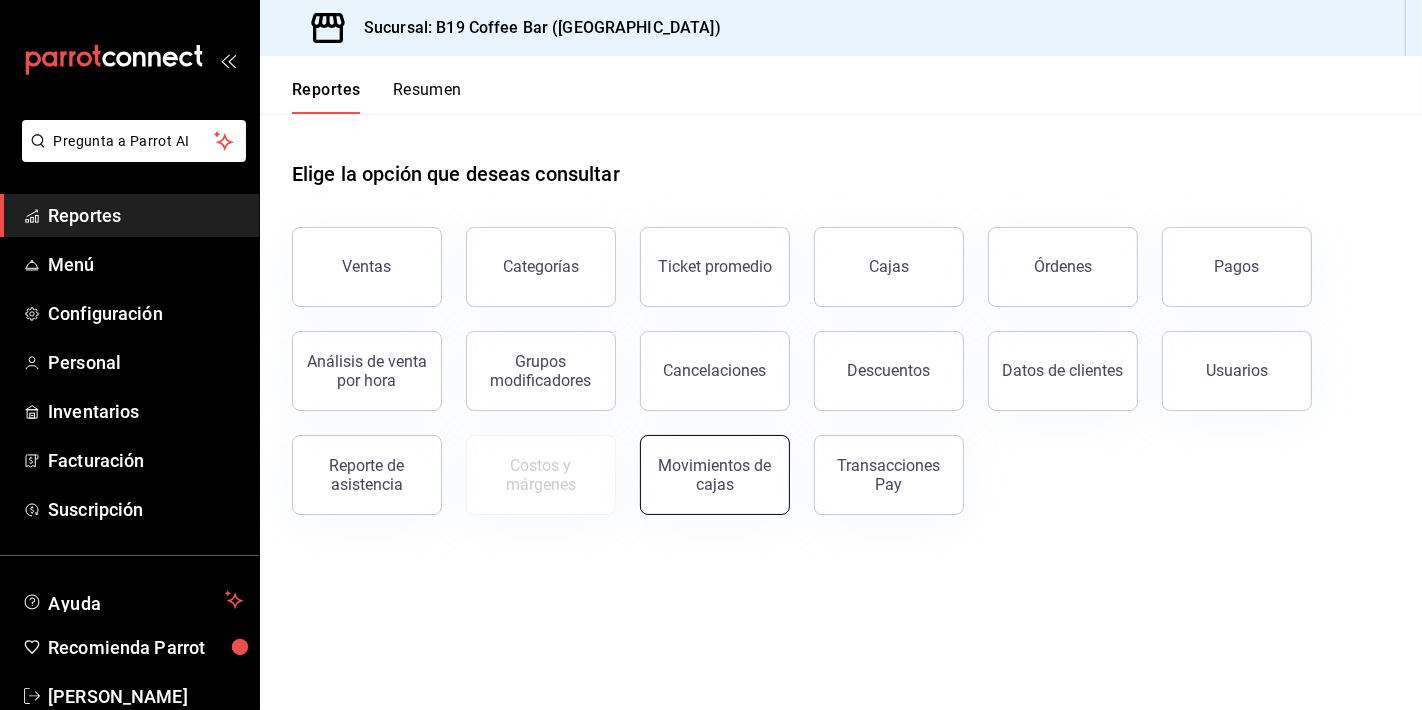 click on "Movimientos de cajas" at bounding box center [715, 475] 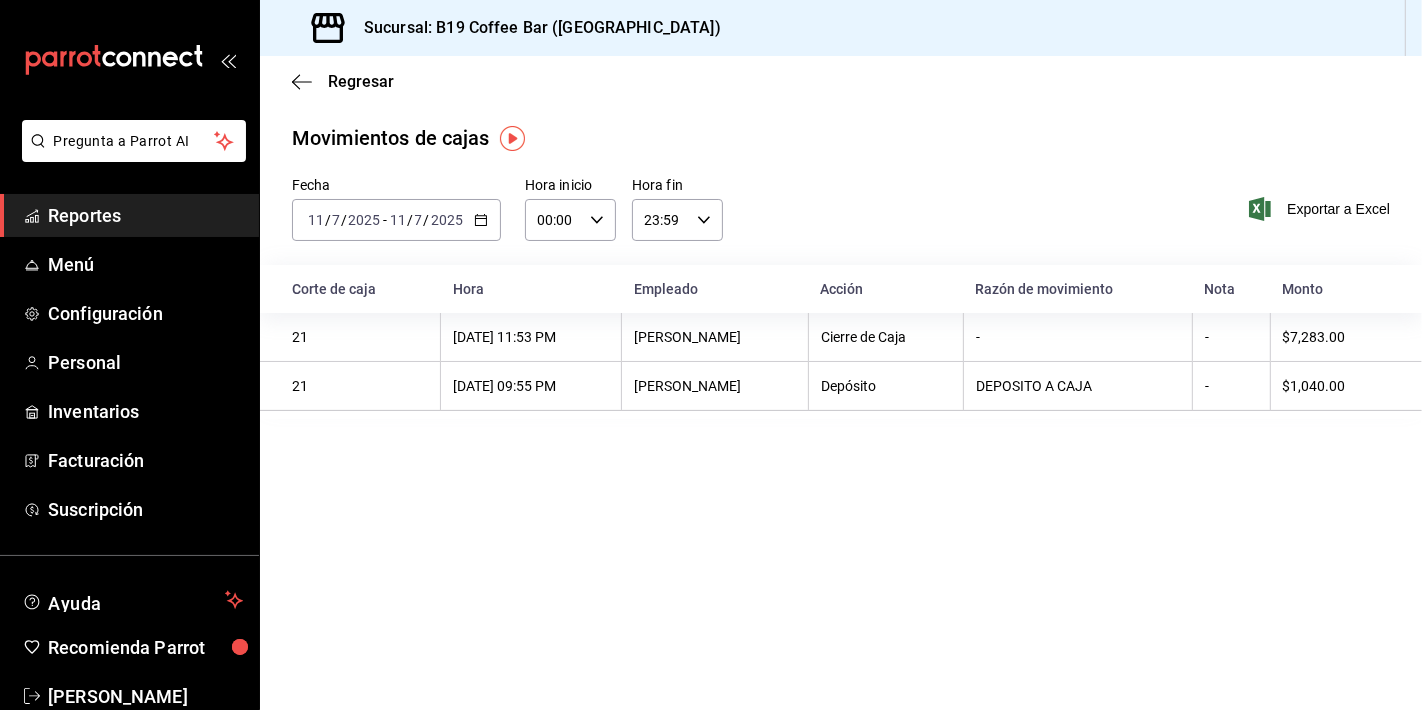 click on "Reportes" at bounding box center (145, 215) 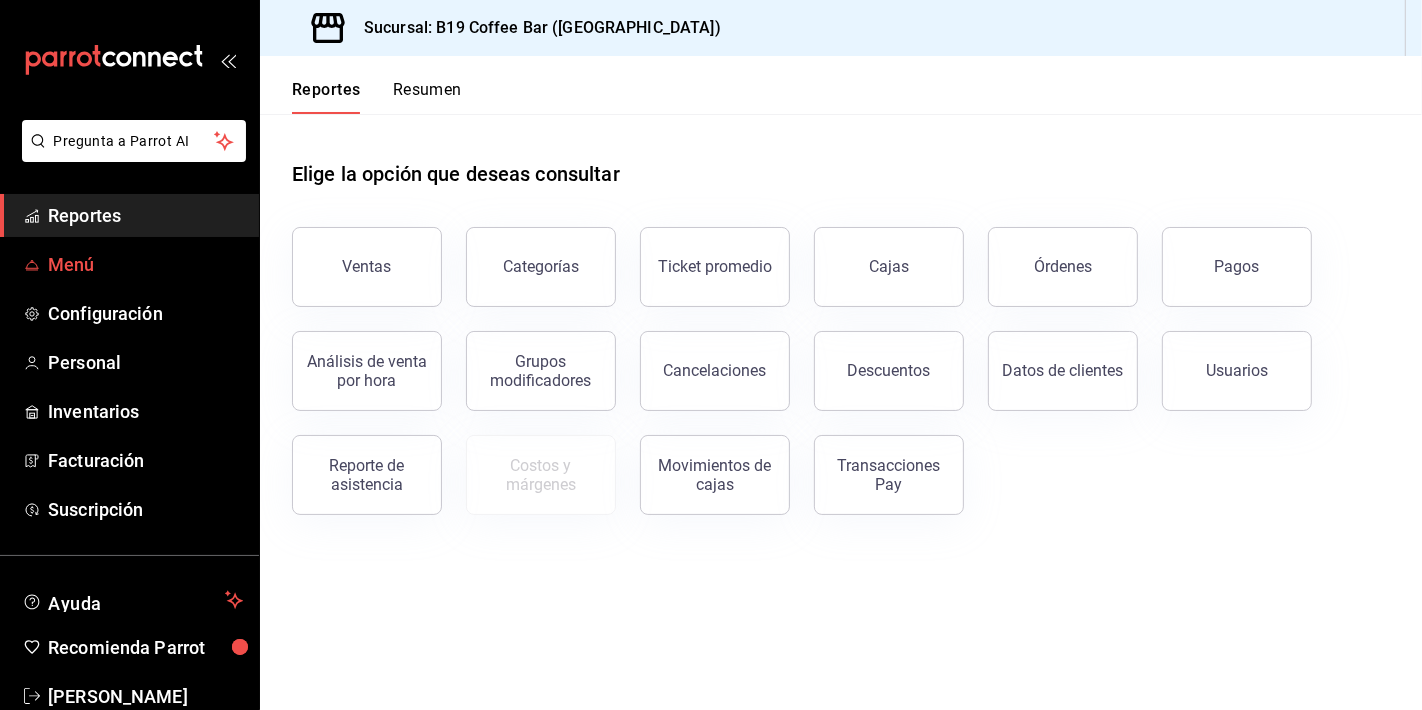 click on "Menú" at bounding box center [129, 264] 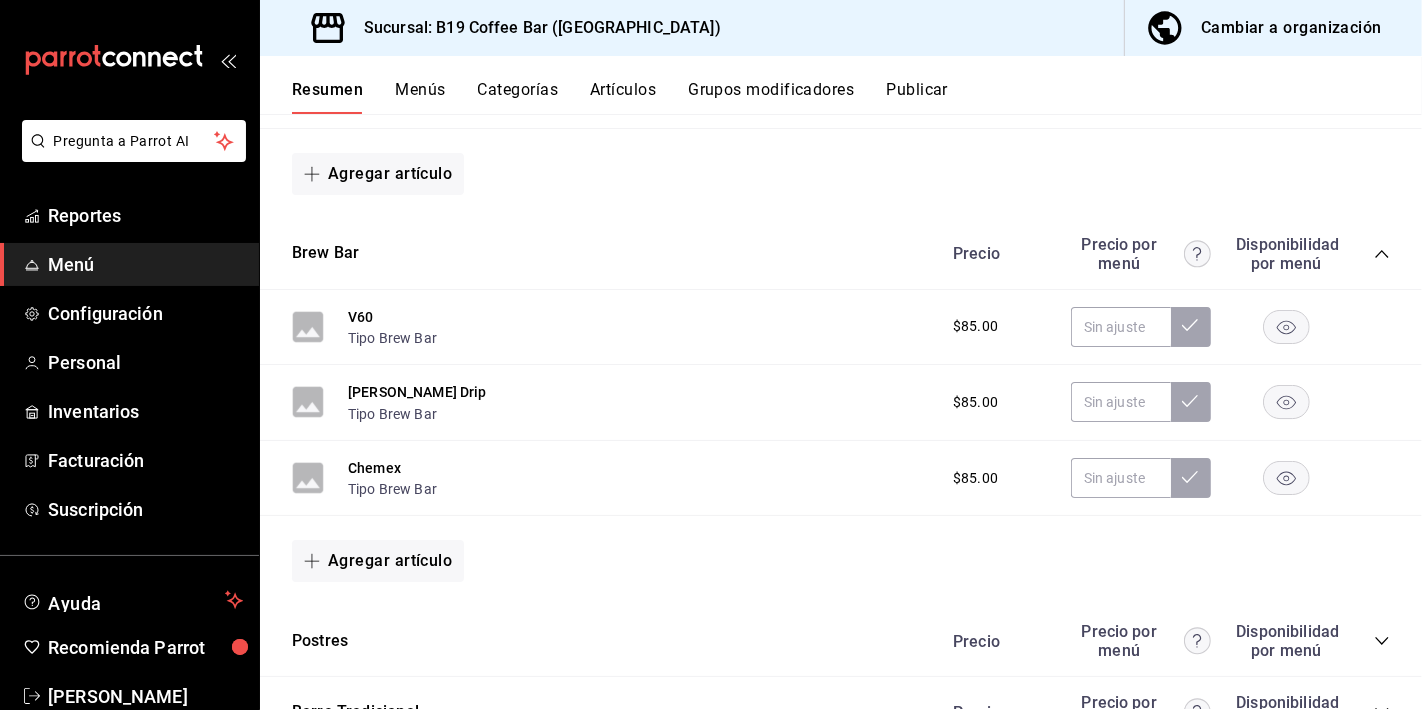 scroll, scrollTop: 1037, scrollLeft: 0, axis: vertical 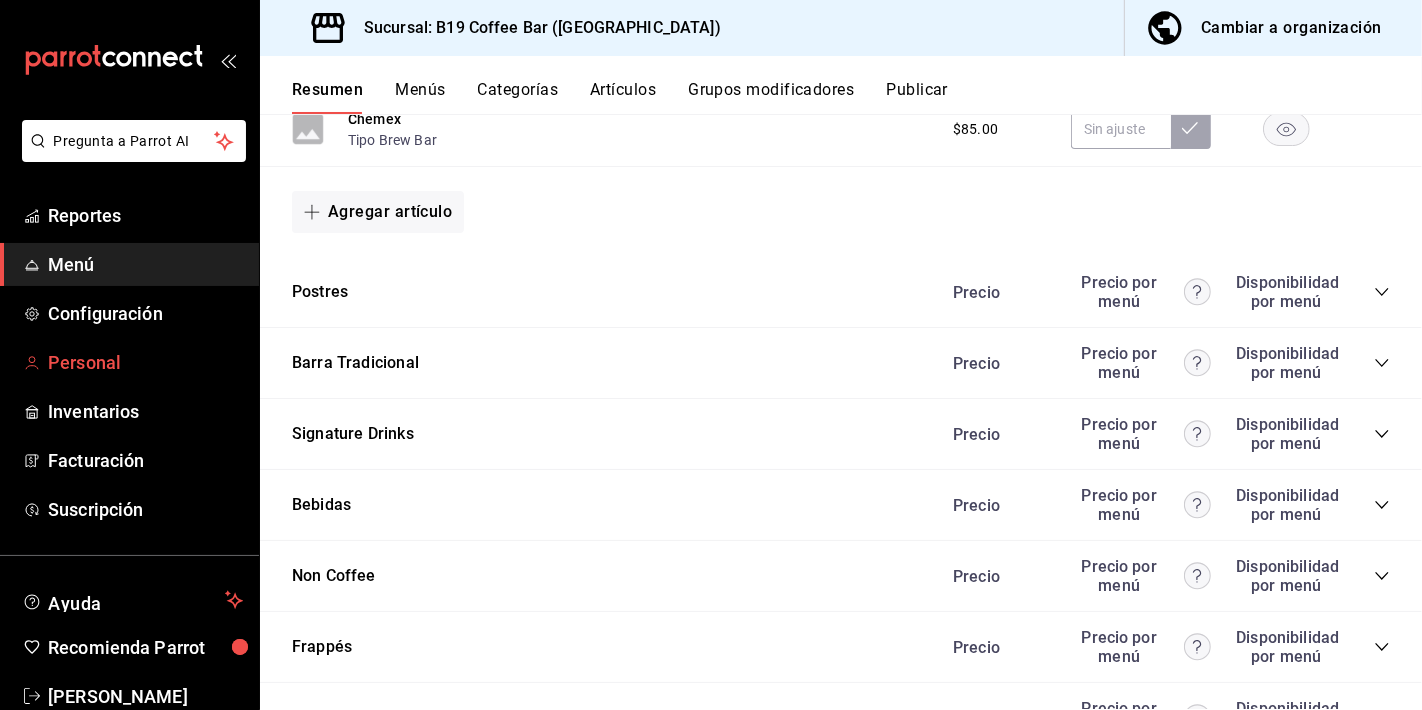click on "Personal" at bounding box center (145, 362) 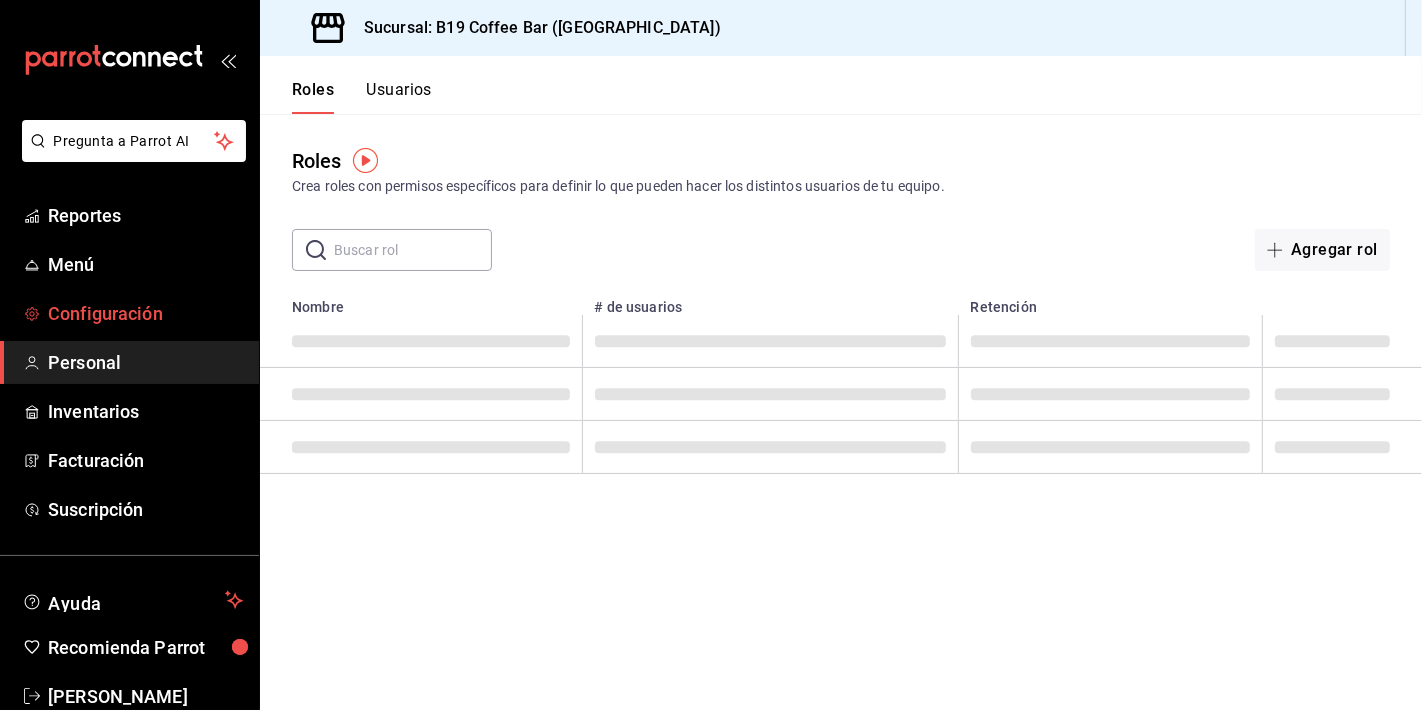 click on "Configuración" at bounding box center [145, 313] 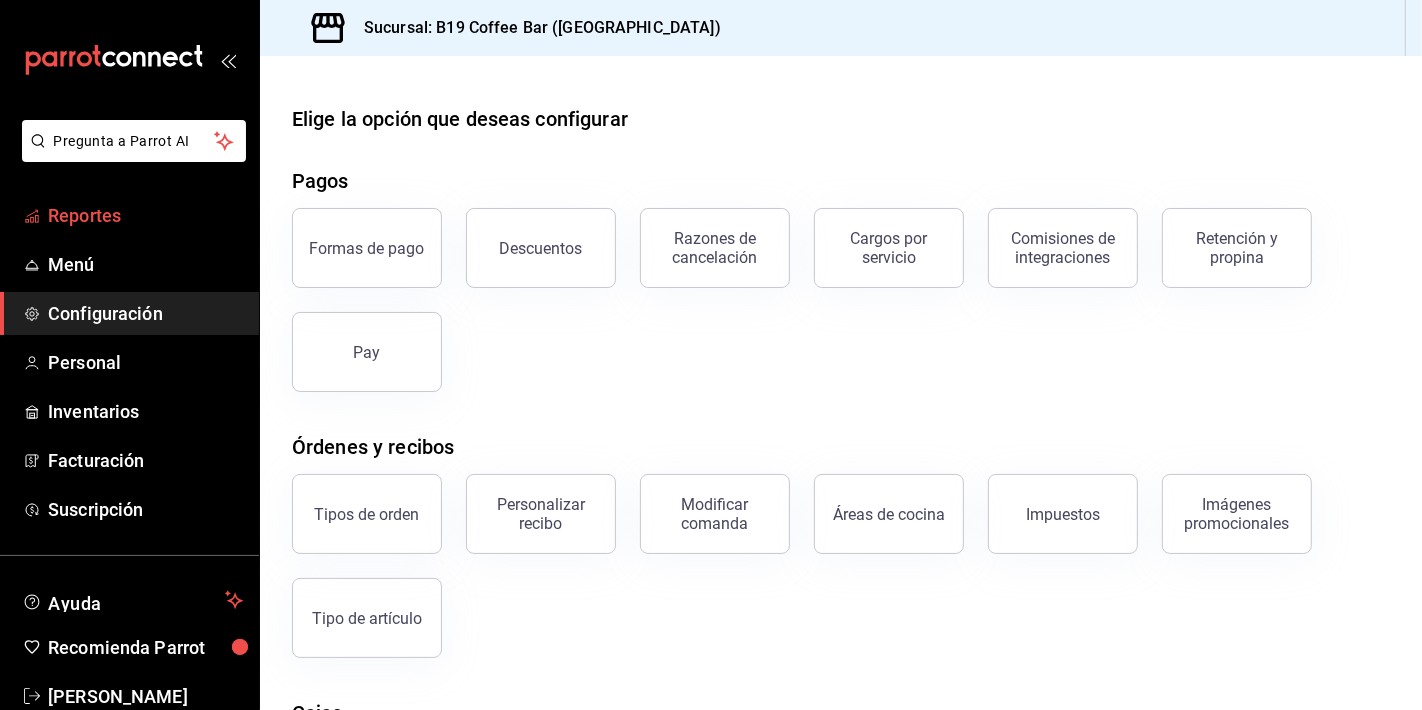 click on "Reportes" at bounding box center (129, 215) 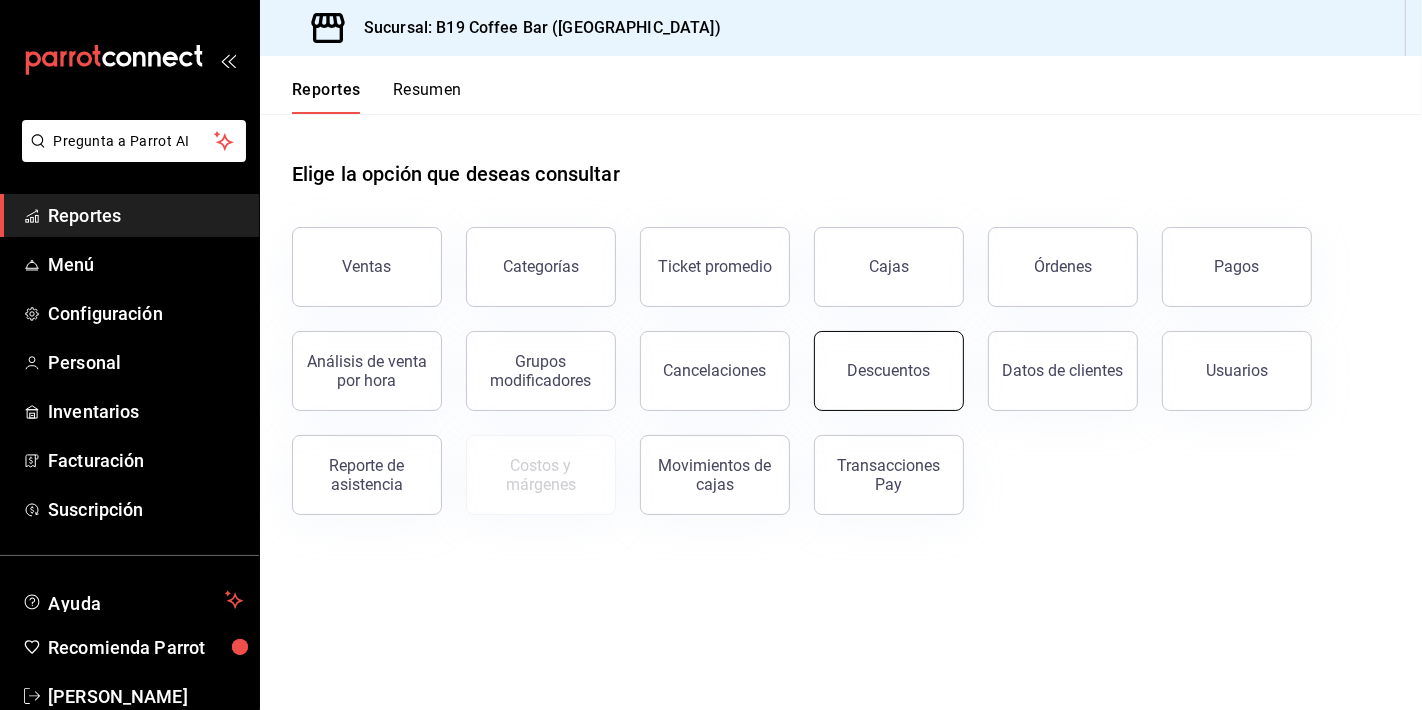 click on "Descuentos" at bounding box center [889, 371] 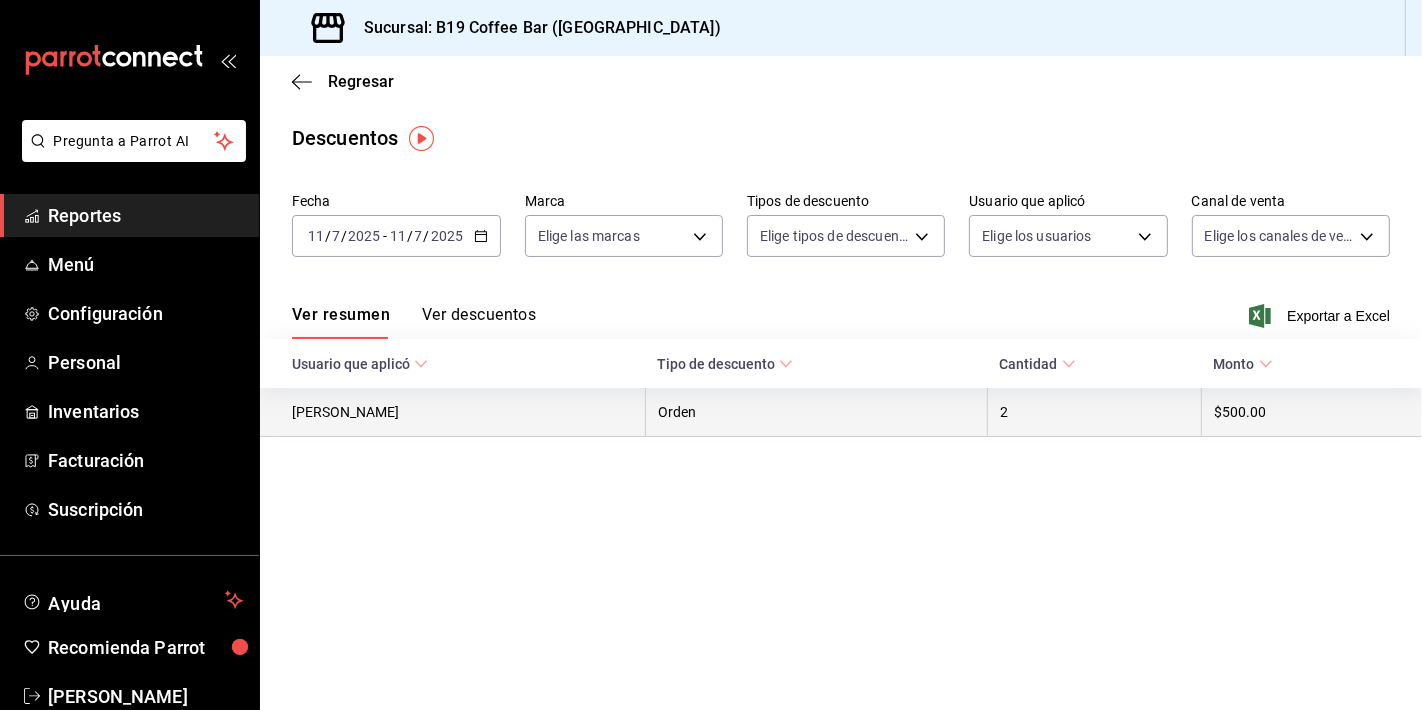 click on "Orden" at bounding box center [816, 412] 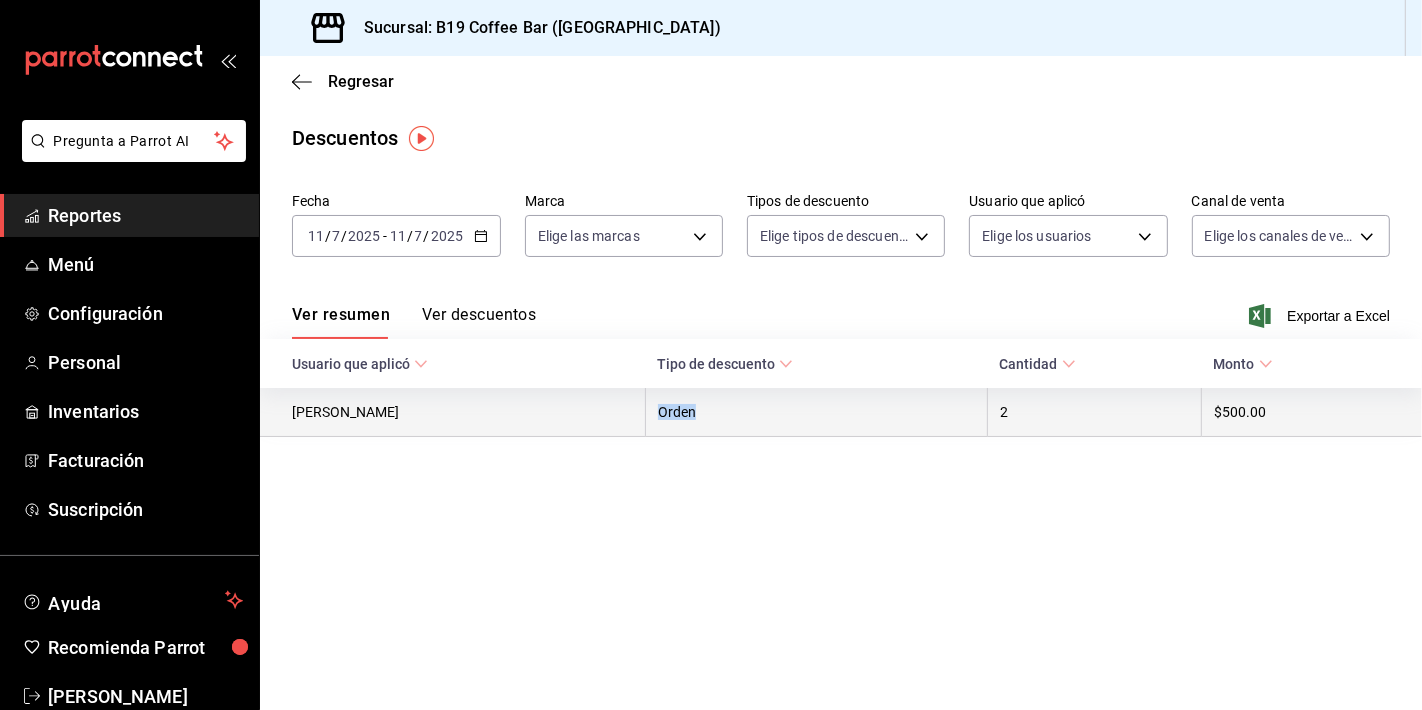 click on "Orden" at bounding box center [816, 412] 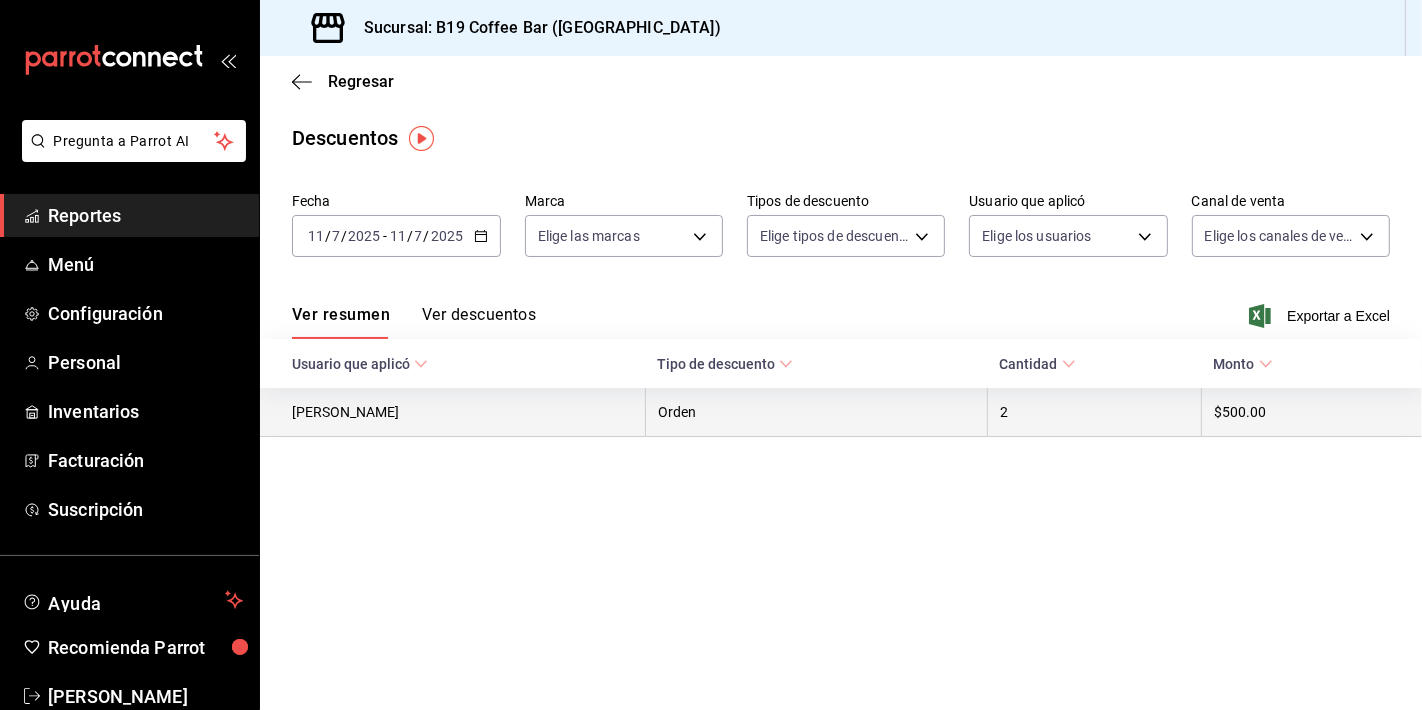 click on "2" at bounding box center (1095, 412) 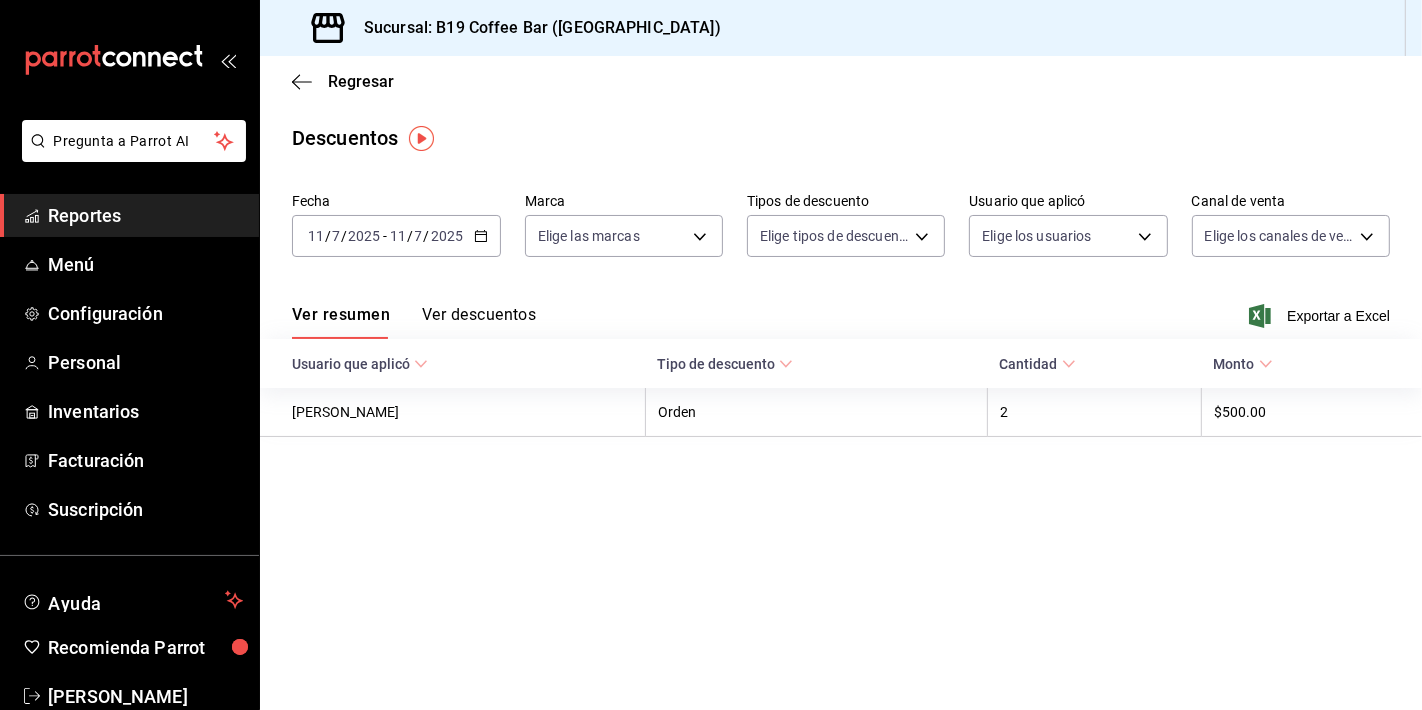 click on "Ver descuentos" at bounding box center (479, 322) 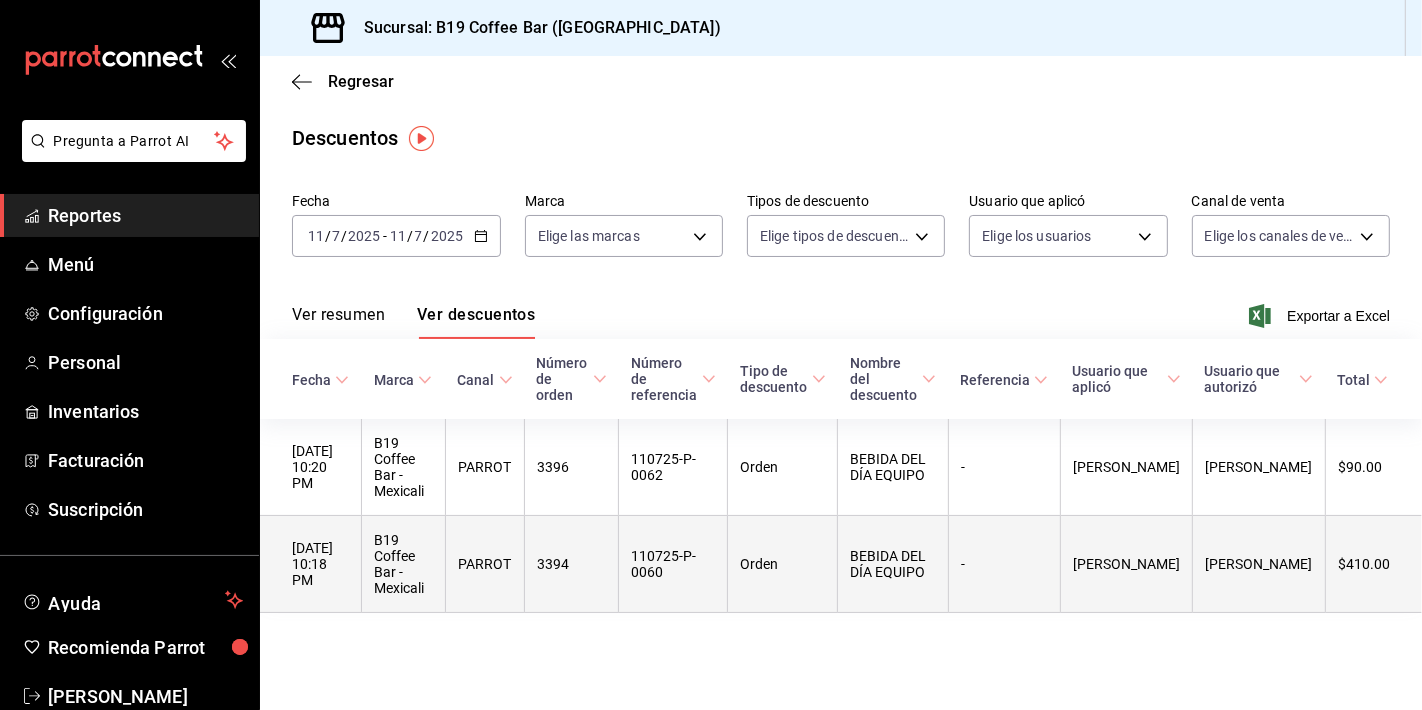 click on "BEBIDA DEL DÍA EQUIPO" at bounding box center [893, 564] 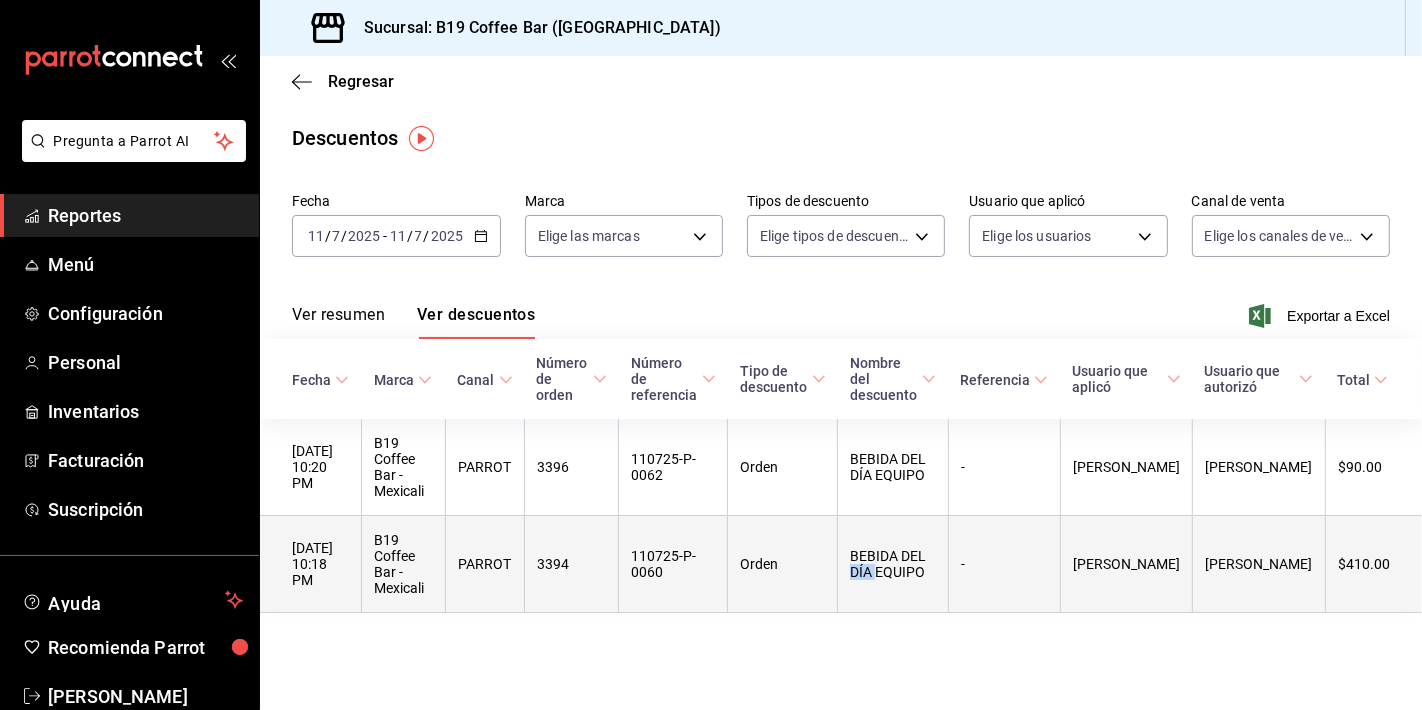 click on "BEBIDA DEL DÍA EQUIPO" at bounding box center (893, 564) 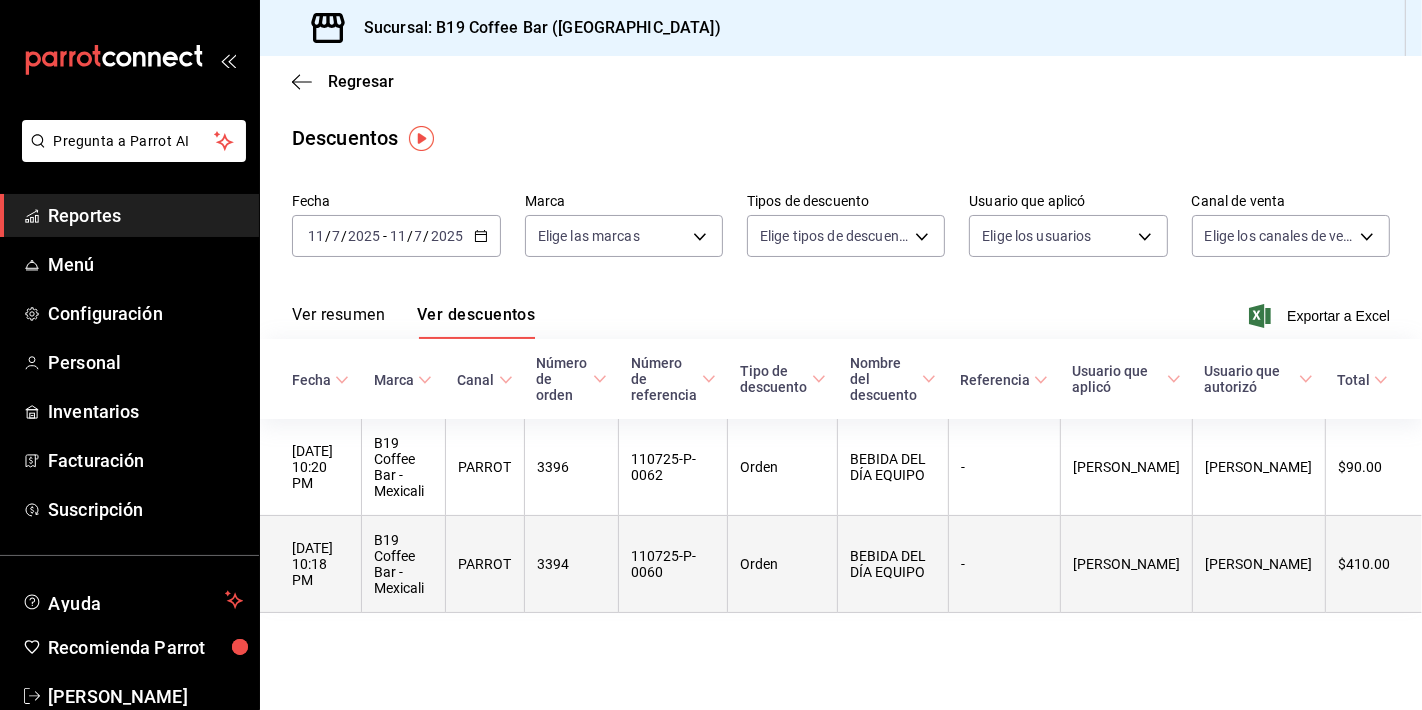 click on "Orden" at bounding box center [783, 564] 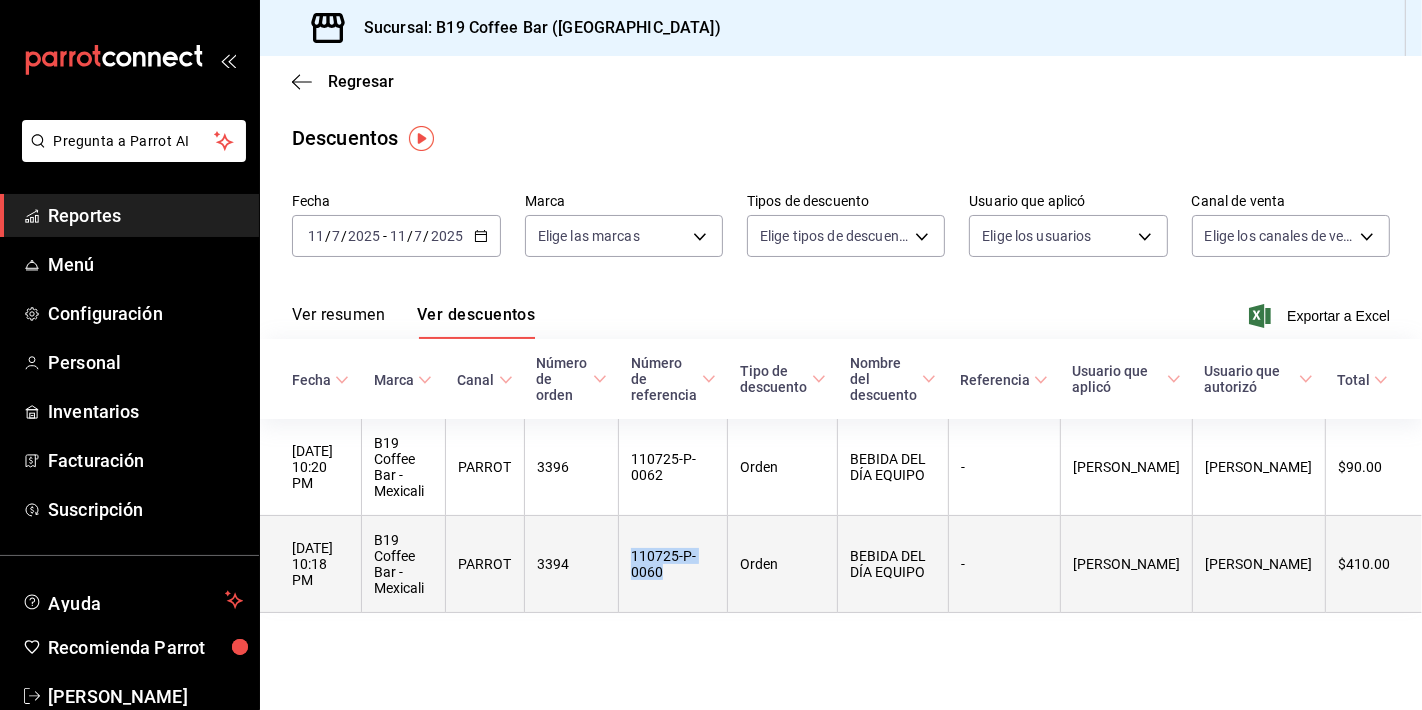 drag, startPoint x: 720, startPoint y: 557, endPoint x: 661, endPoint y: 515, distance: 72.42237 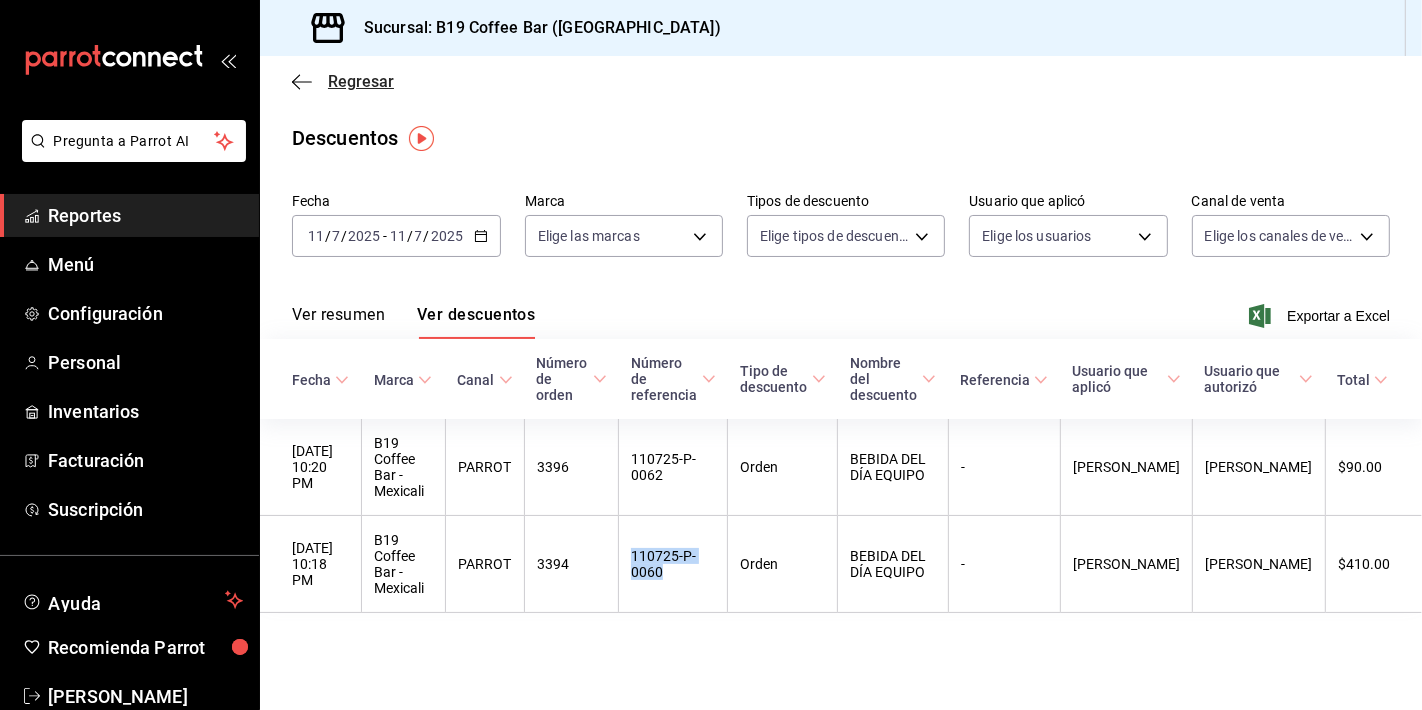 click 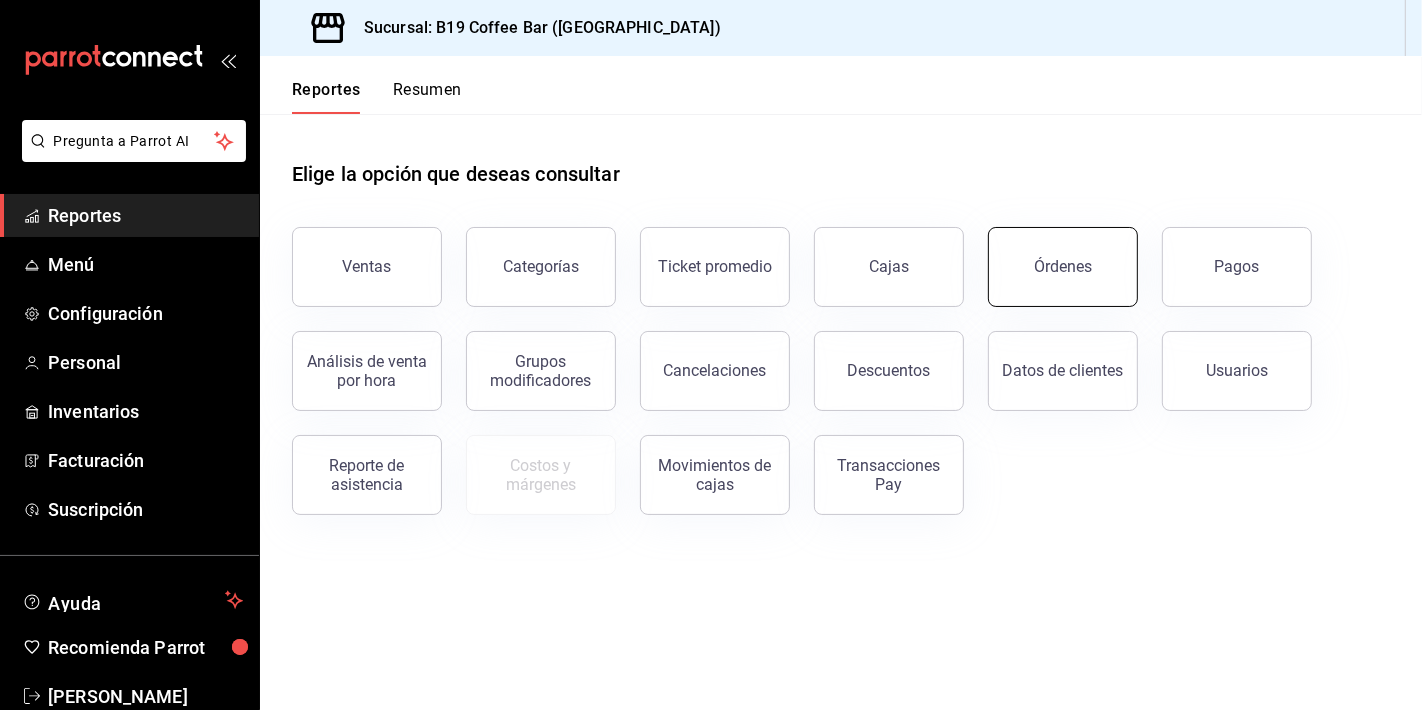 click on "Órdenes" at bounding box center (1063, 266) 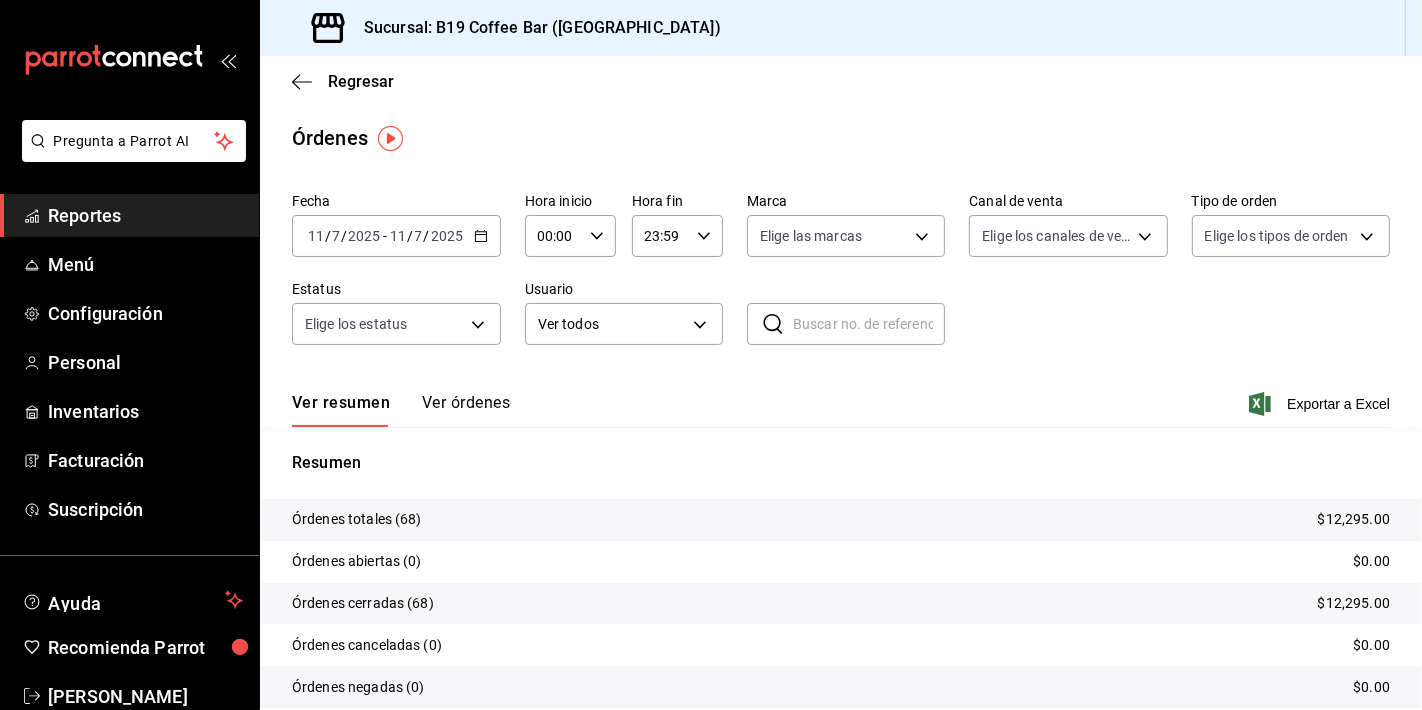 click on "Ver órdenes" at bounding box center (466, 410) 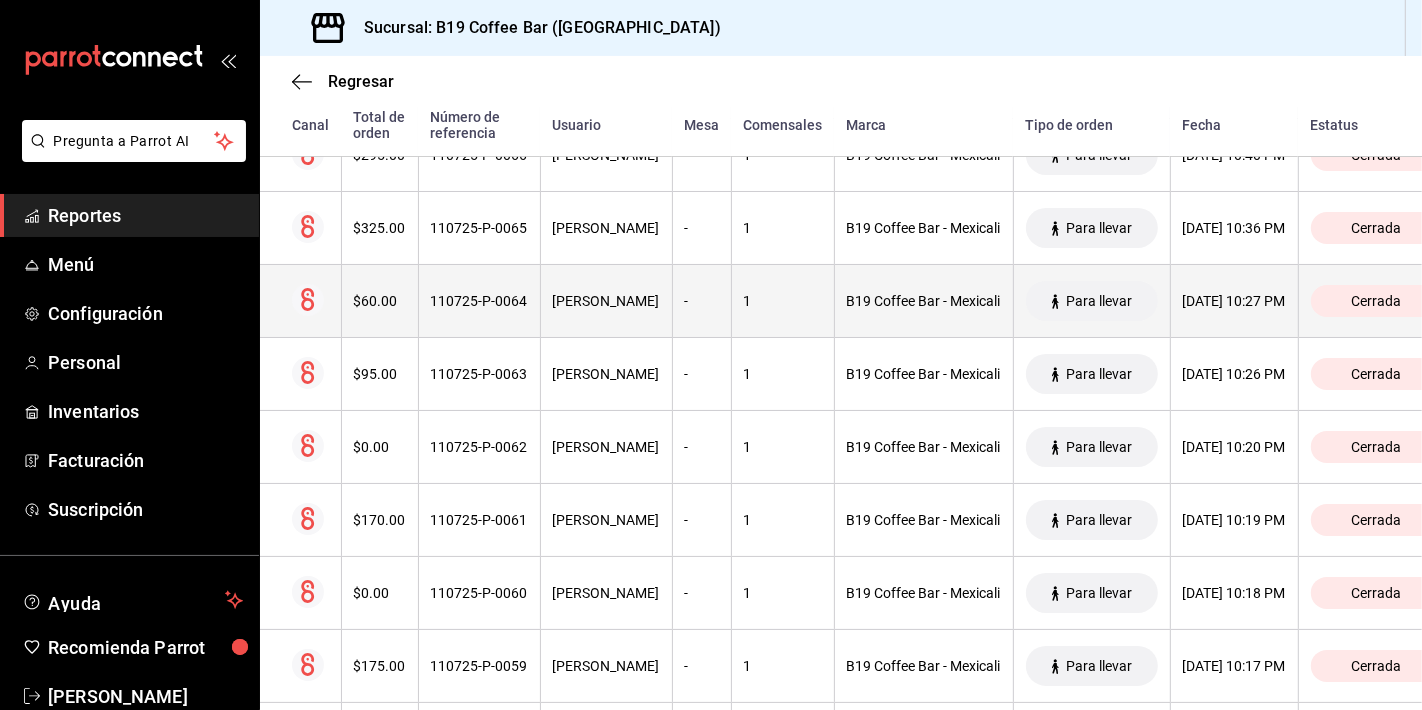 scroll, scrollTop: 37, scrollLeft: 0, axis: vertical 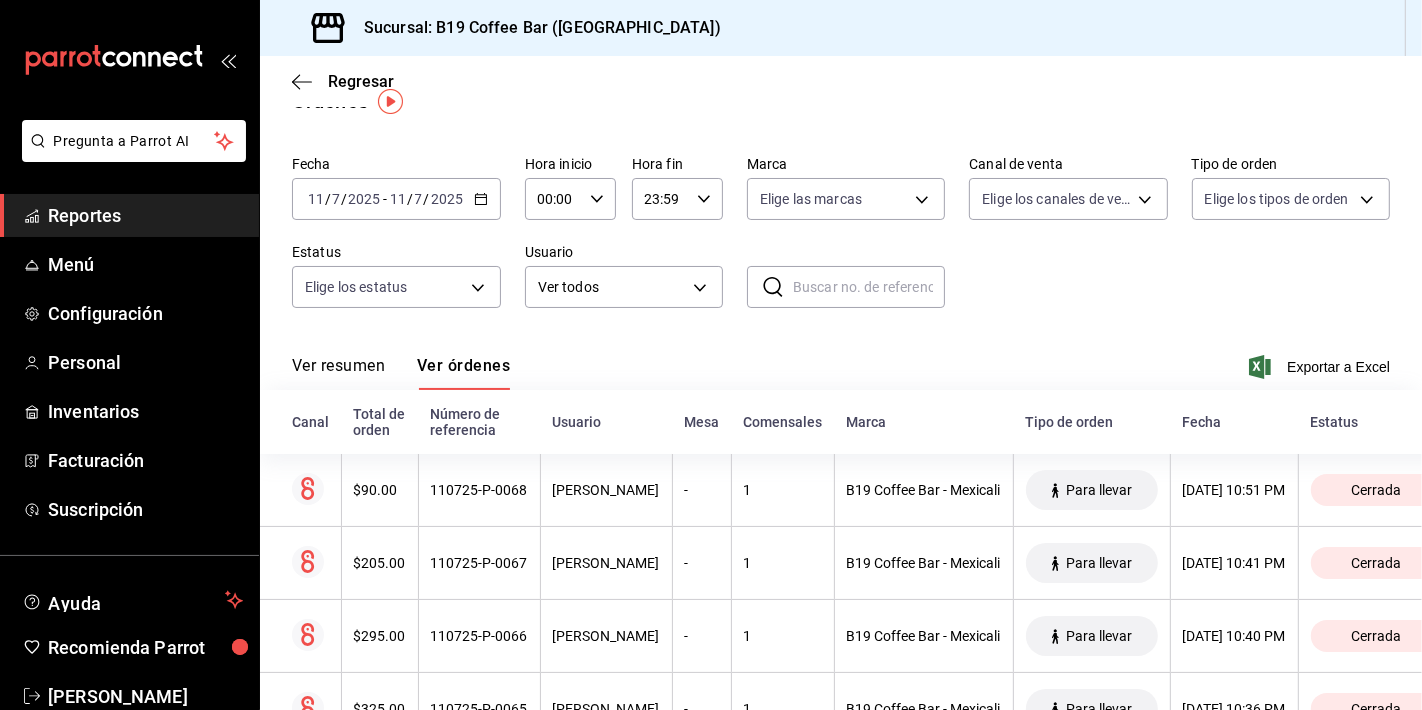 click at bounding box center [869, 287] 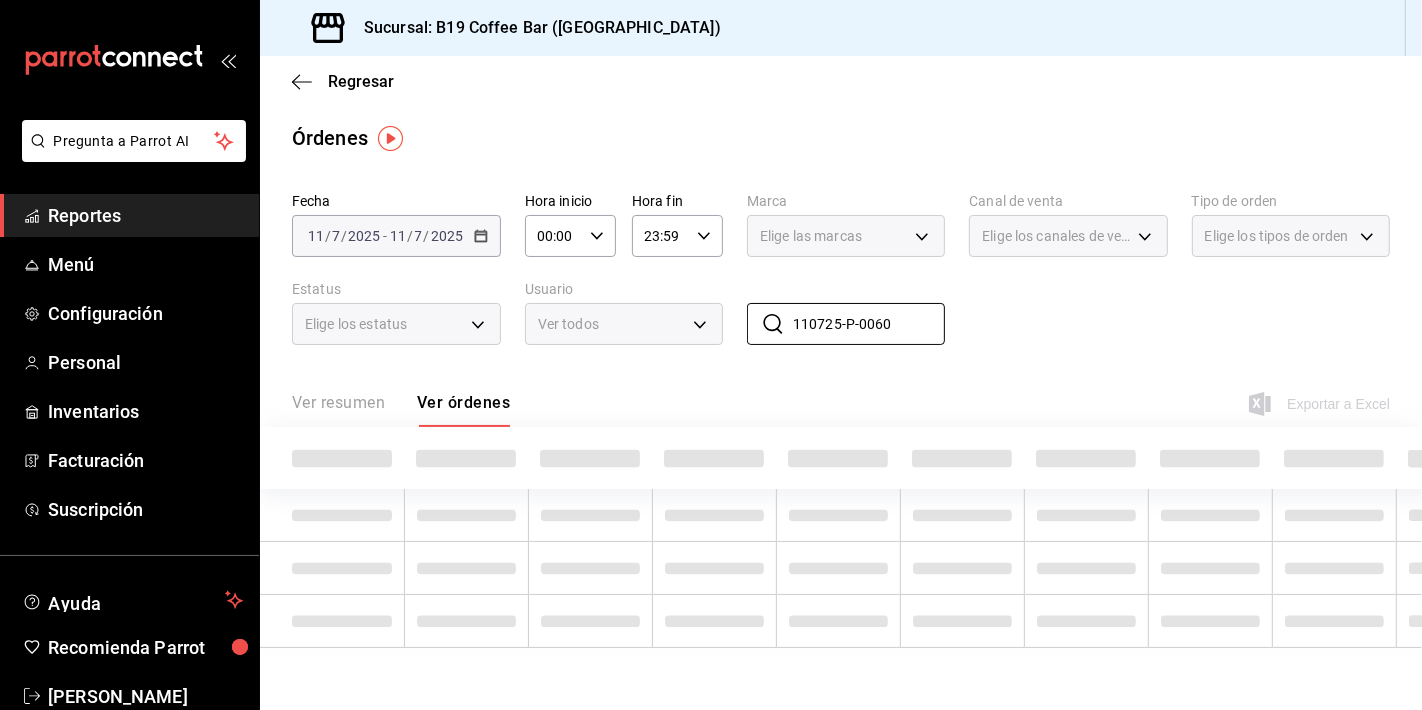 scroll, scrollTop: 0, scrollLeft: 0, axis: both 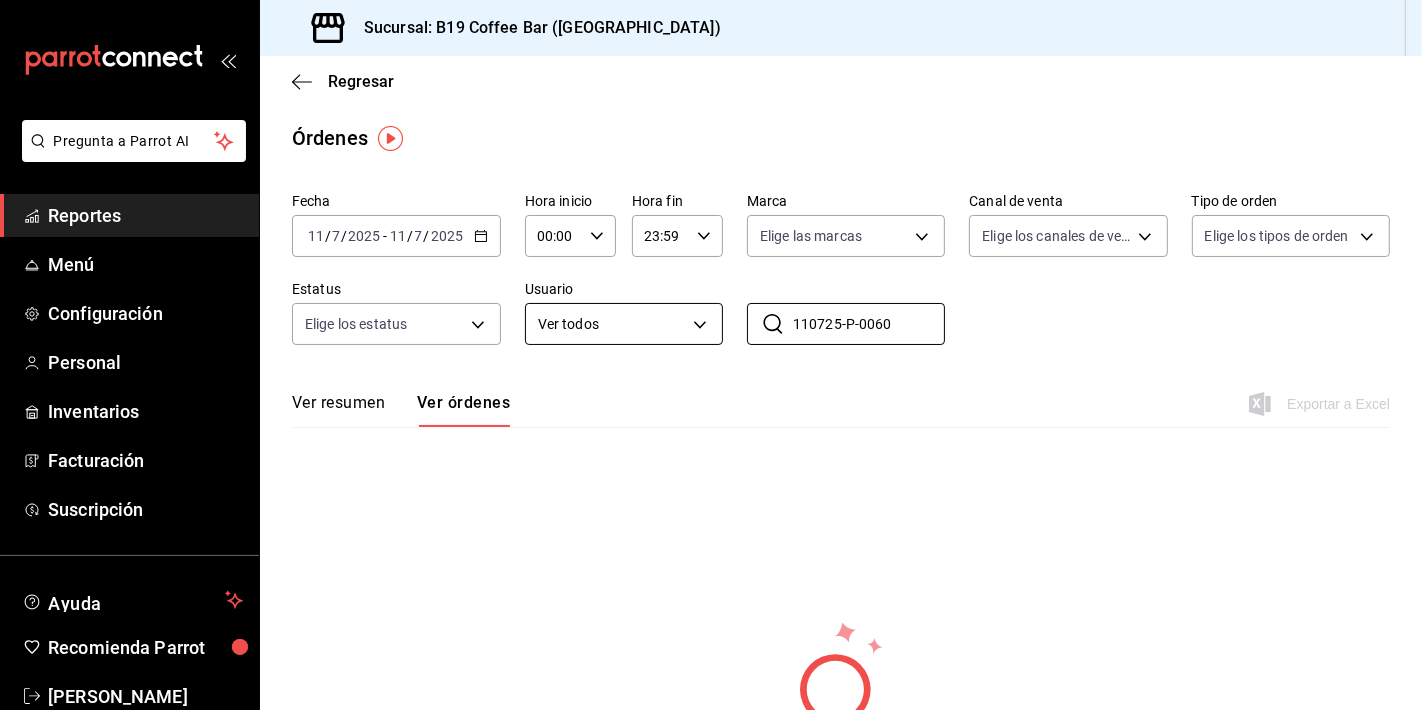 drag, startPoint x: 881, startPoint y: 326, endPoint x: 655, endPoint y: 337, distance: 226.26755 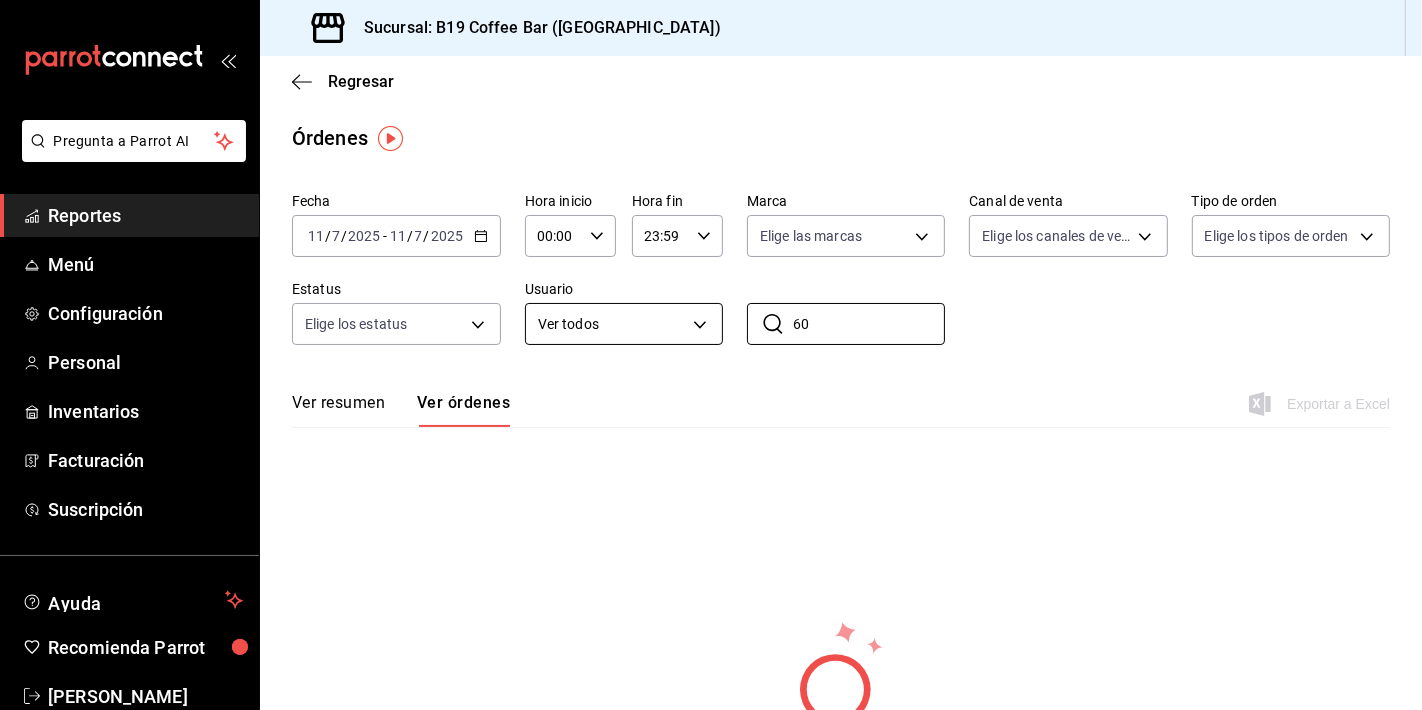 type on "0" 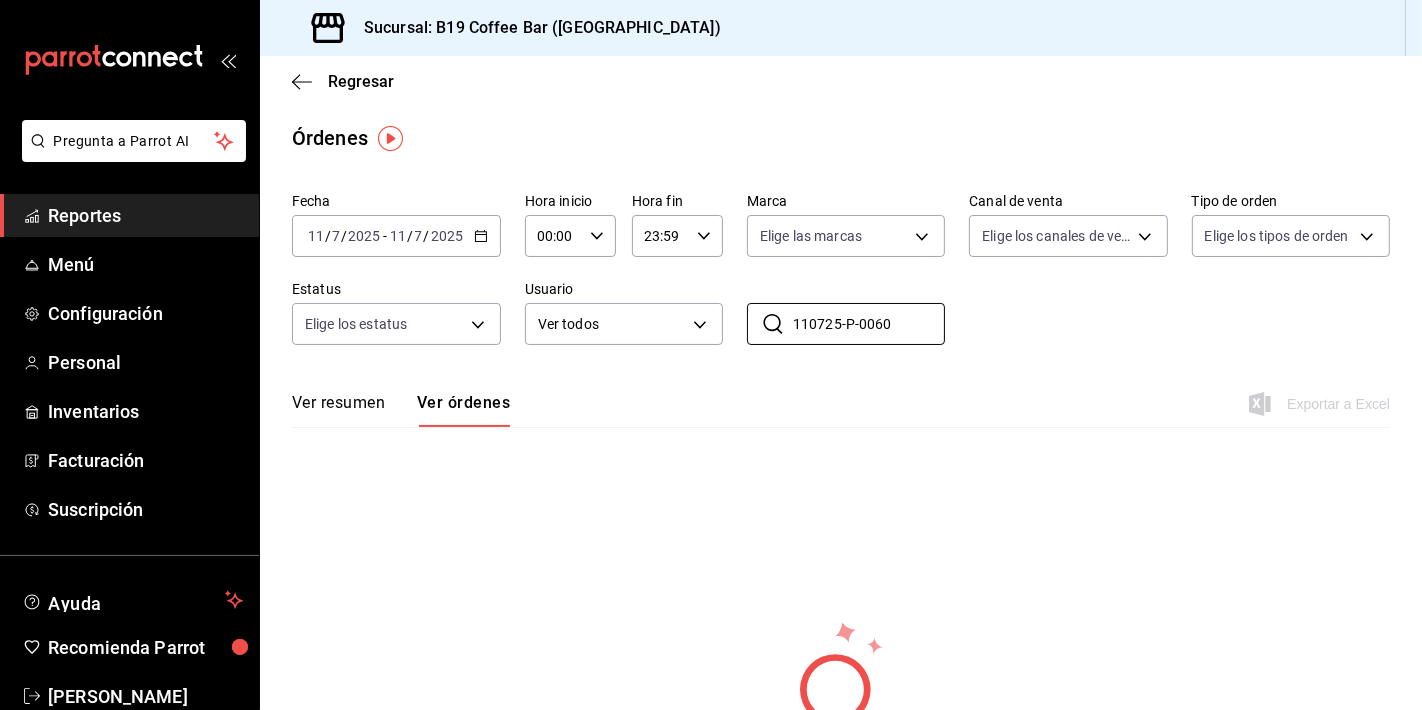 drag, startPoint x: 817, startPoint y: 329, endPoint x: 728, endPoint y: 329, distance: 89 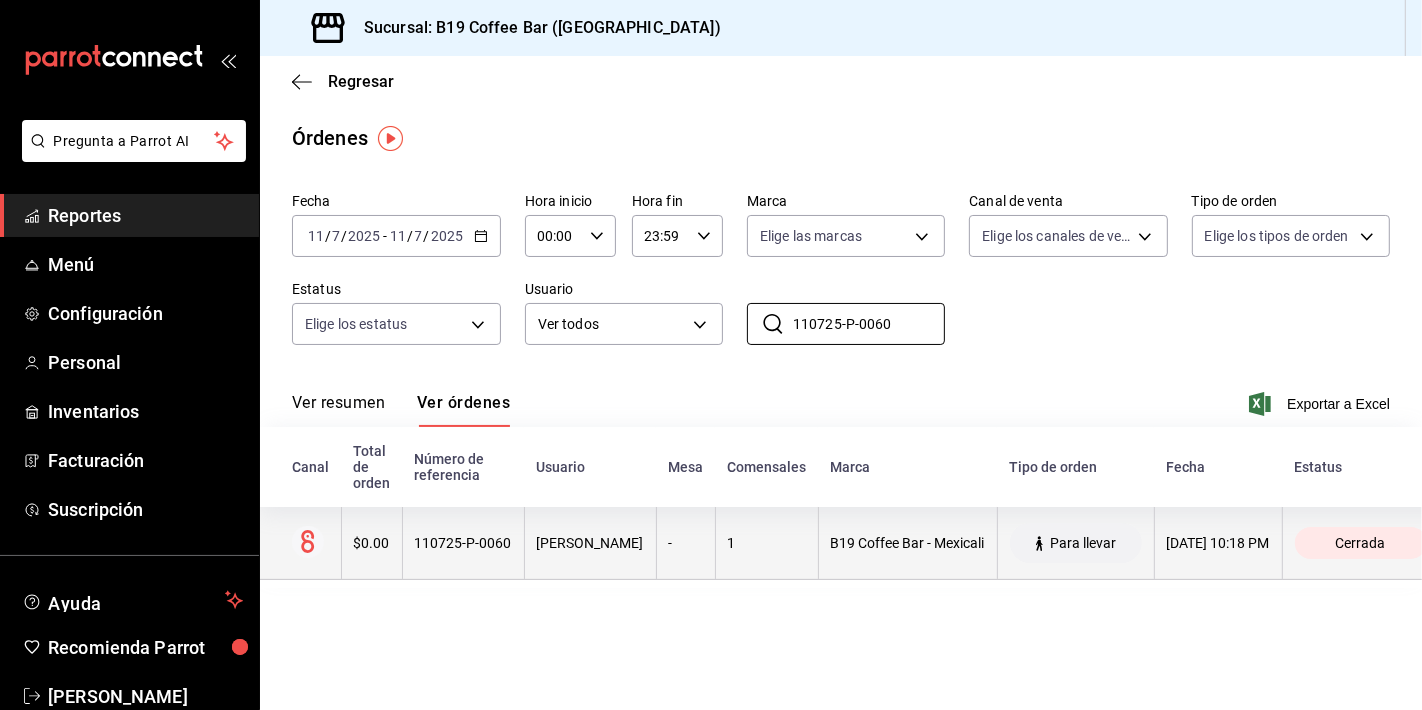 type on "110725-P-0060" 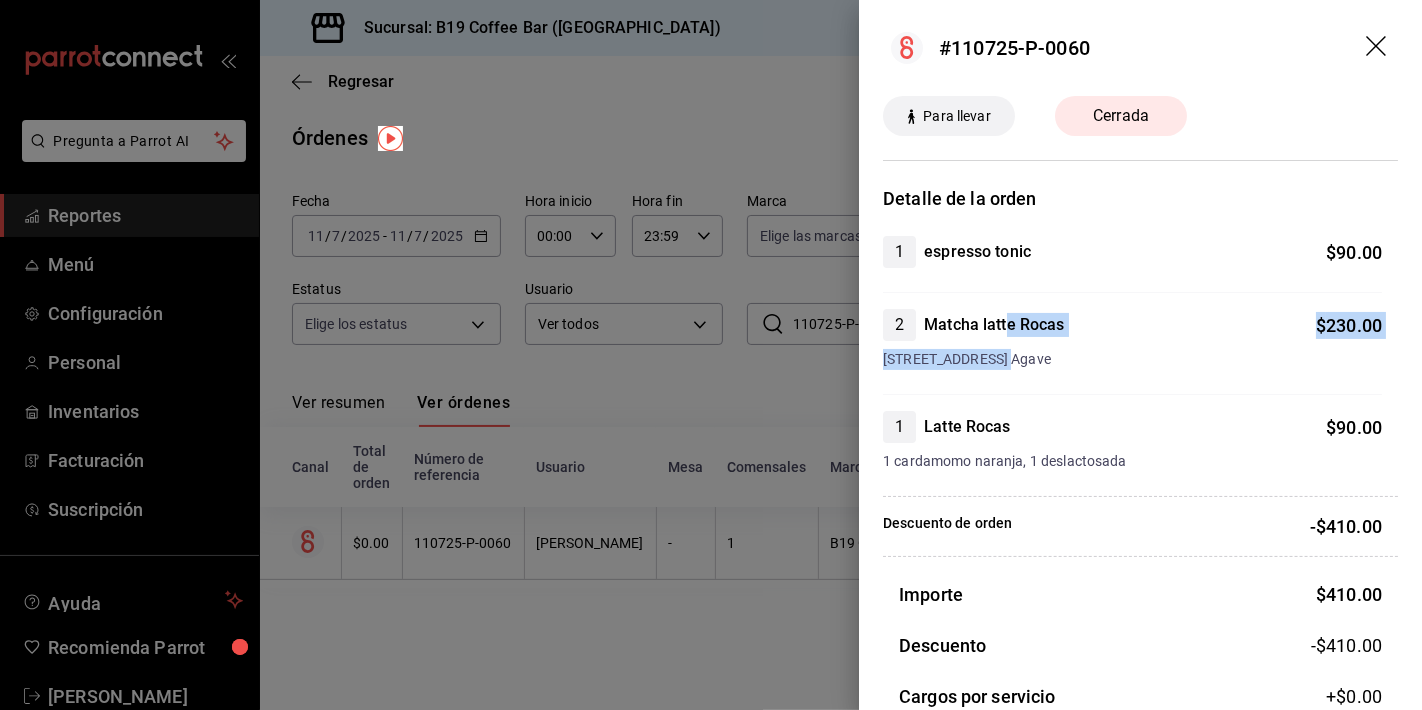 drag, startPoint x: 1010, startPoint y: 323, endPoint x: 992, endPoint y: 358, distance: 39.357338 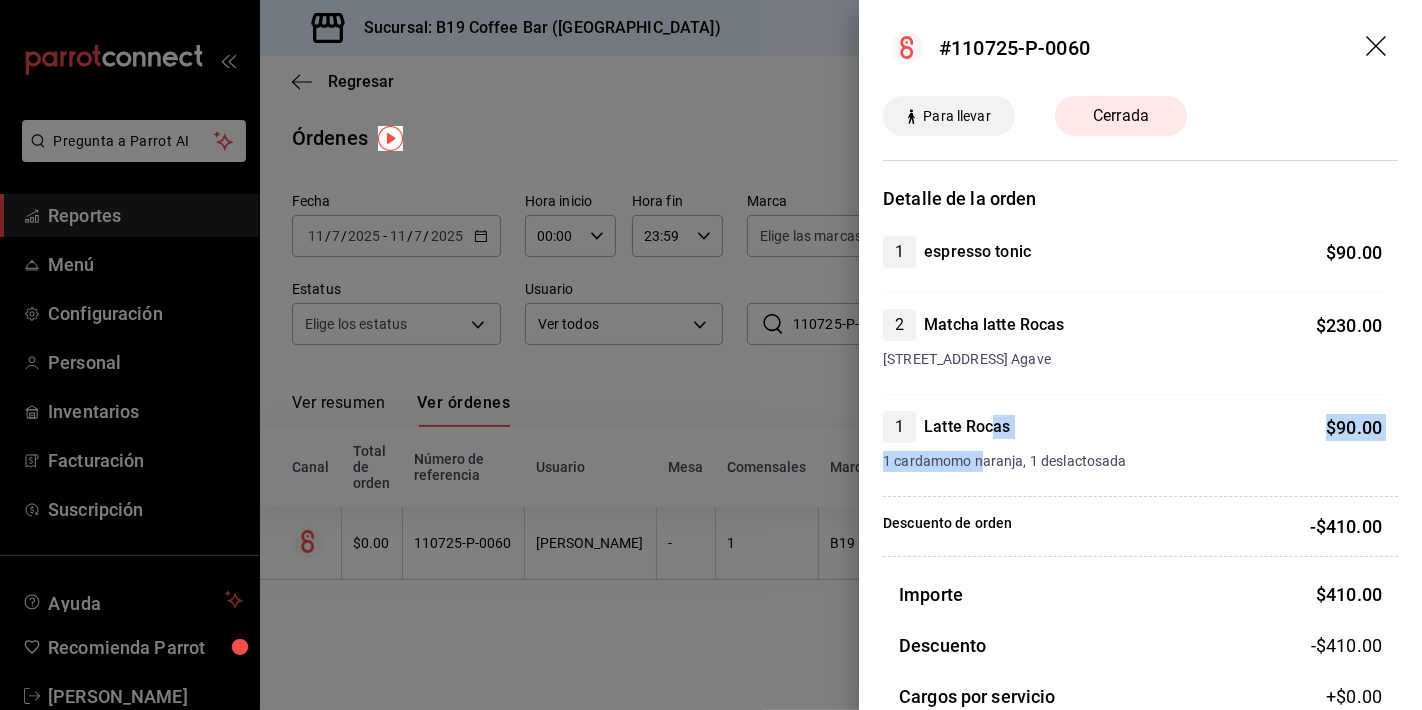 drag, startPoint x: 989, startPoint y: 432, endPoint x: 985, endPoint y: 458, distance: 26.305893 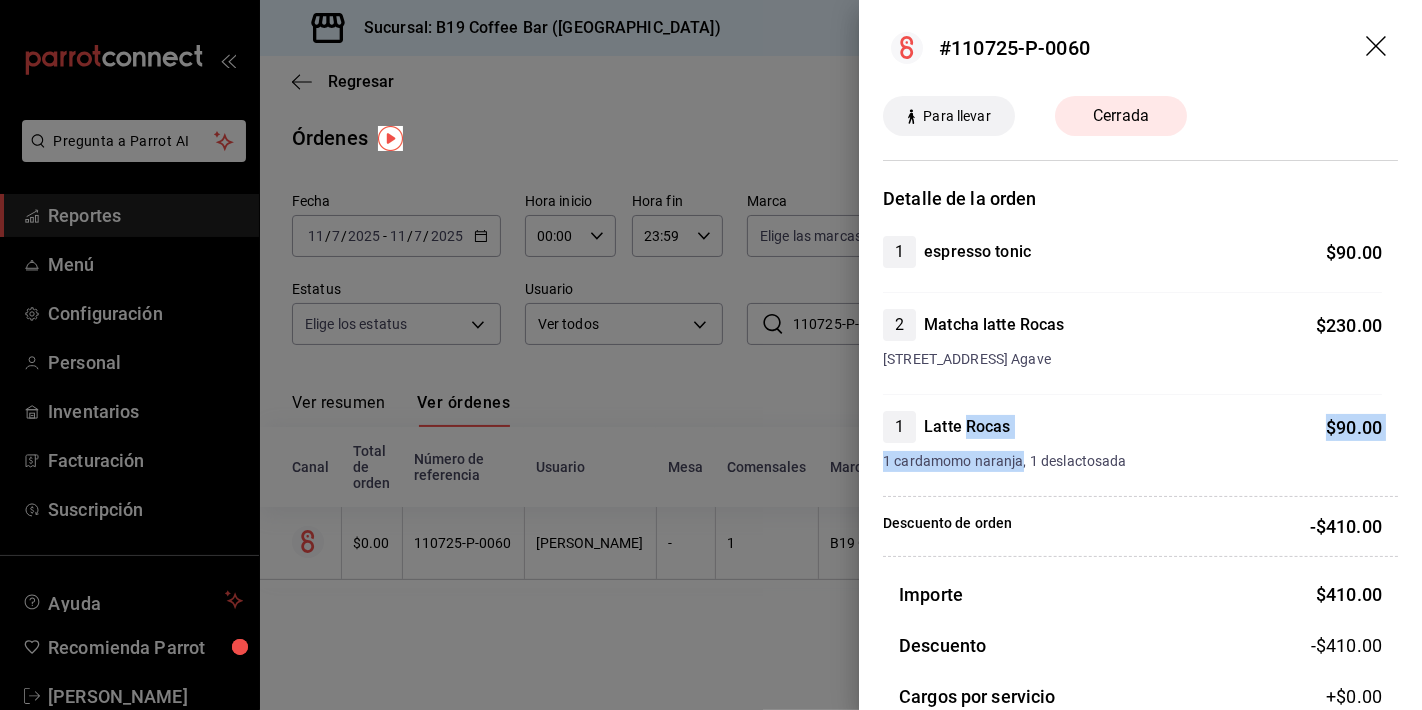 drag, startPoint x: 993, startPoint y: 434, endPoint x: 993, endPoint y: 462, distance: 28 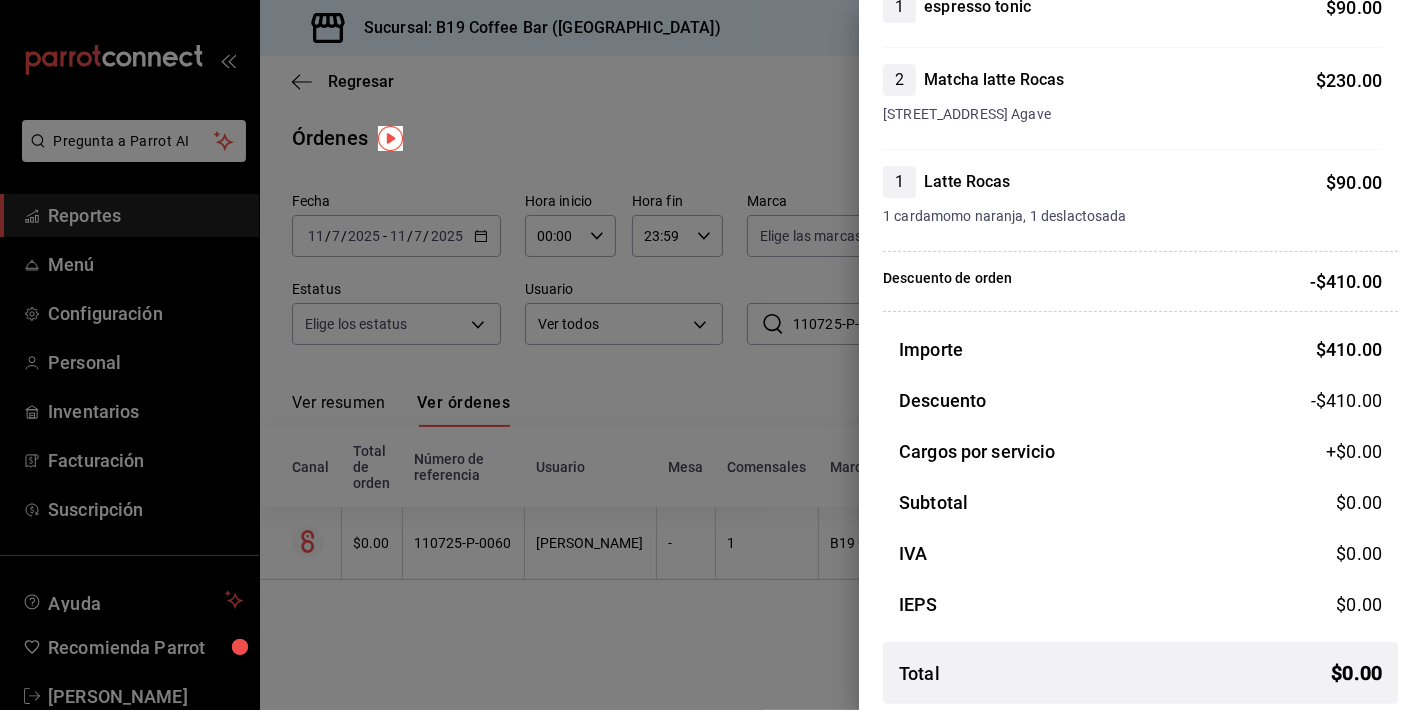 scroll, scrollTop: 253, scrollLeft: 0, axis: vertical 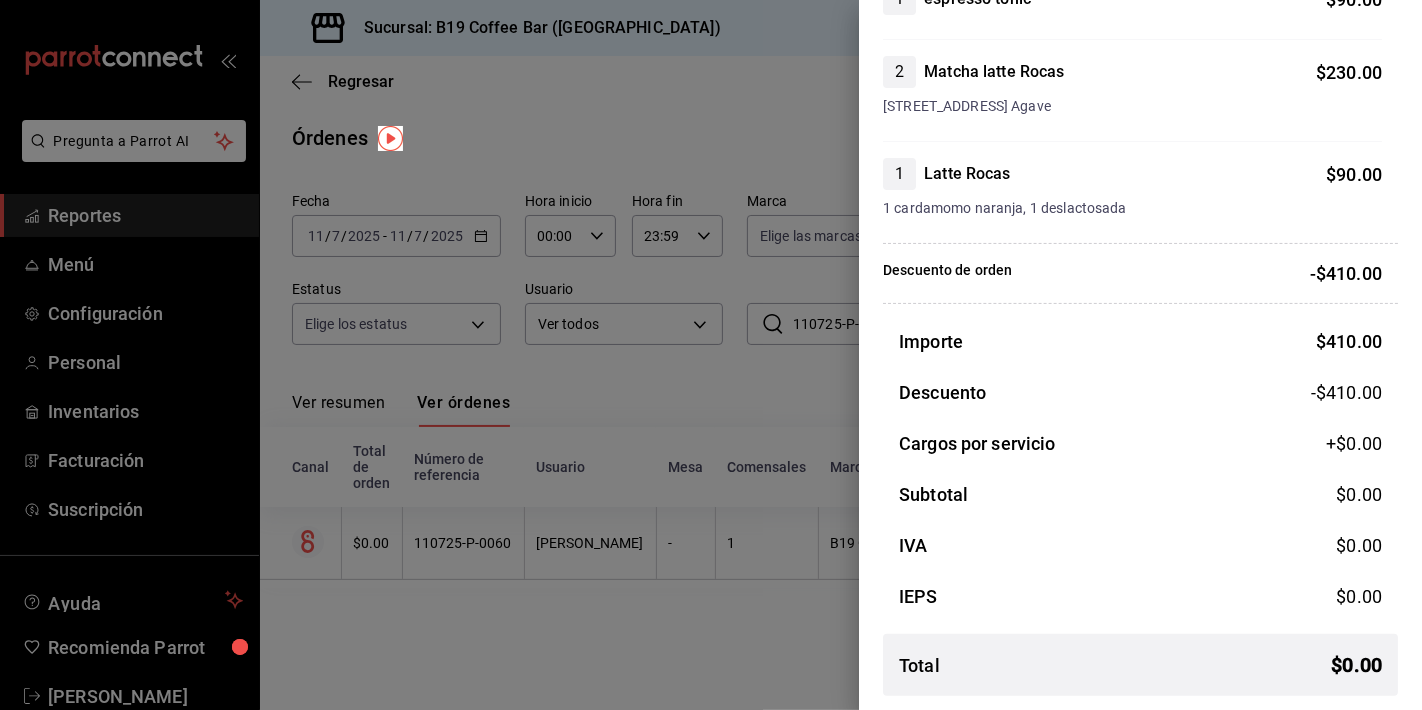 click at bounding box center (711, 355) 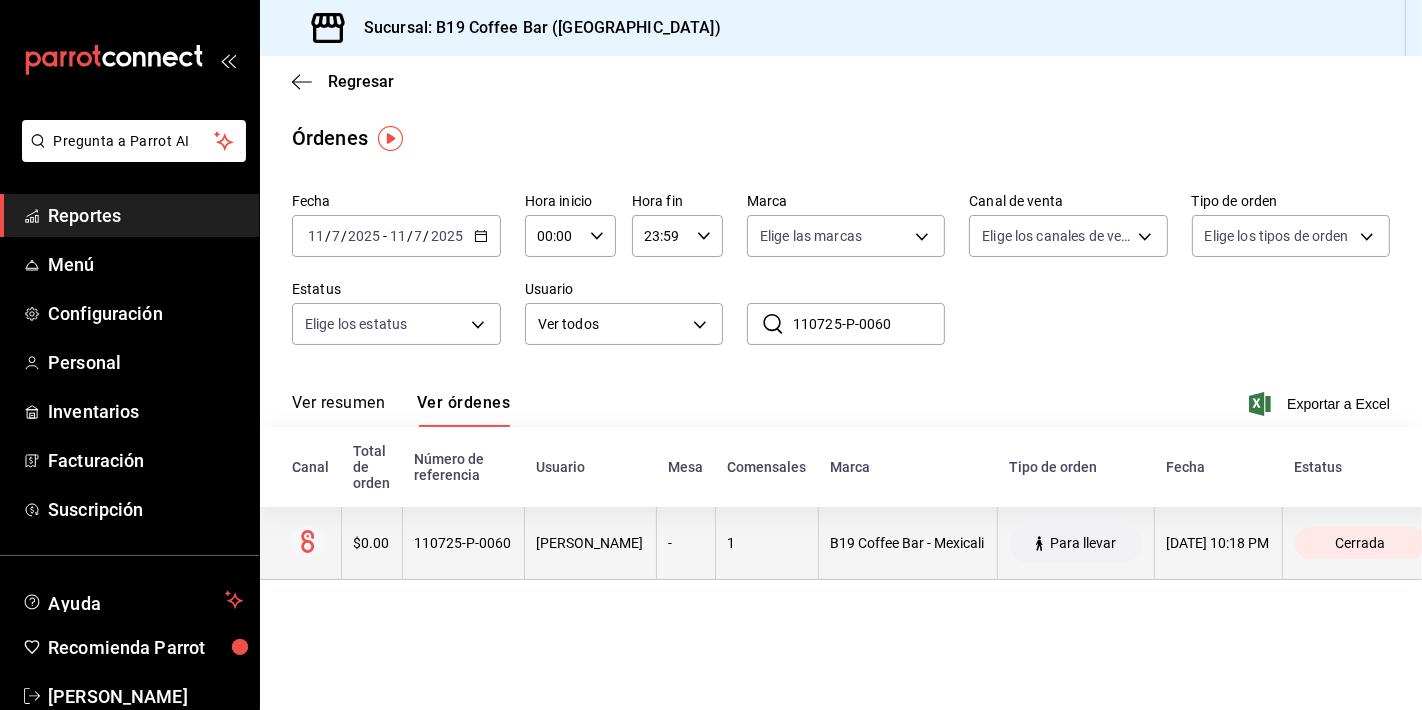 click on "B19 Coffee Bar - Mexicali" at bounding box center (907, 543) 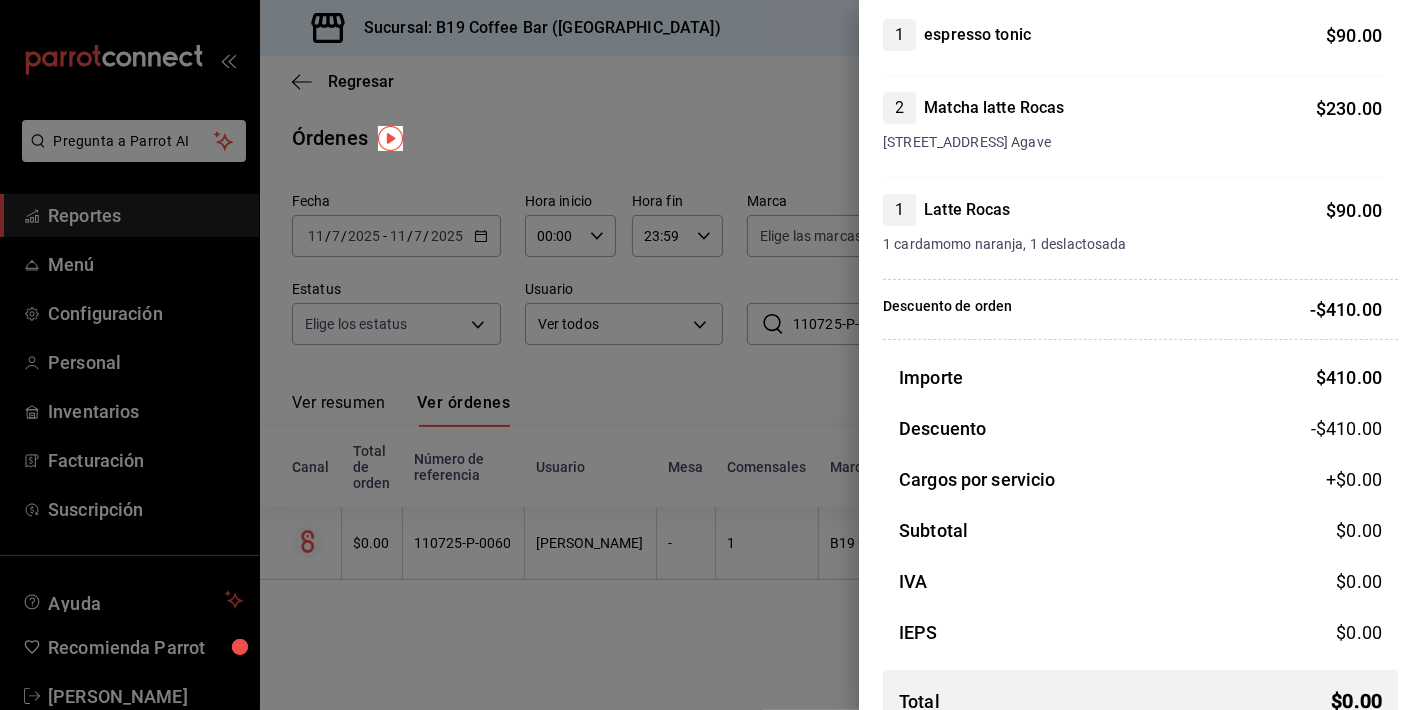 scroll, scrollTop: 253, scrollLeft: 0, axis: vertical 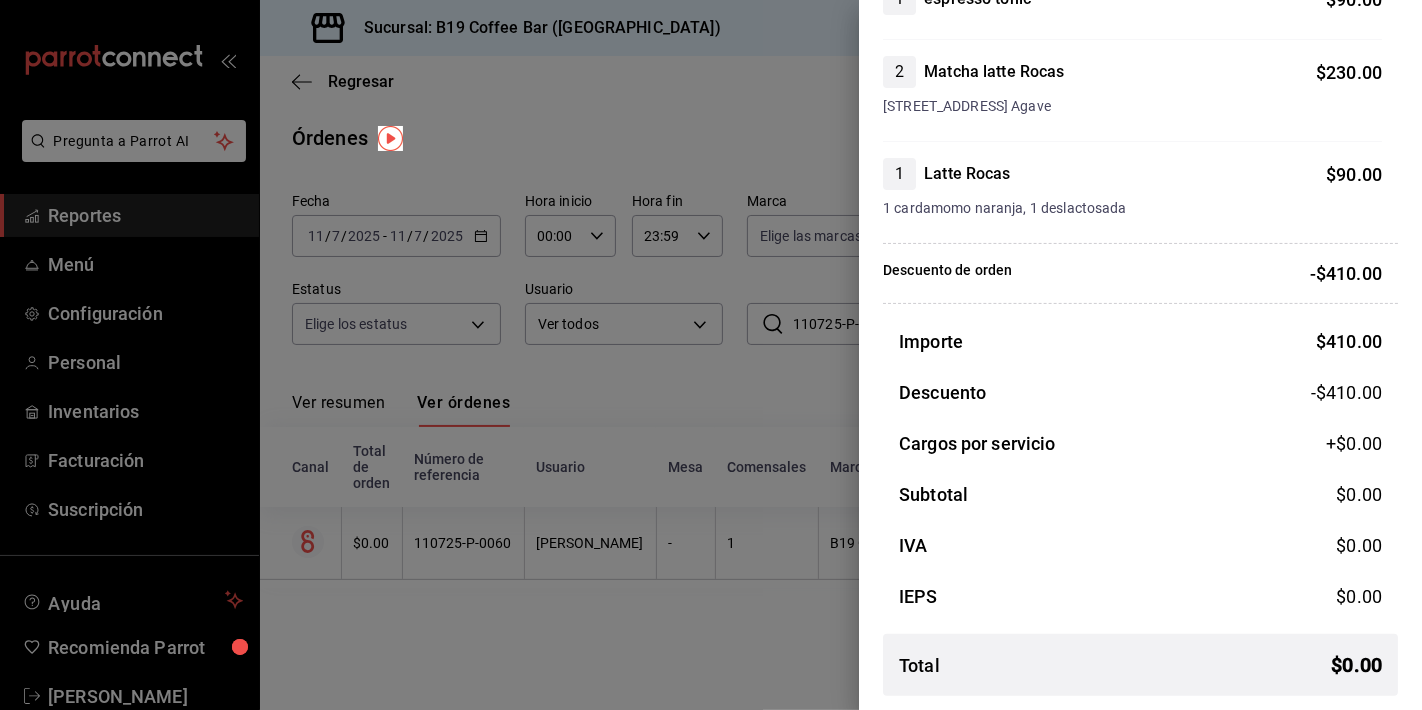 click at bounding box center [711, 355] 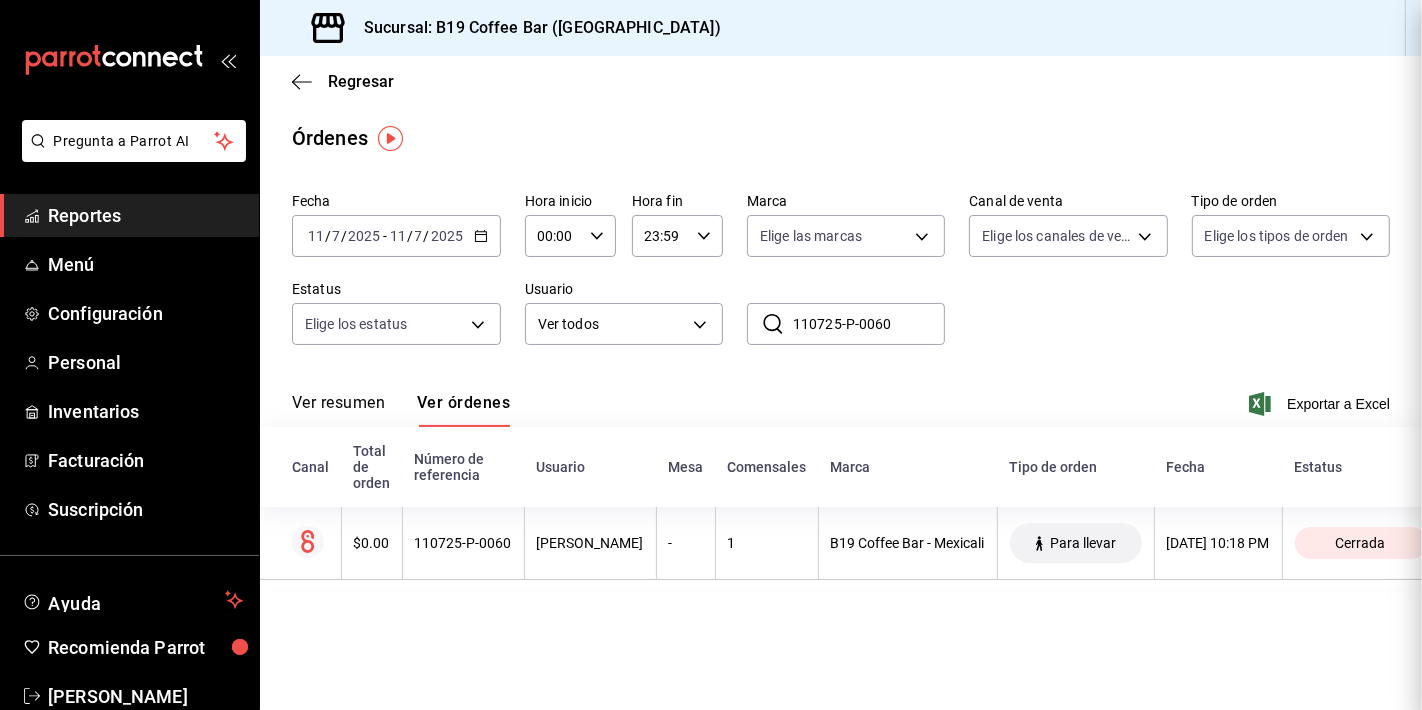scroll, scrollTop: 0, scrollLeft: 0, axis: both 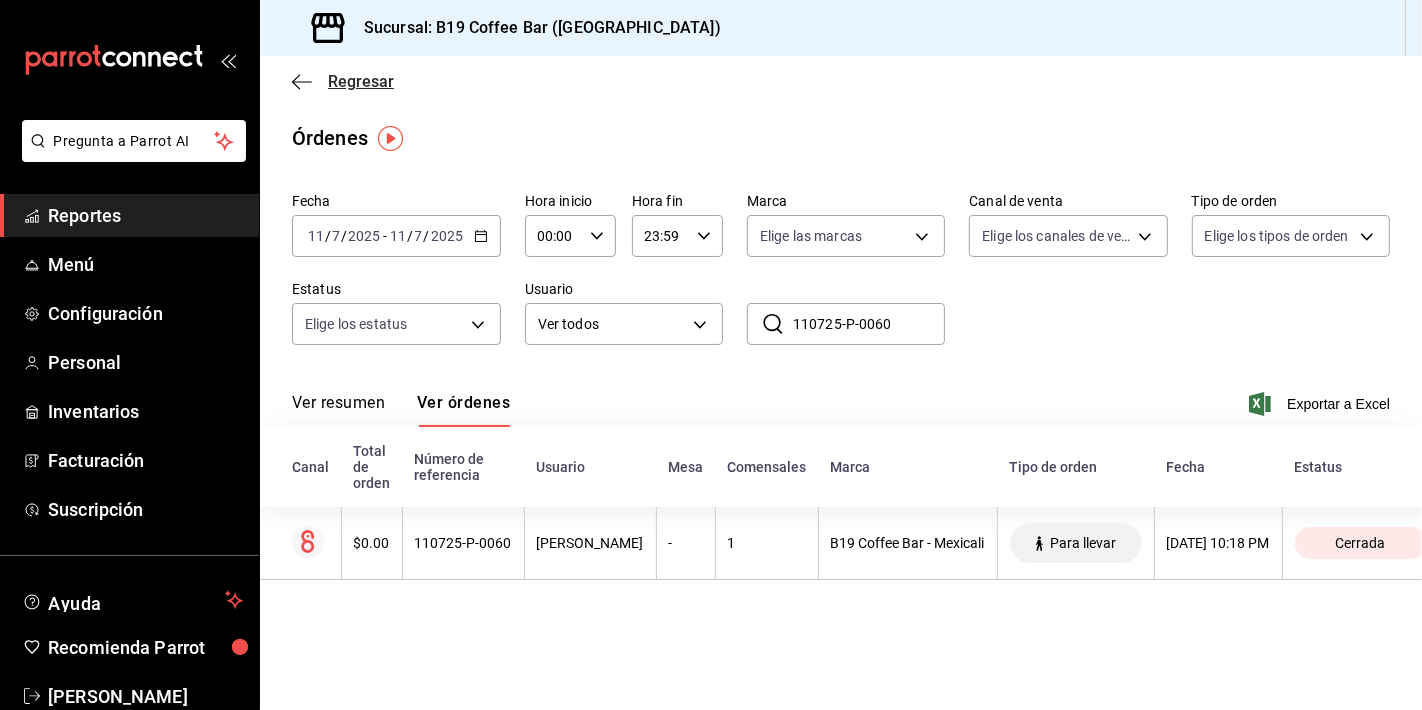 click 